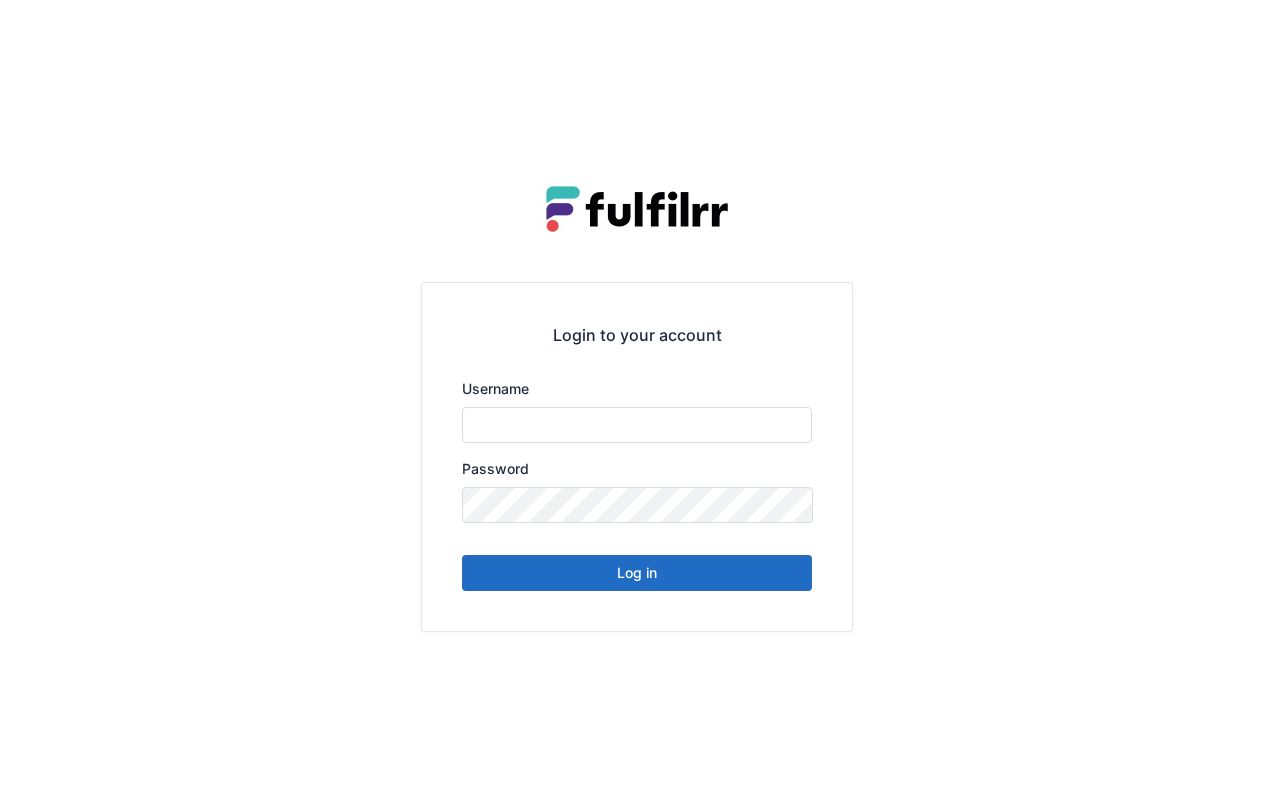scroll, scrollTop: 0, scrollLeft: 0, axis: both 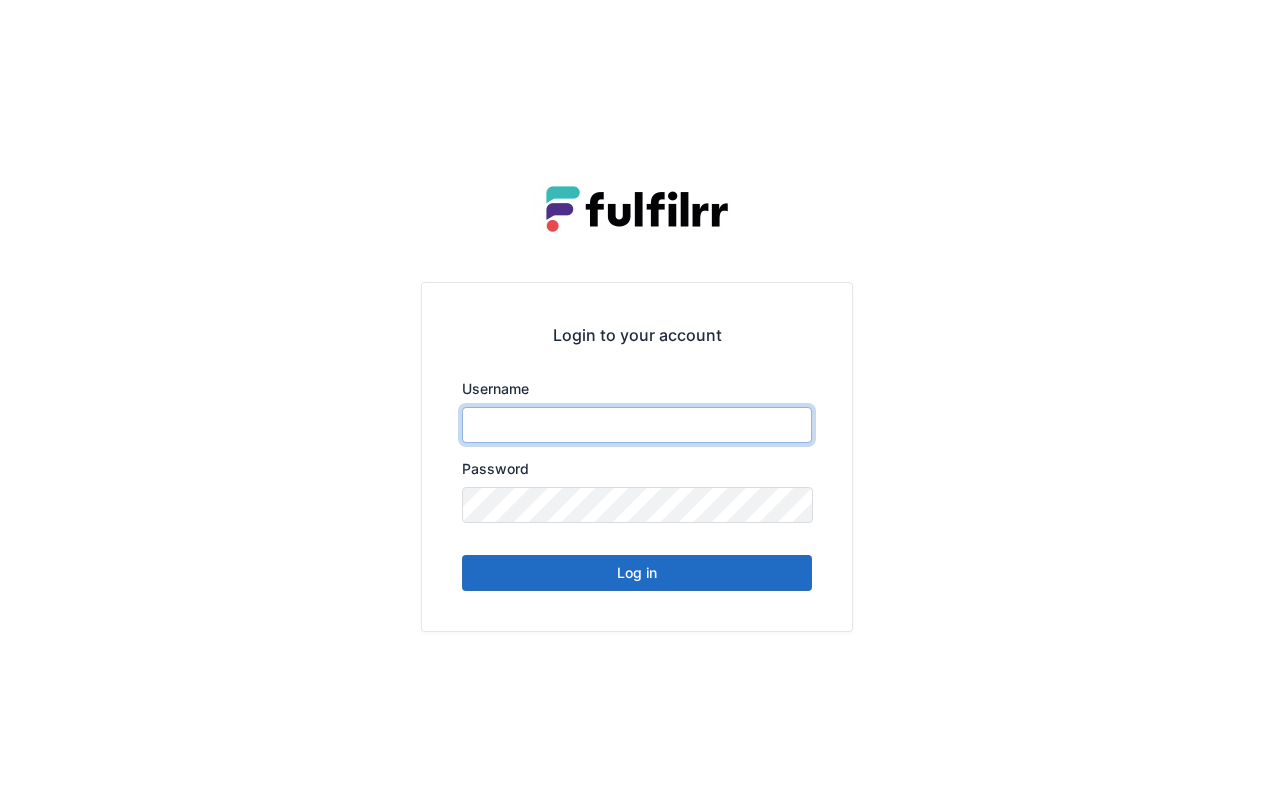 type on "*******" 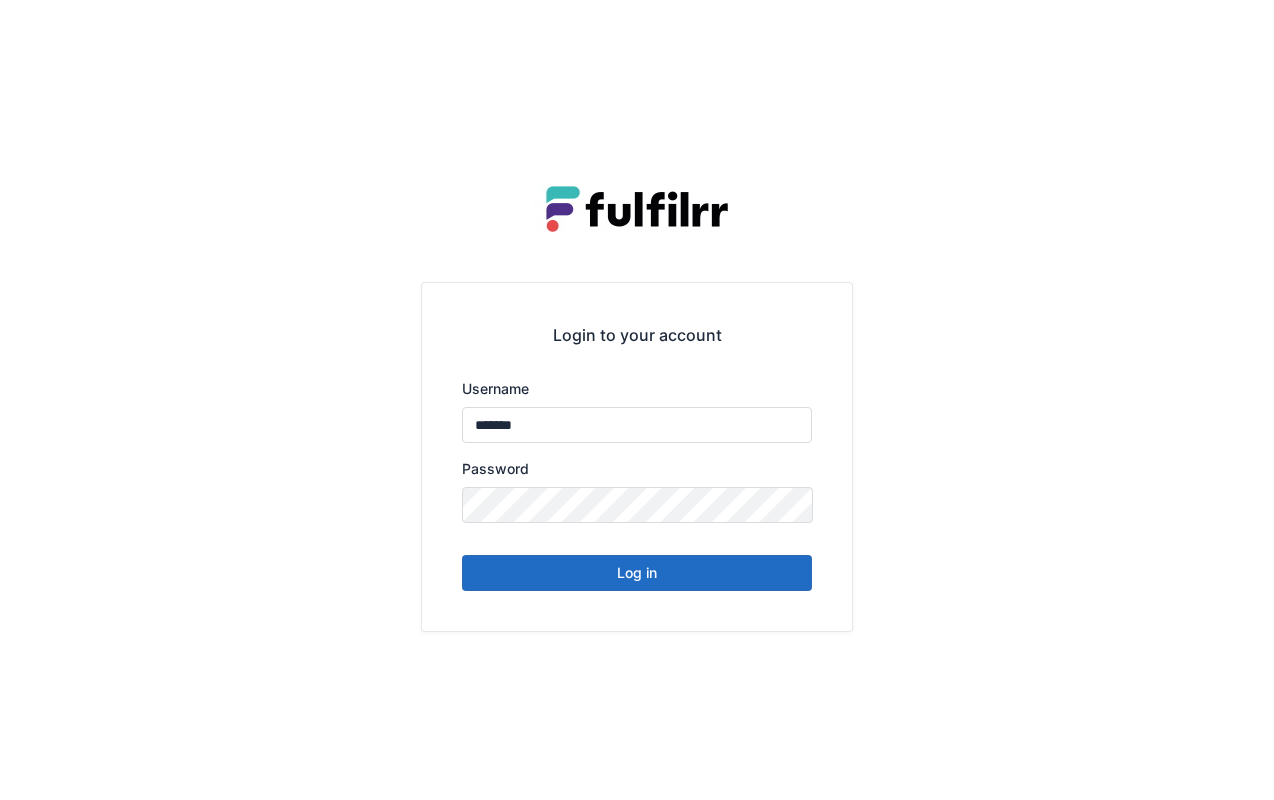 click on "Login to your account
Username
*******
Password
Log in" at bounding box center [637, 400] 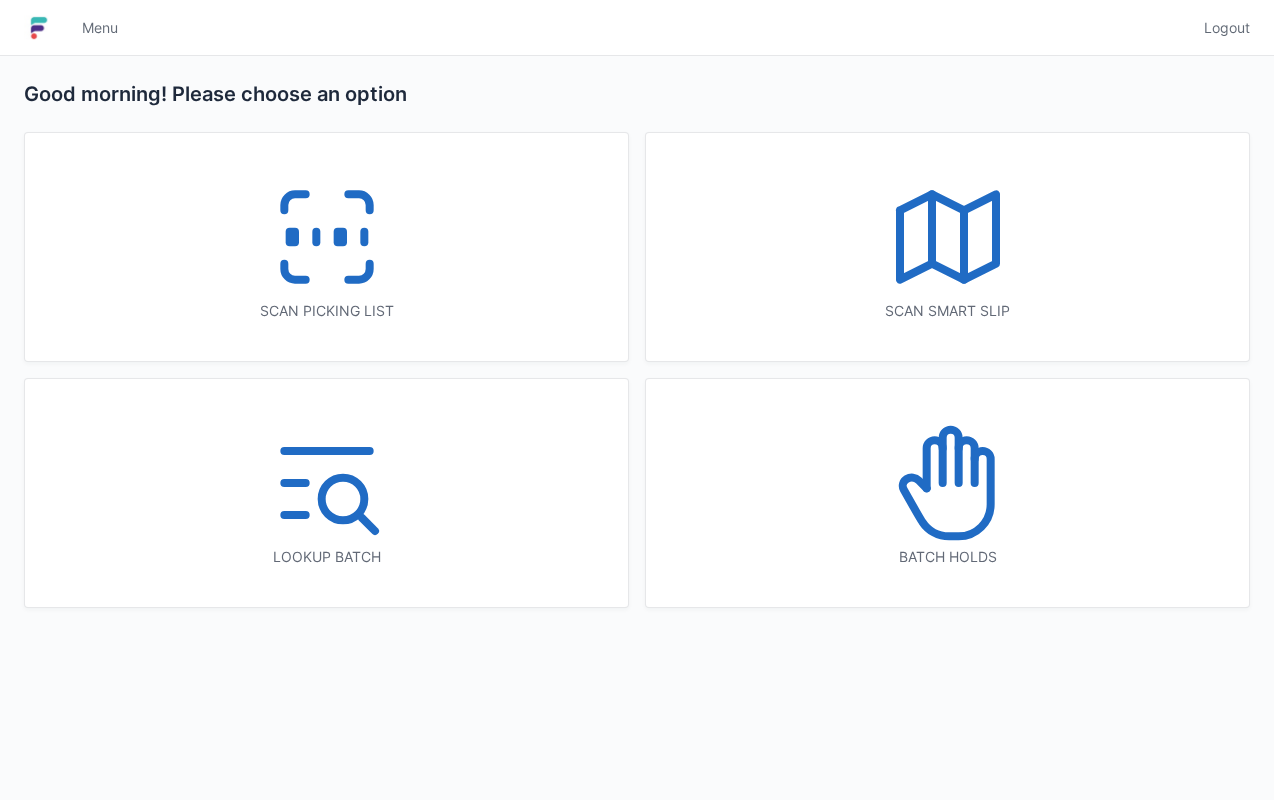 scroll, scrollTop: 0, scrollLeft: 0, axis: both 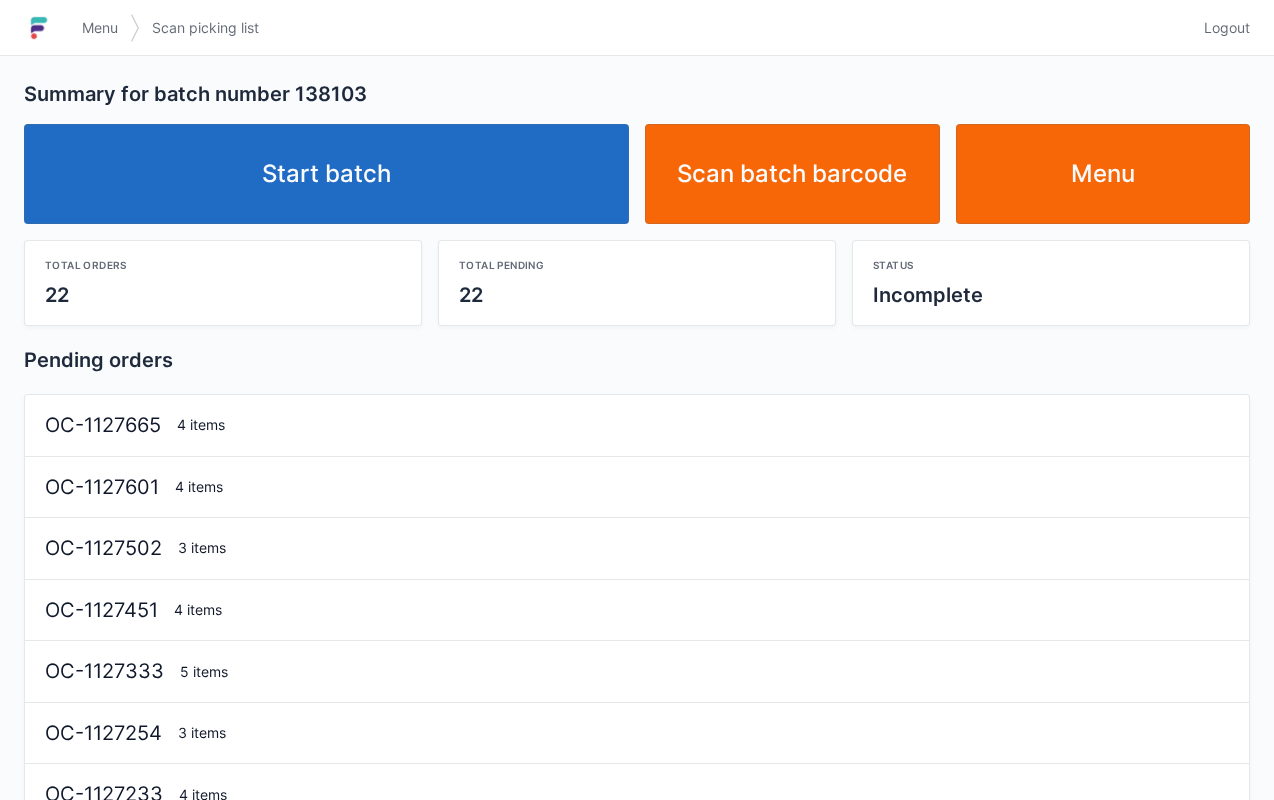 click on "Start batch" at bounding box center (326, 174) 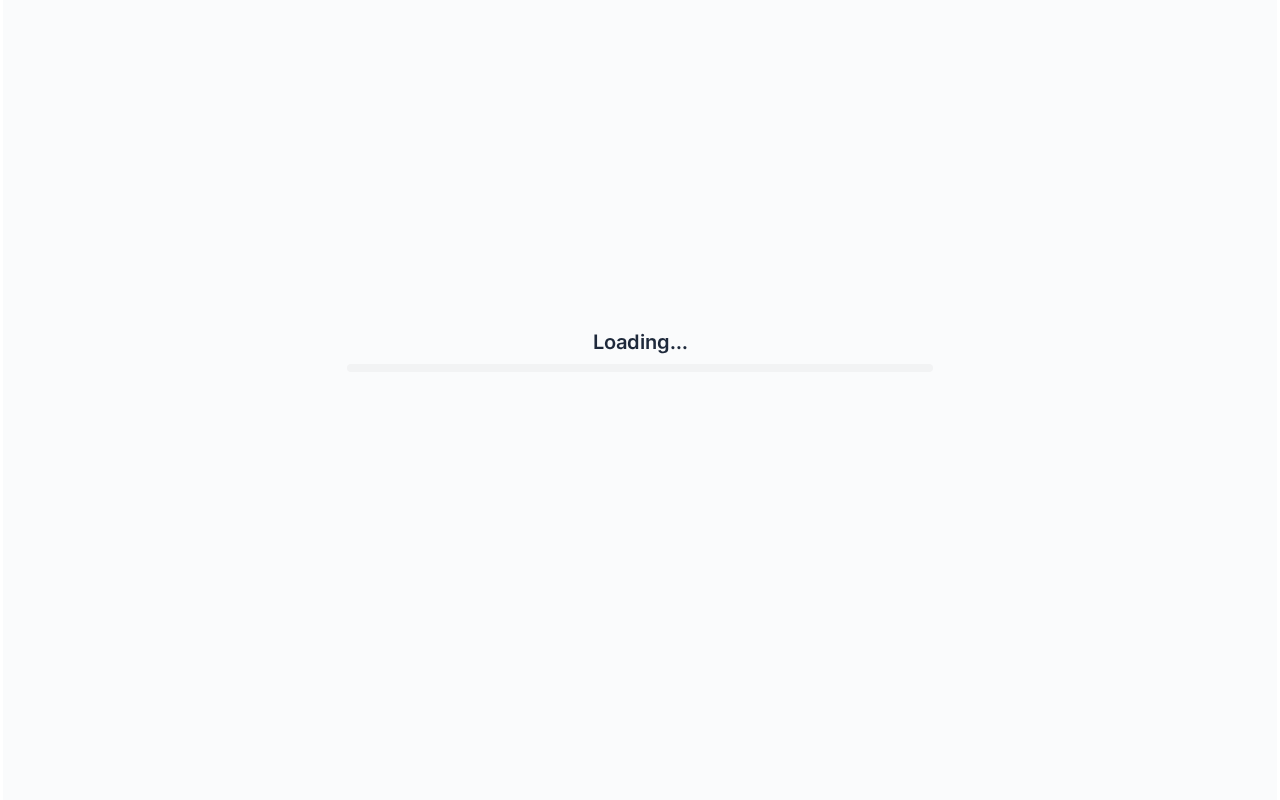 scroll, scrollTop: 0, scrollLeft: 0, axis: both 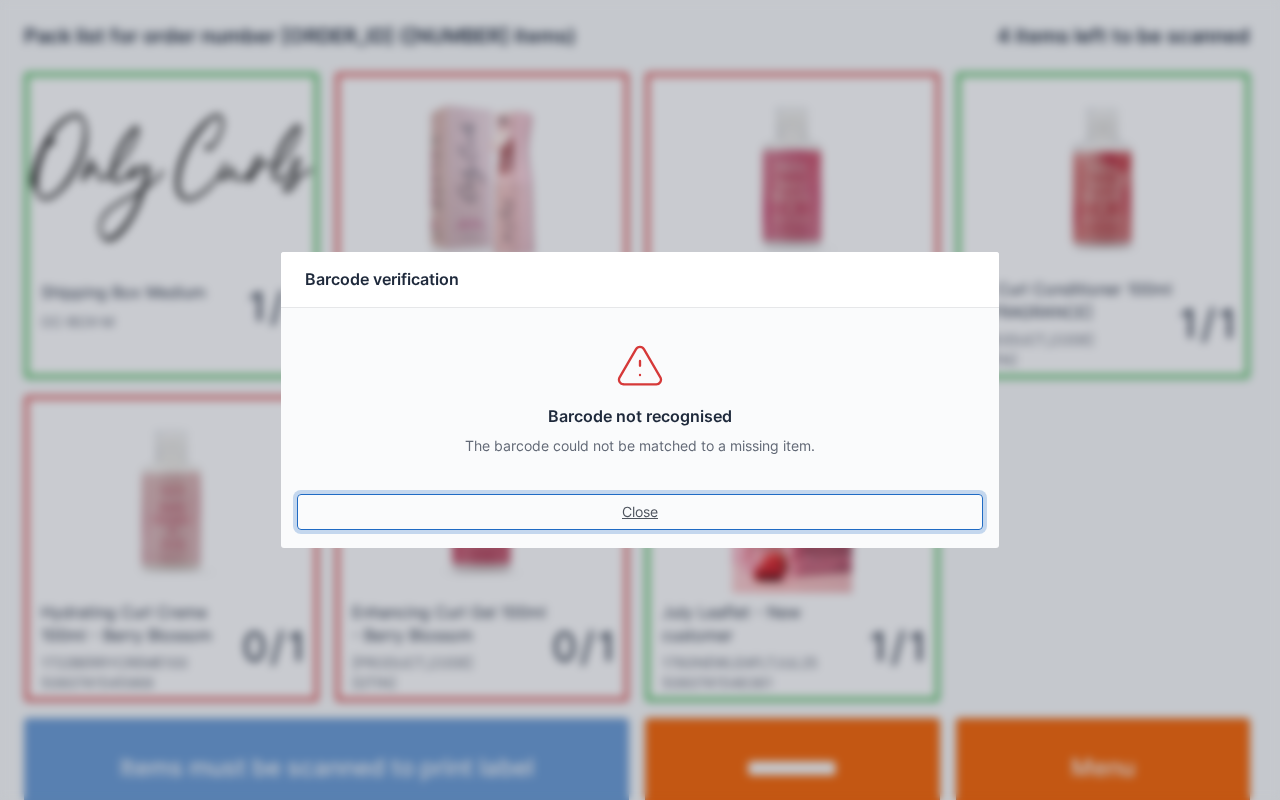 click on "Close" at bounding box center [640, 512] 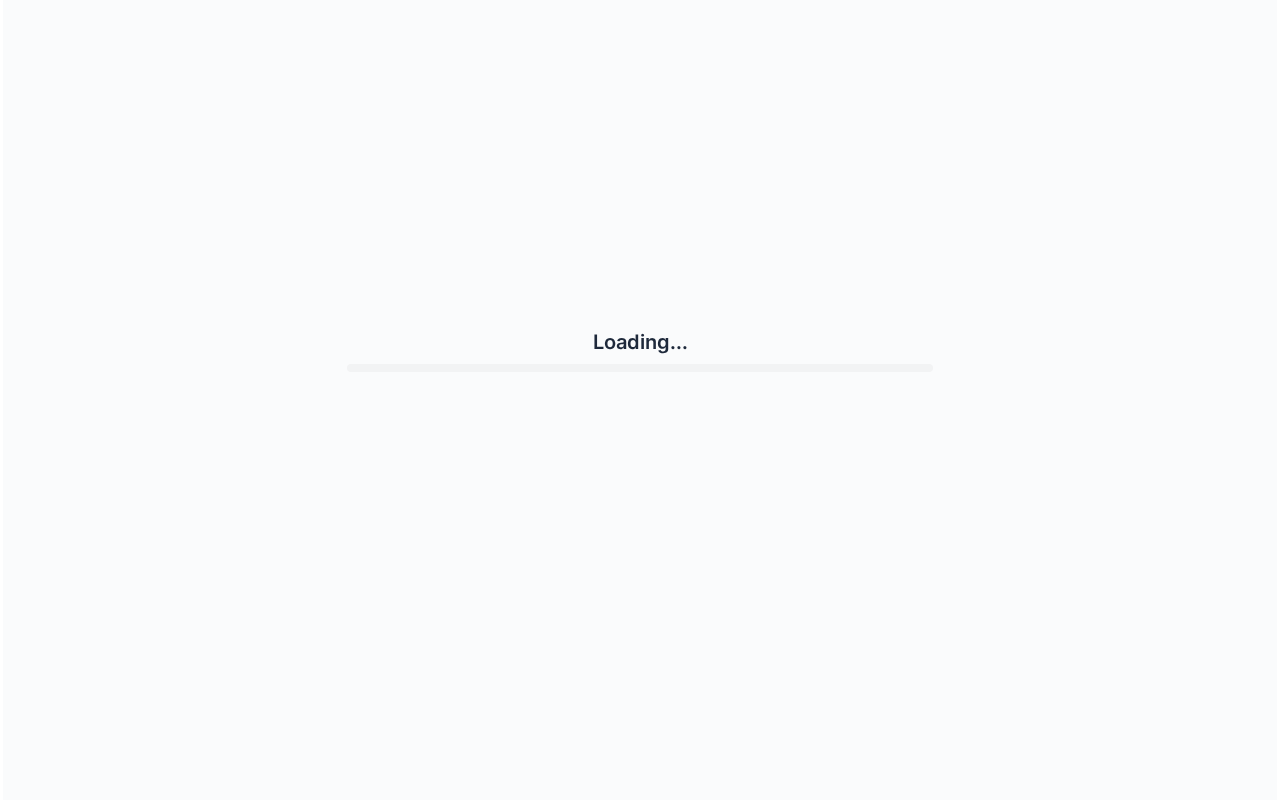 scroll, scrollTop: 0, scrollLeft: 0, axis: both 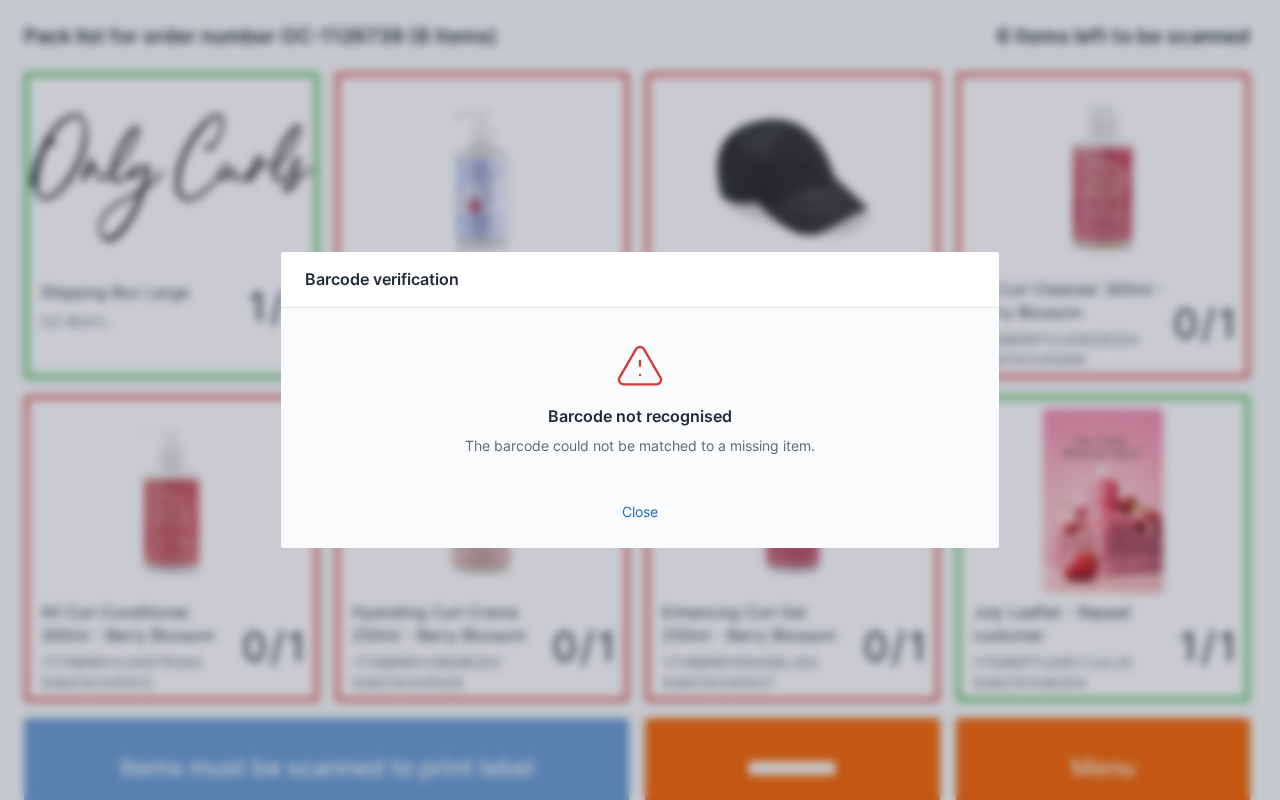 click on "Close" at bounding box center [640, 512] 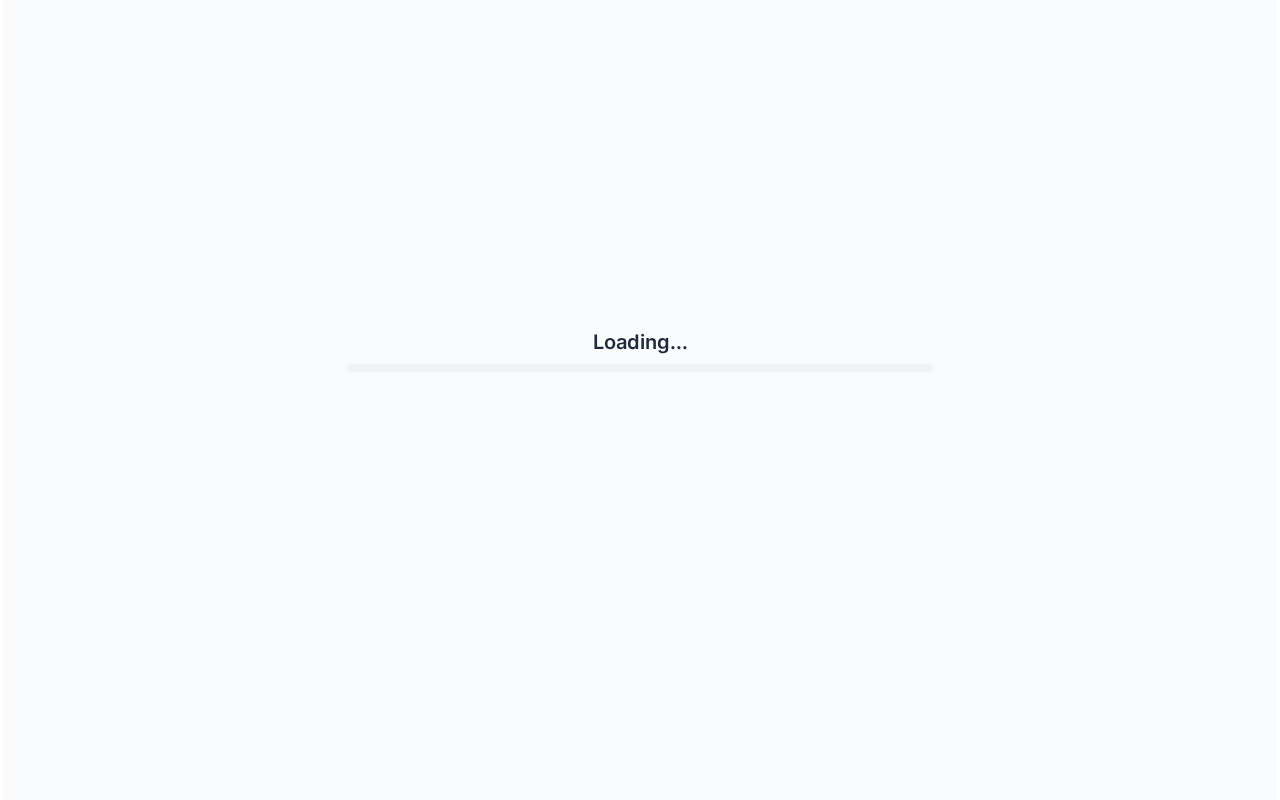 scroll, scrollTop: 0, scrollLeft: 0, axis: both 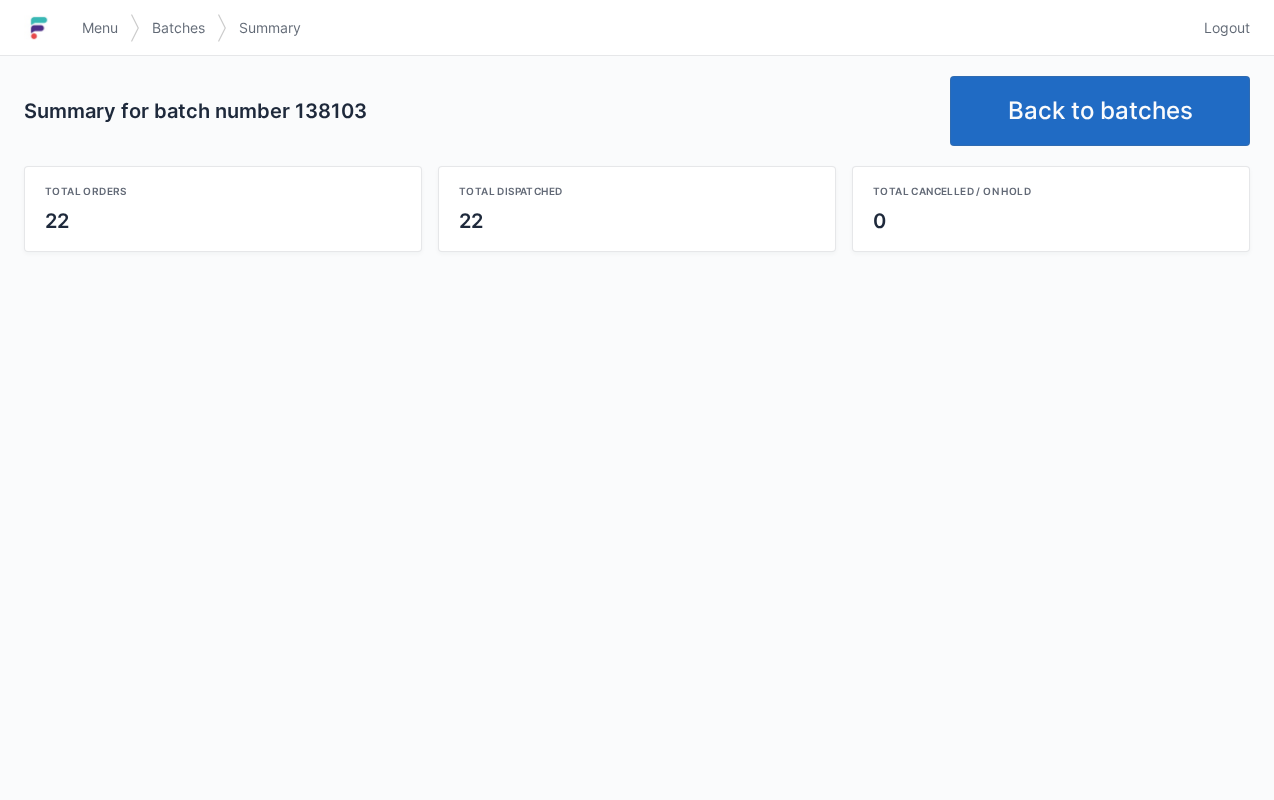 click on "Back to batches" at bounding box center (1100, 111) 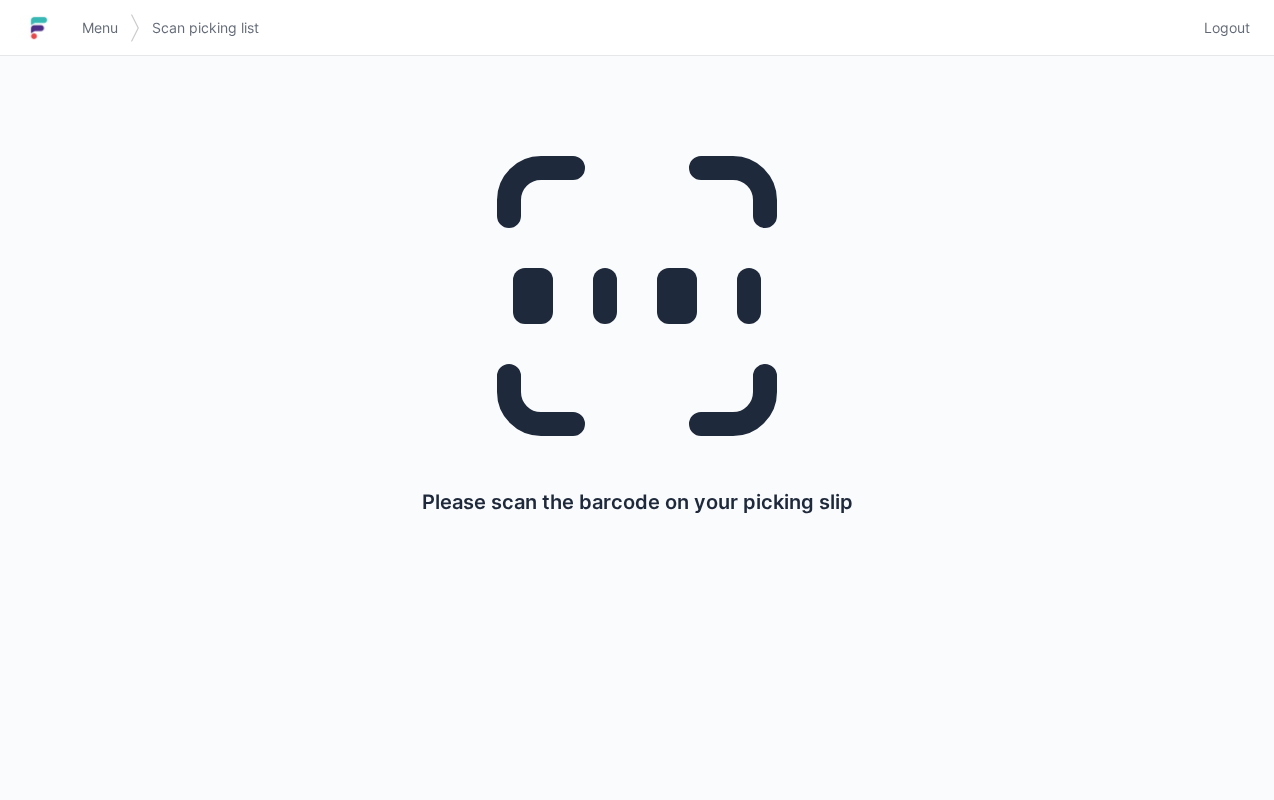 scroll, scrollTop: 0, scrollLeft: 0, axis: both 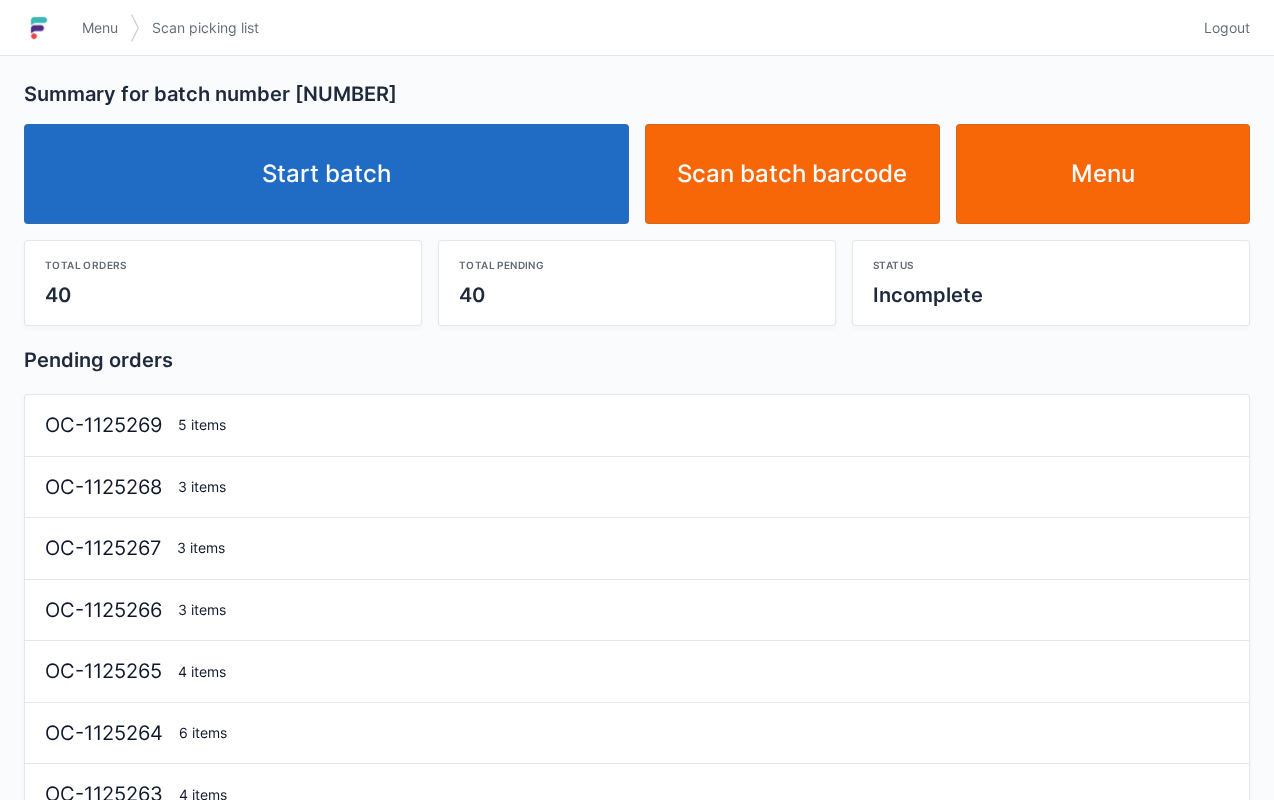 click on "Start batch" at bounding box center [326, 174] 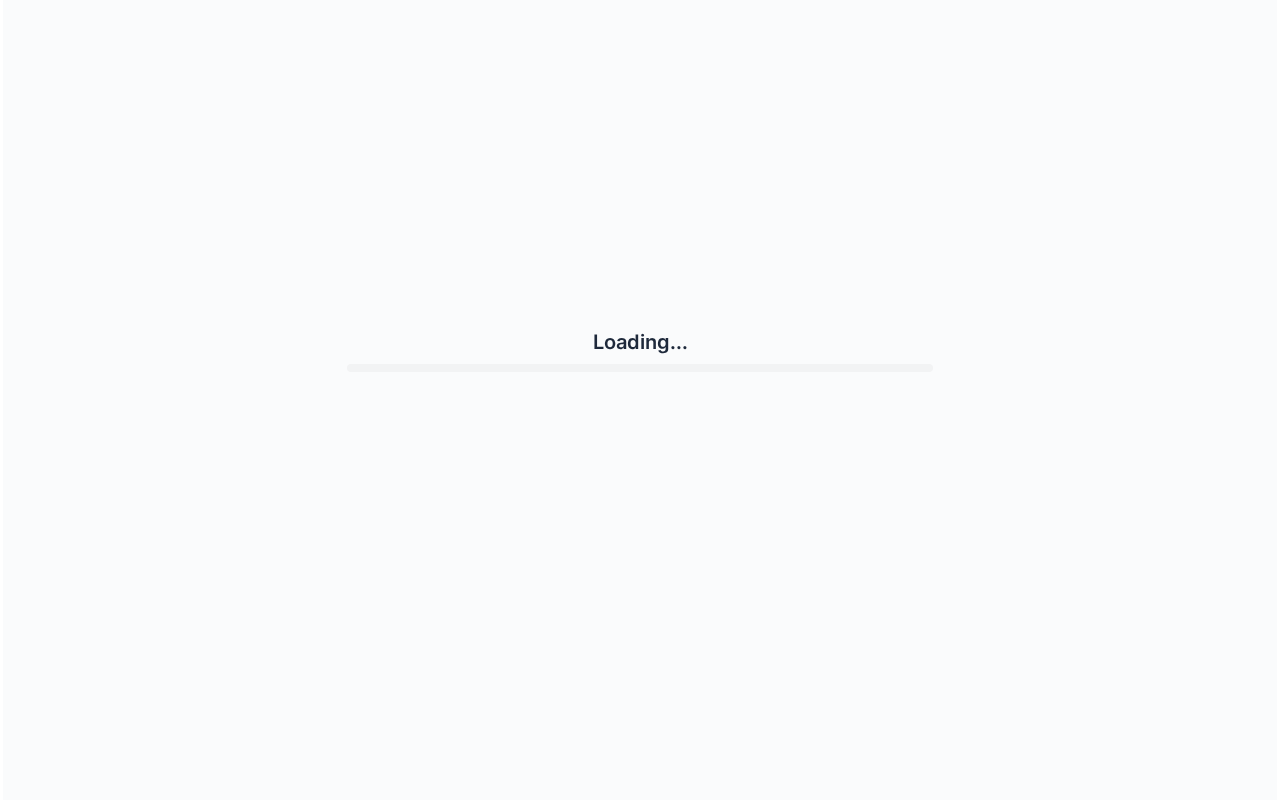 scroll, scrollTop: 0, scrollLeft: 0, axis: both 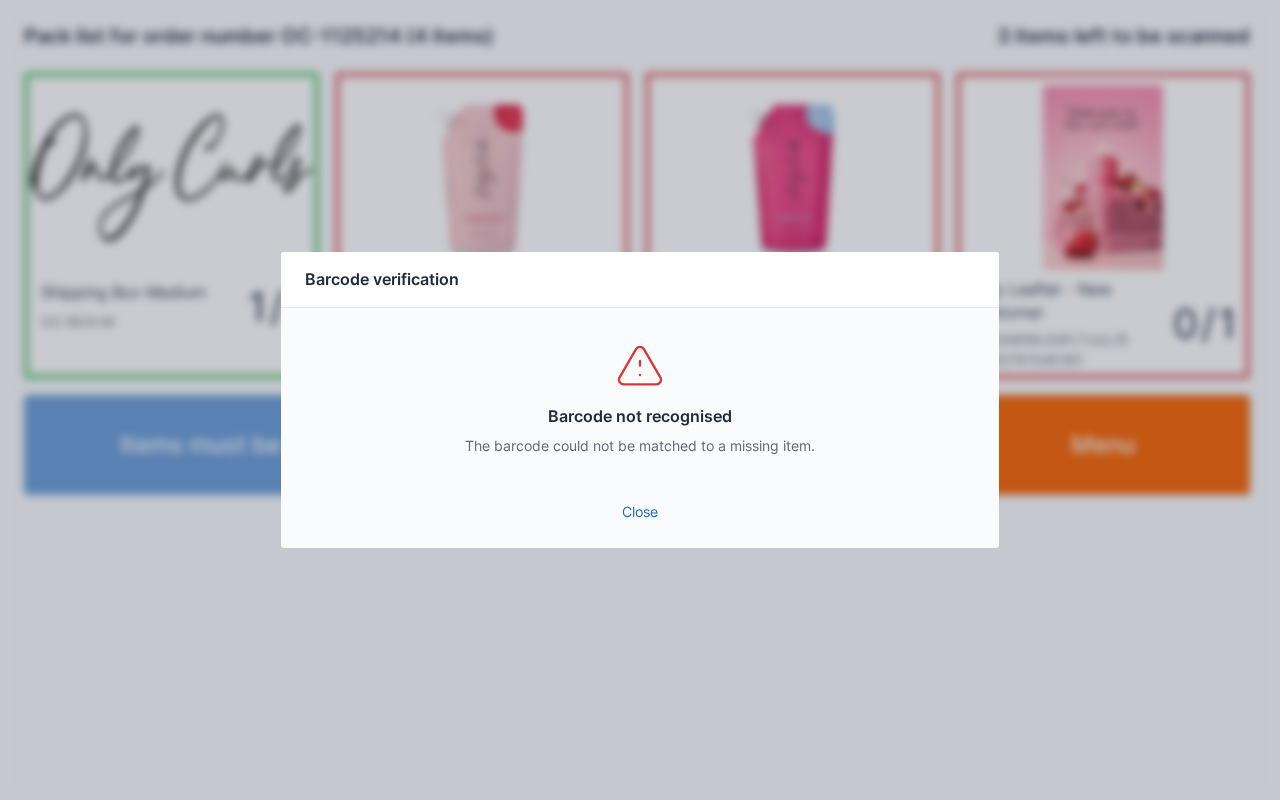 click on "Close" at bounding box center (640, 512) 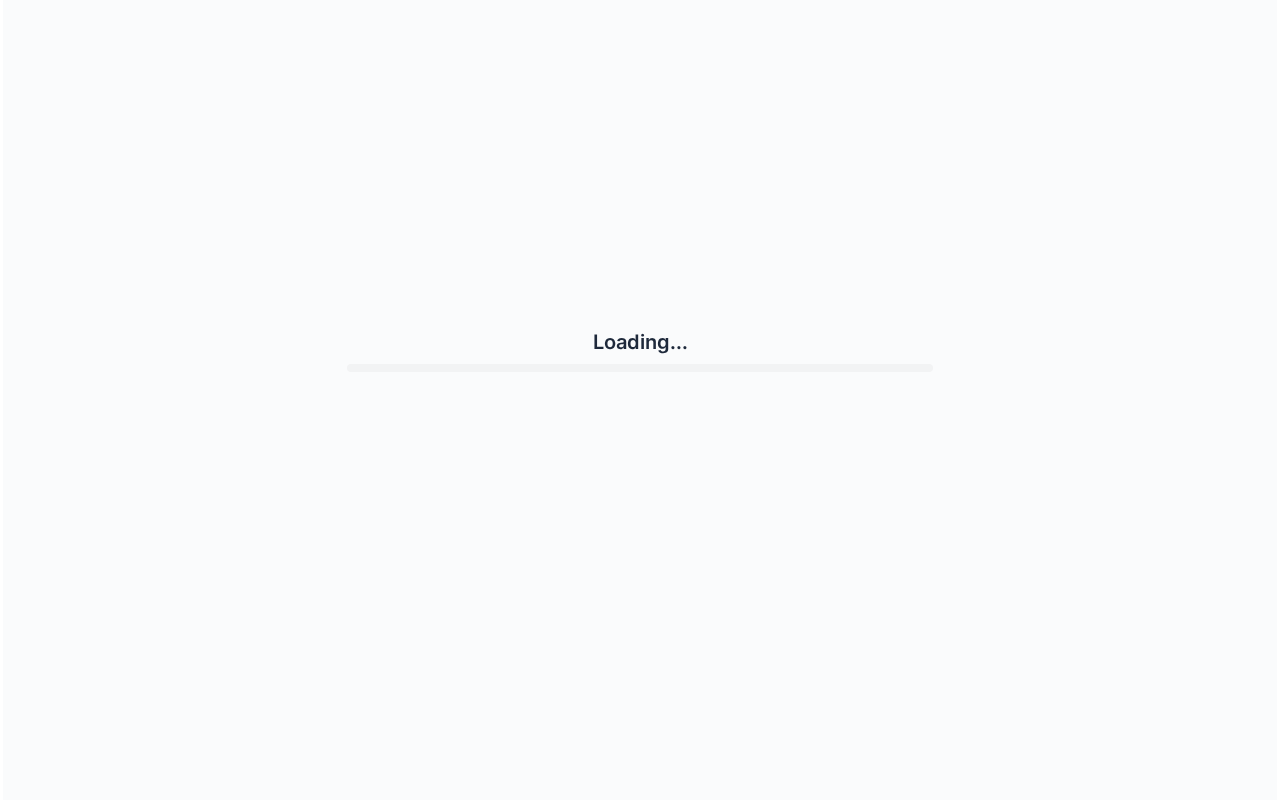 scroll, scrollTop: 0, scrollLeft: 0, axis: both 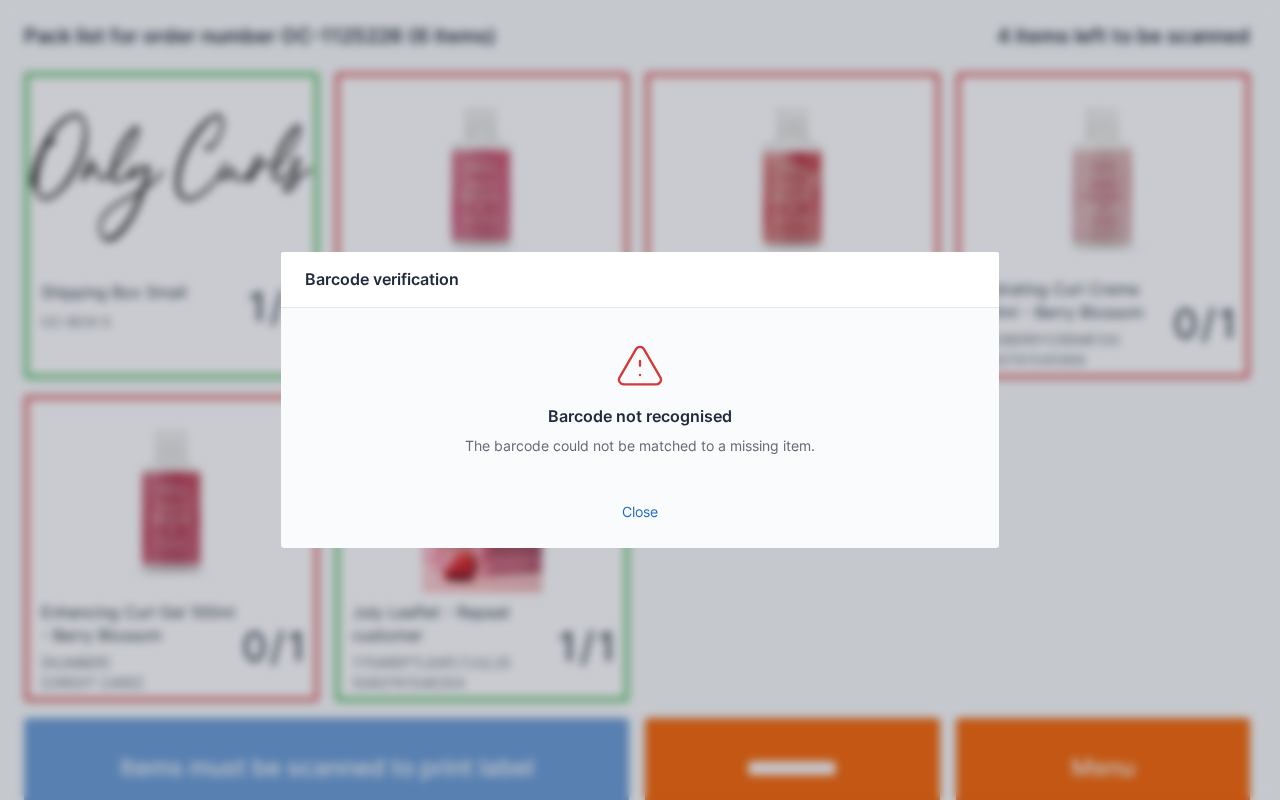 click on "Close" at bounding box center (640, 512) 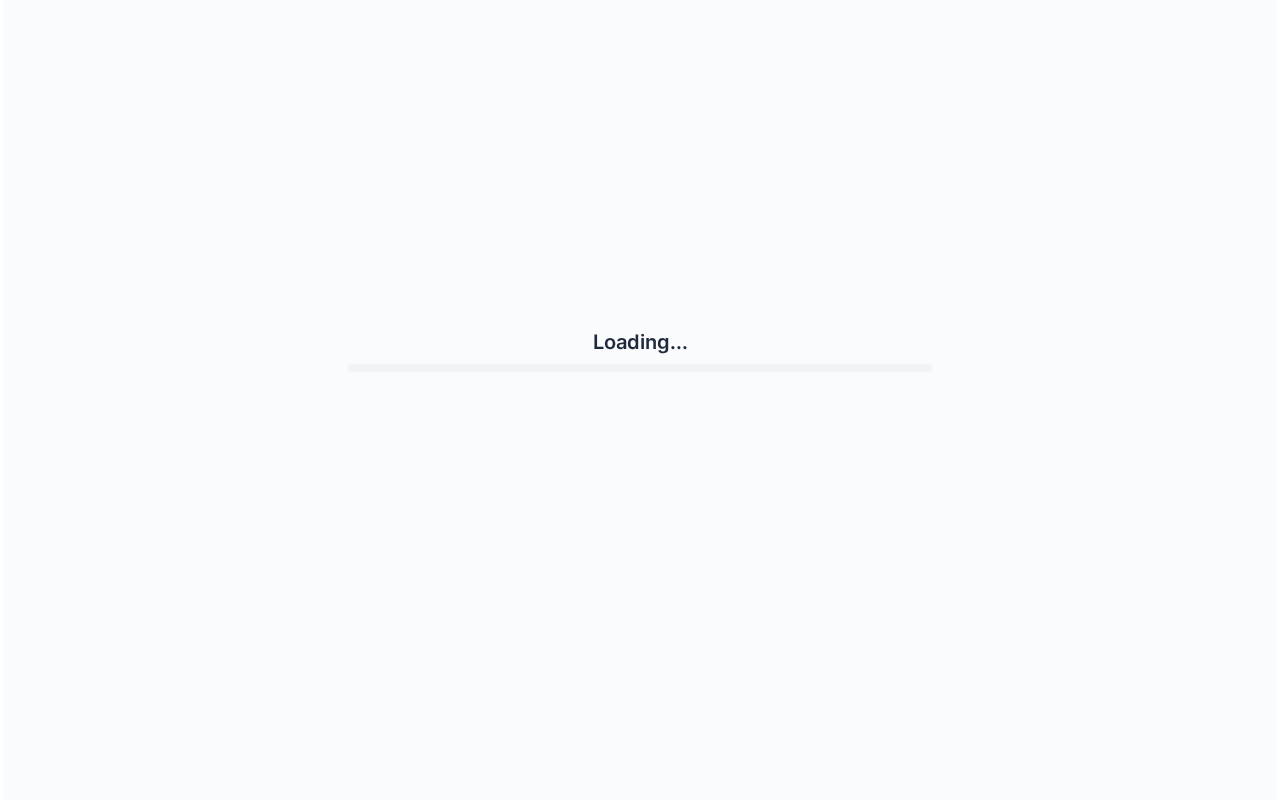 scroll, scrollTop: 0, scrollLeft: 0, axis: both 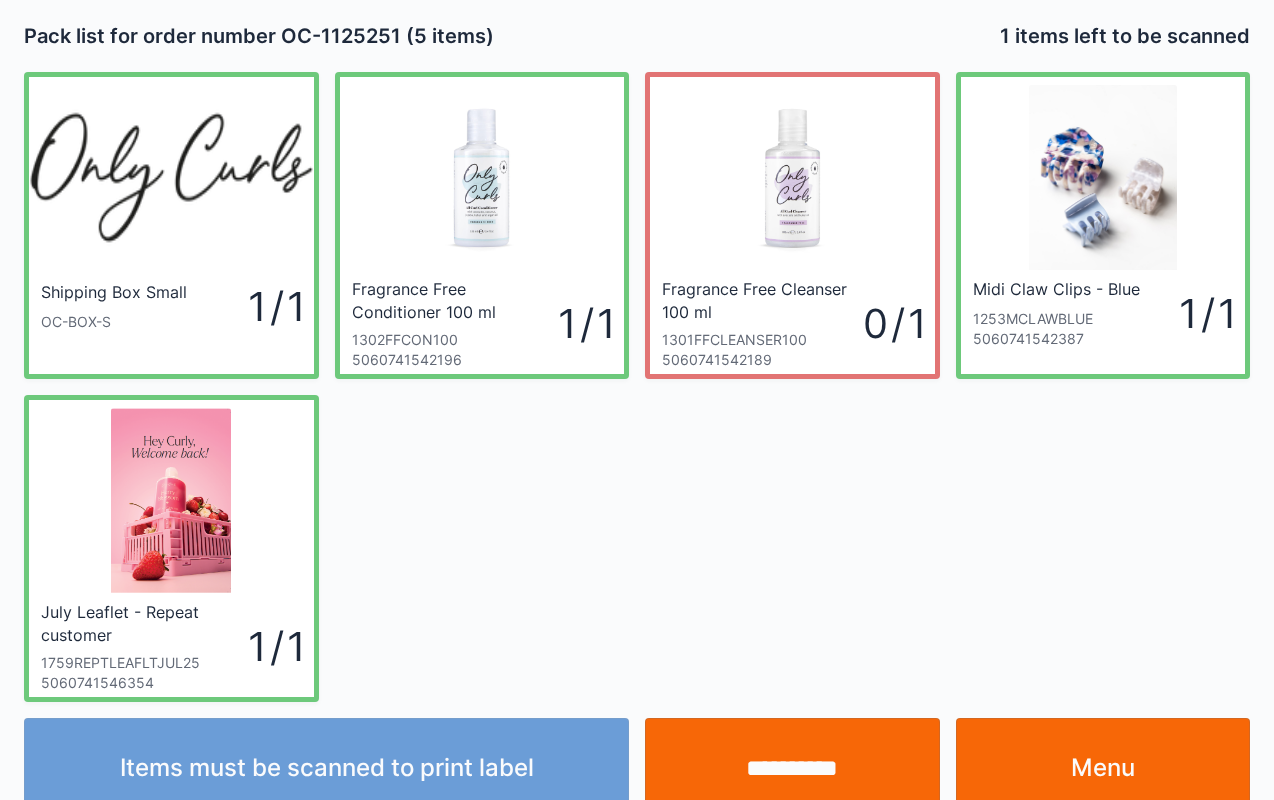 click on "**********" at bounding box center [792, 768] 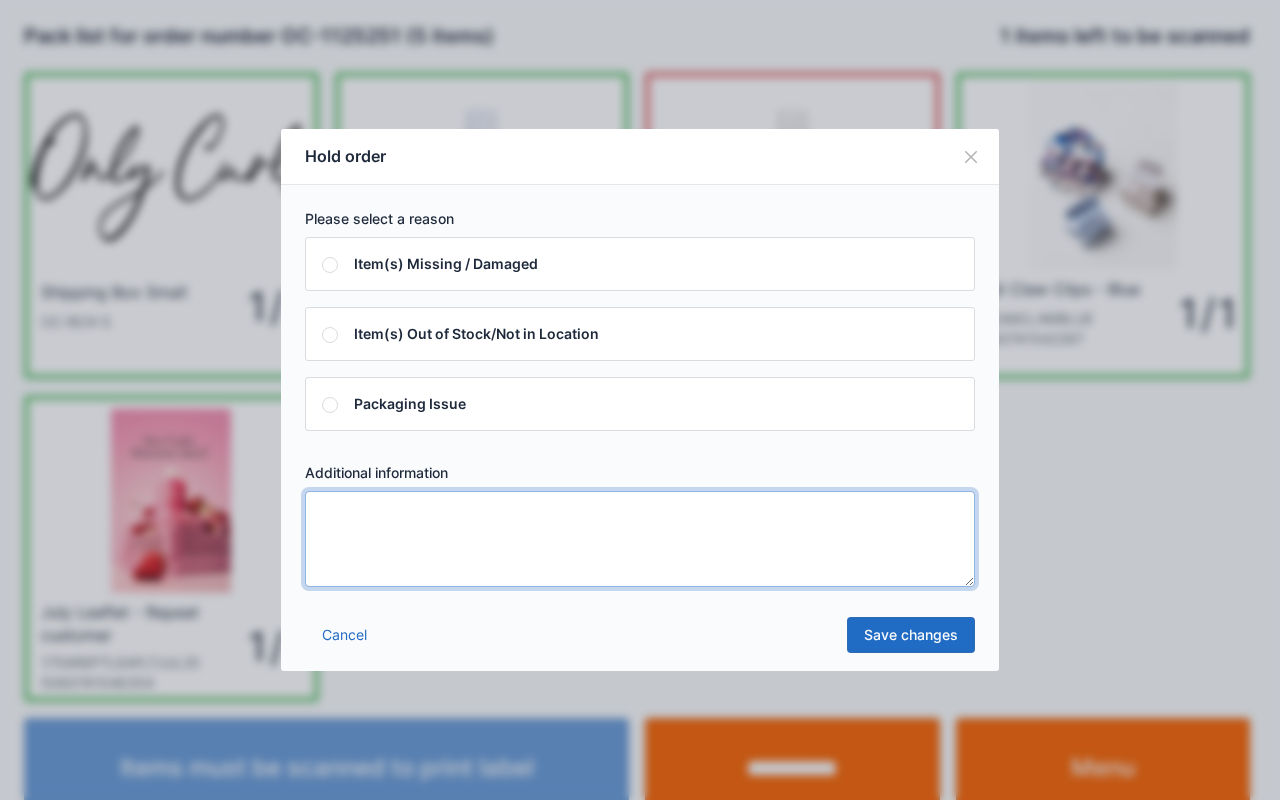 click at bounding box center [640, 539] 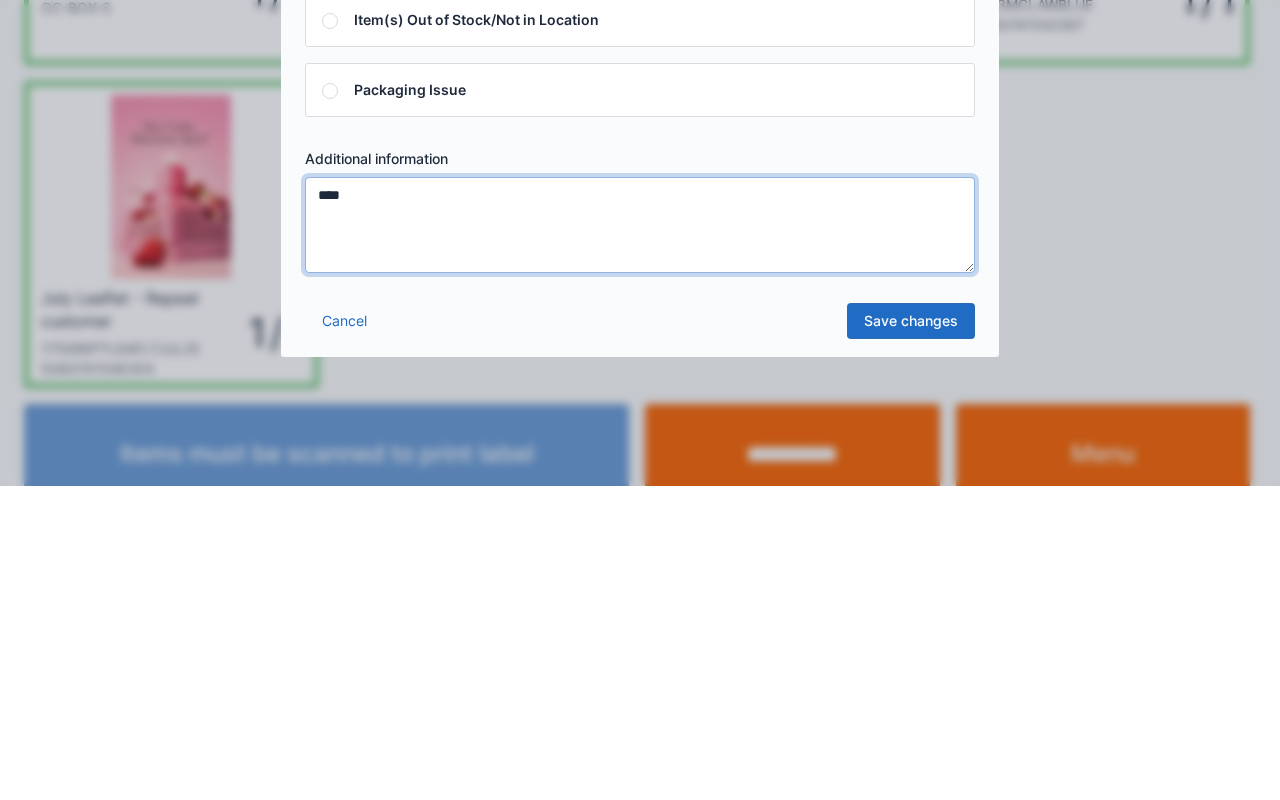 type on "****" 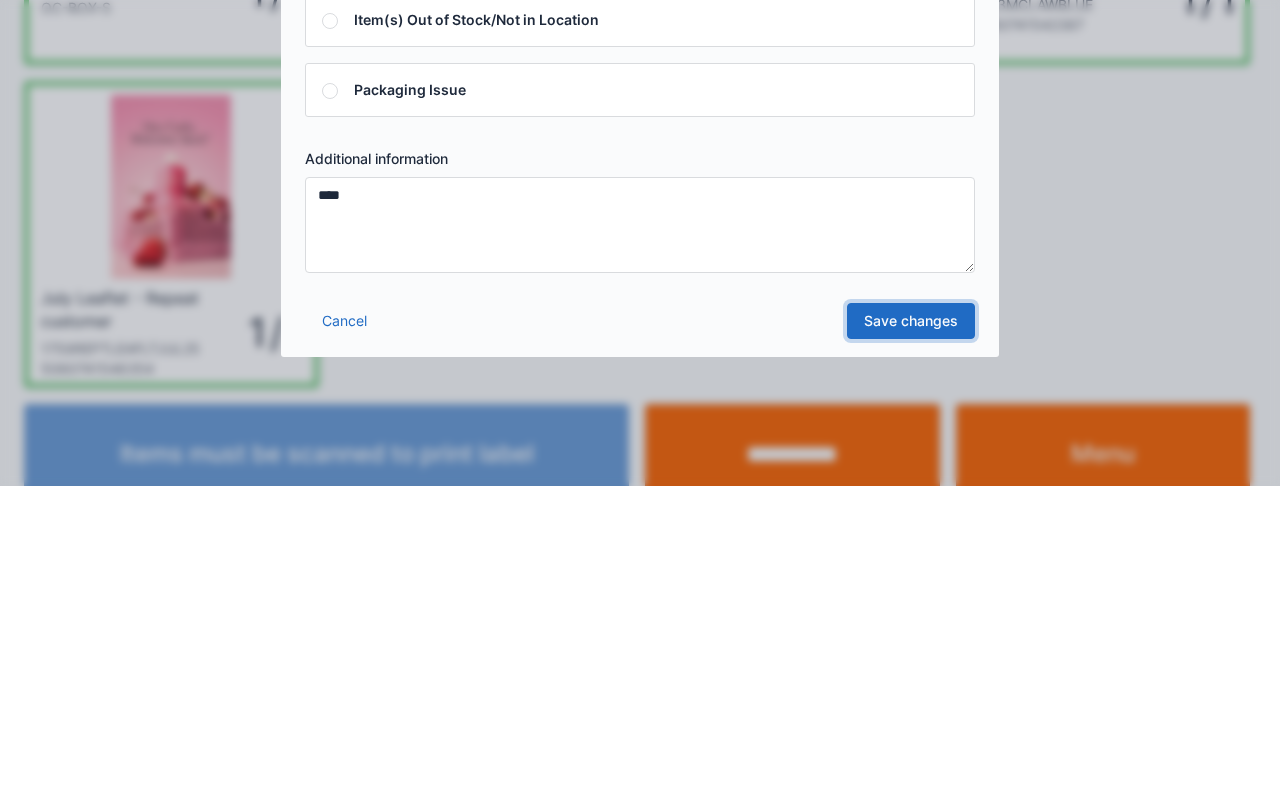 click on "Save changes" at bounding box center (911, 635) 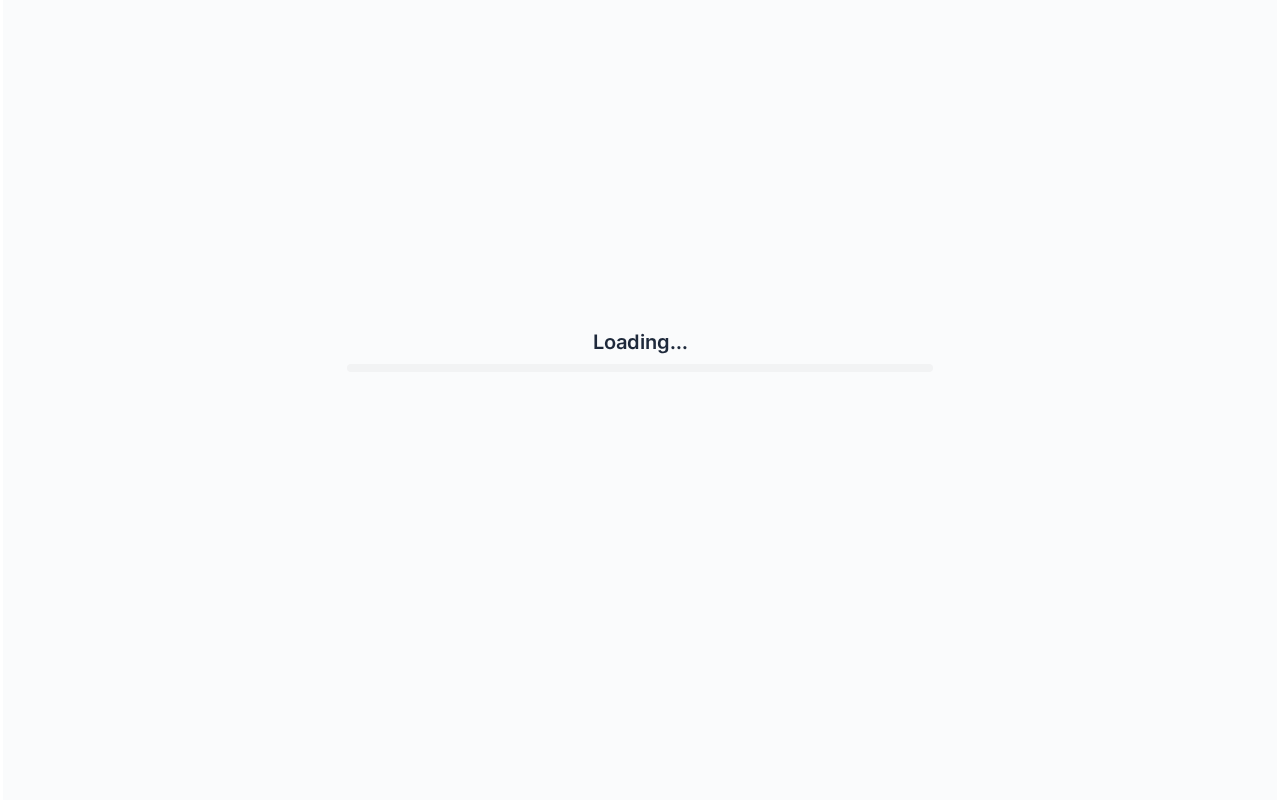 scroll, scrollTop: 0, scrollLeft: 0, axis: both 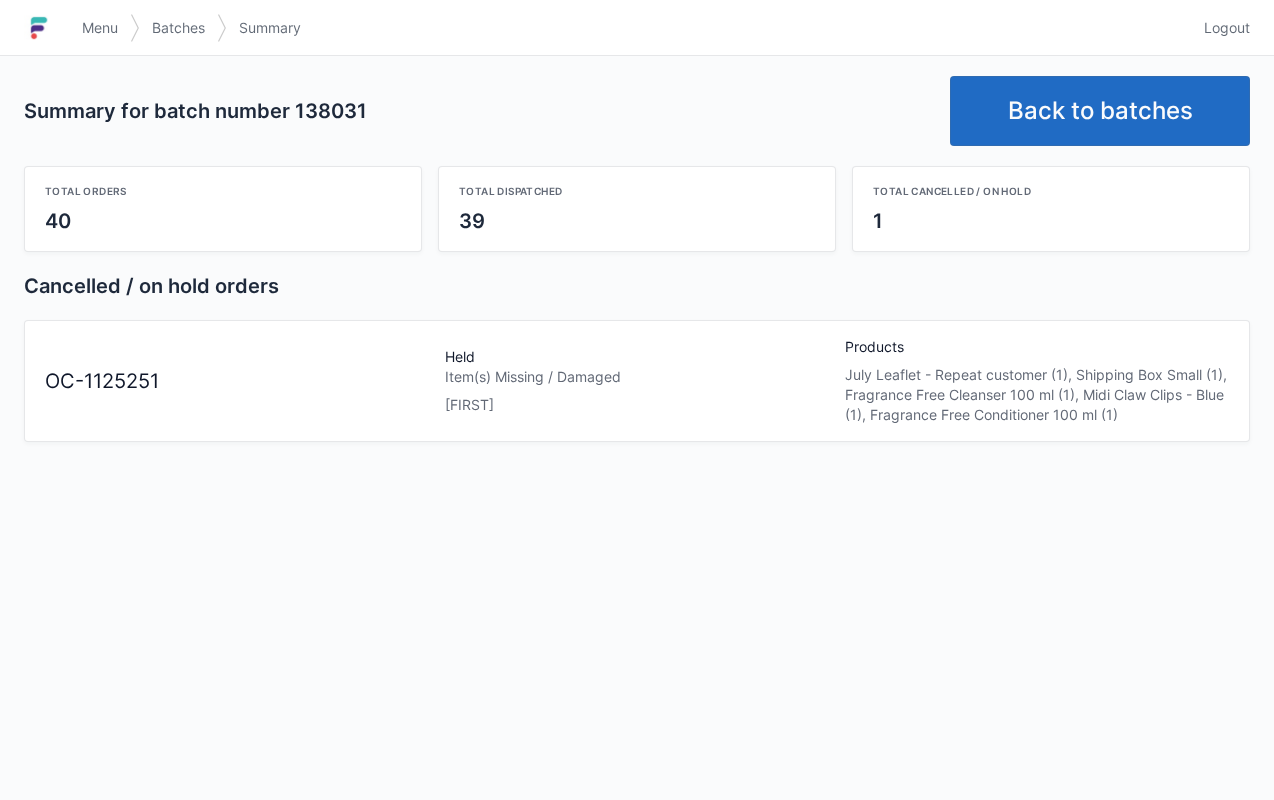 click on "Menu" at bounding box center [100, 28] 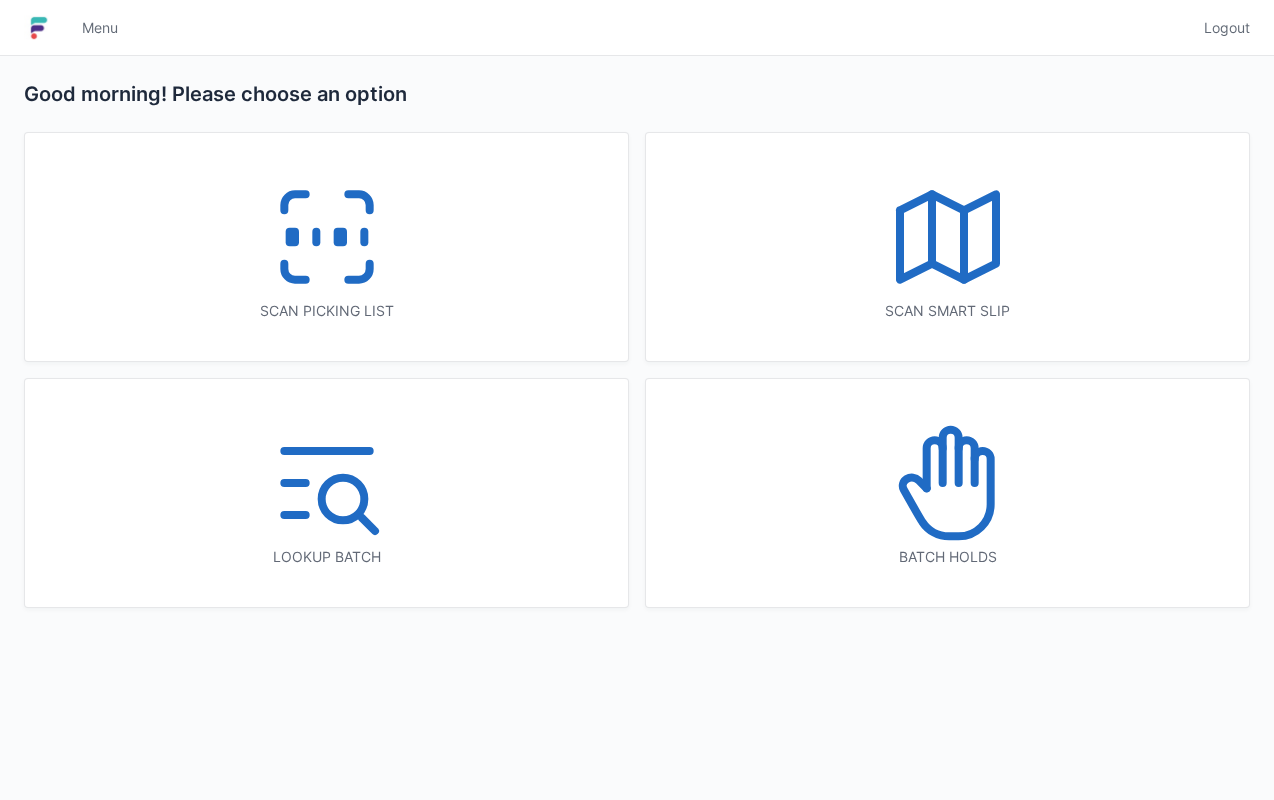 scroll, scrollTop: 0, scrollLeft: 0, axis: both 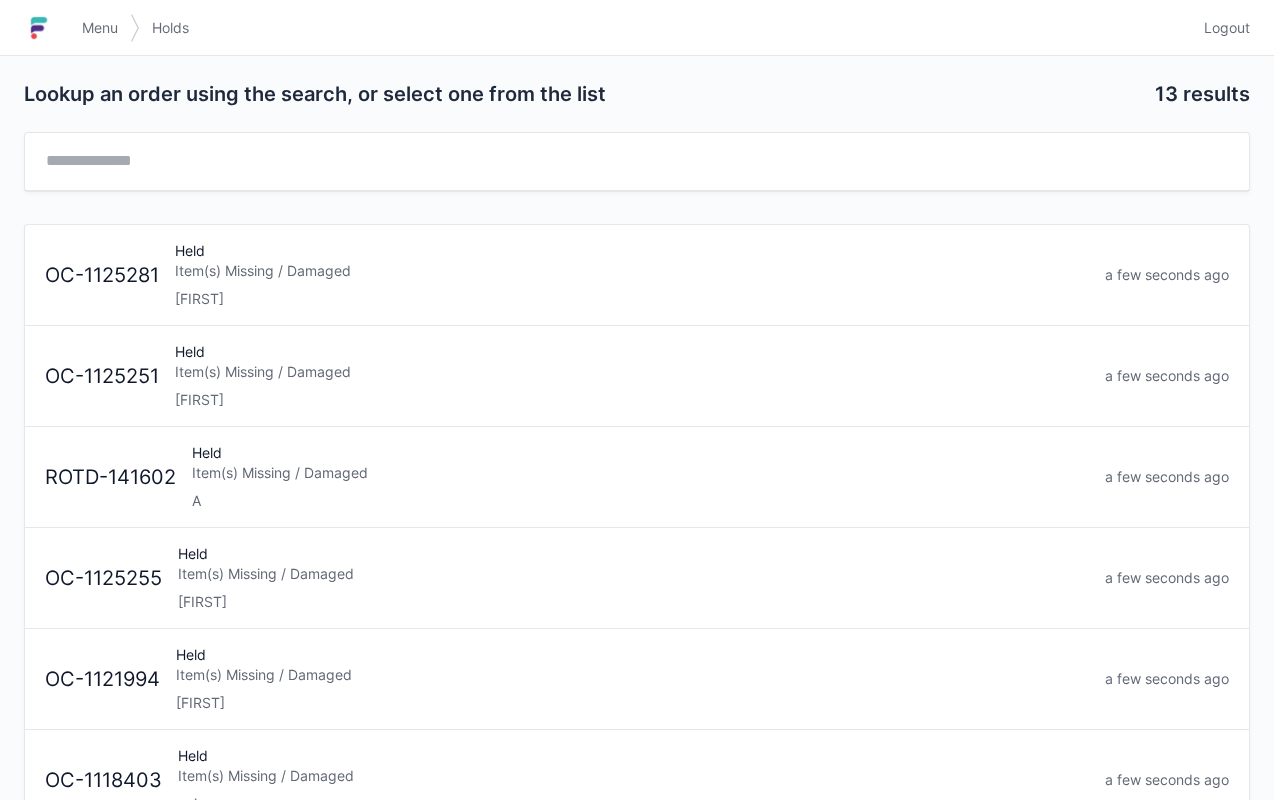 click on "Item(s) Missing / Damaged" at bounding box center (632, 372) 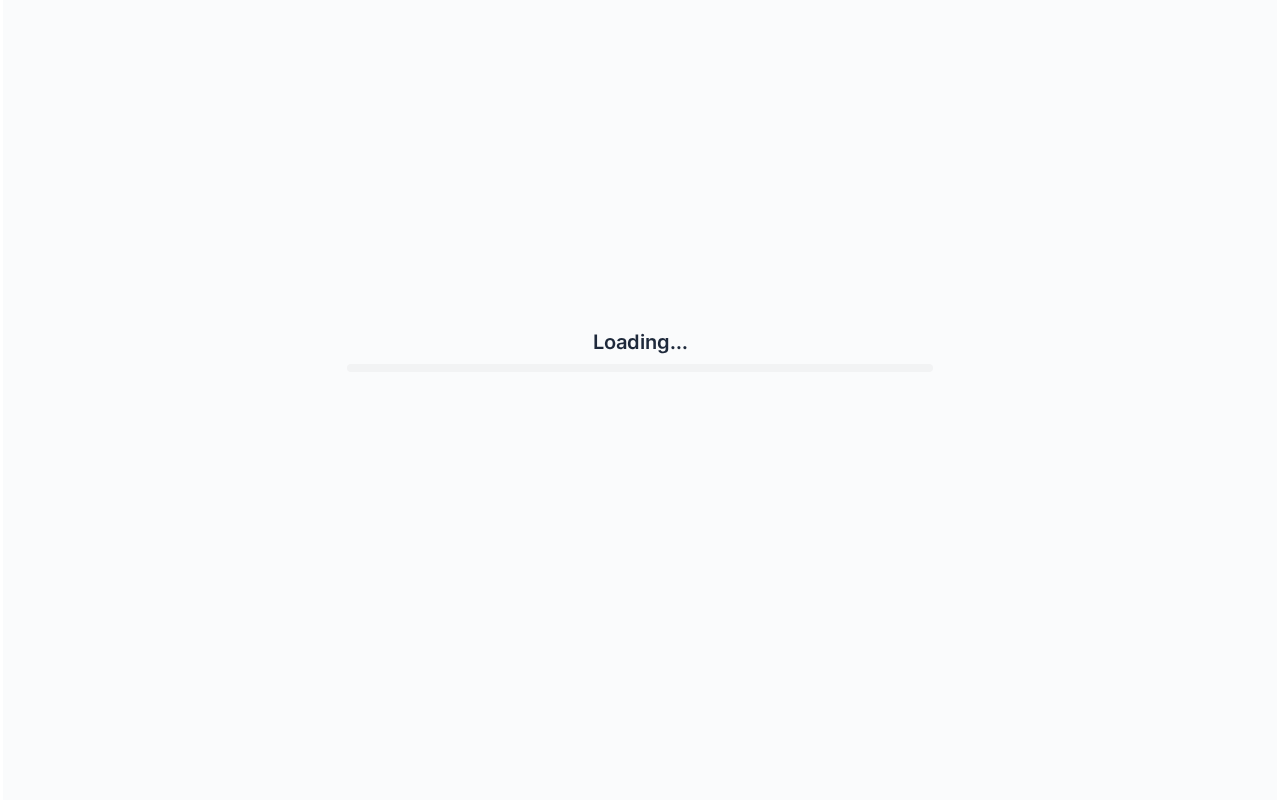 scroll, scrollTop: 0, scrollLeft: 0, axis: both 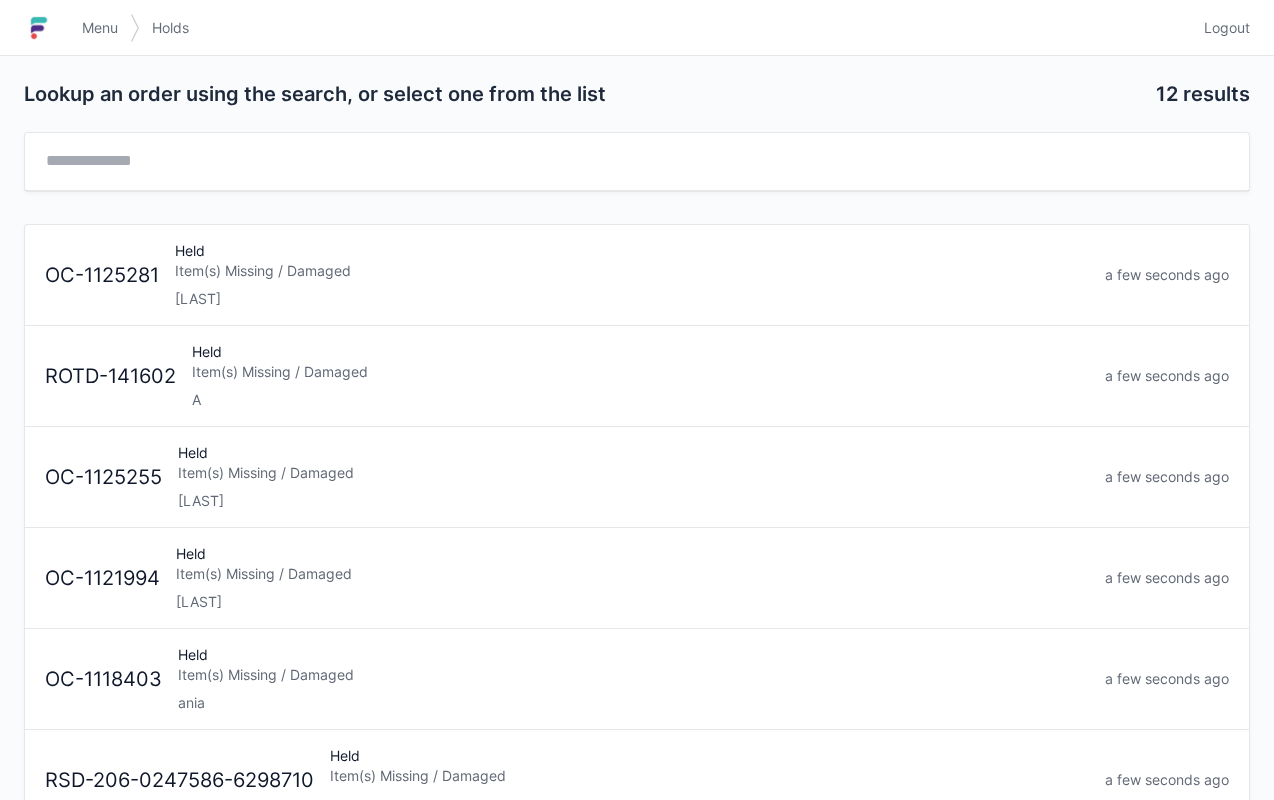 click on "Menu" at bounding box center (100, 28) 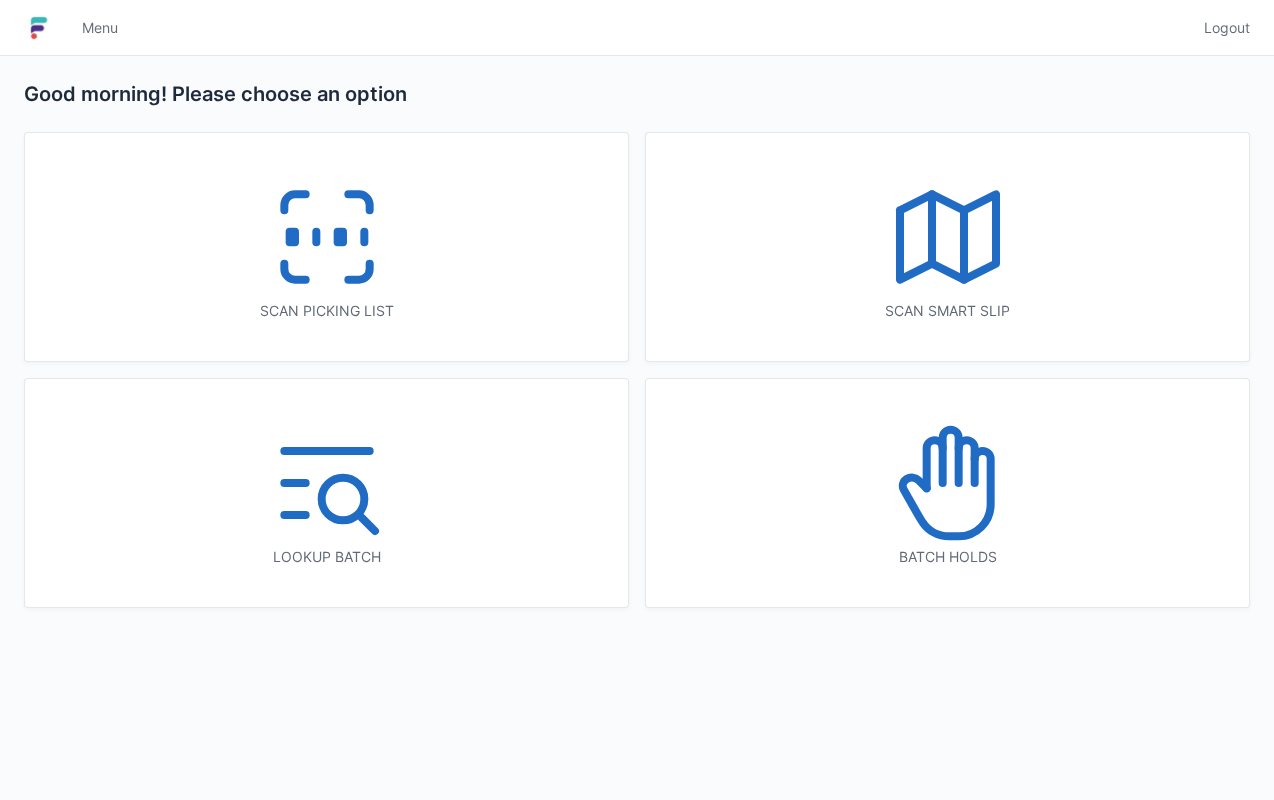 scroll, scrollTop: 0, scrollLeft: 0, axis: both 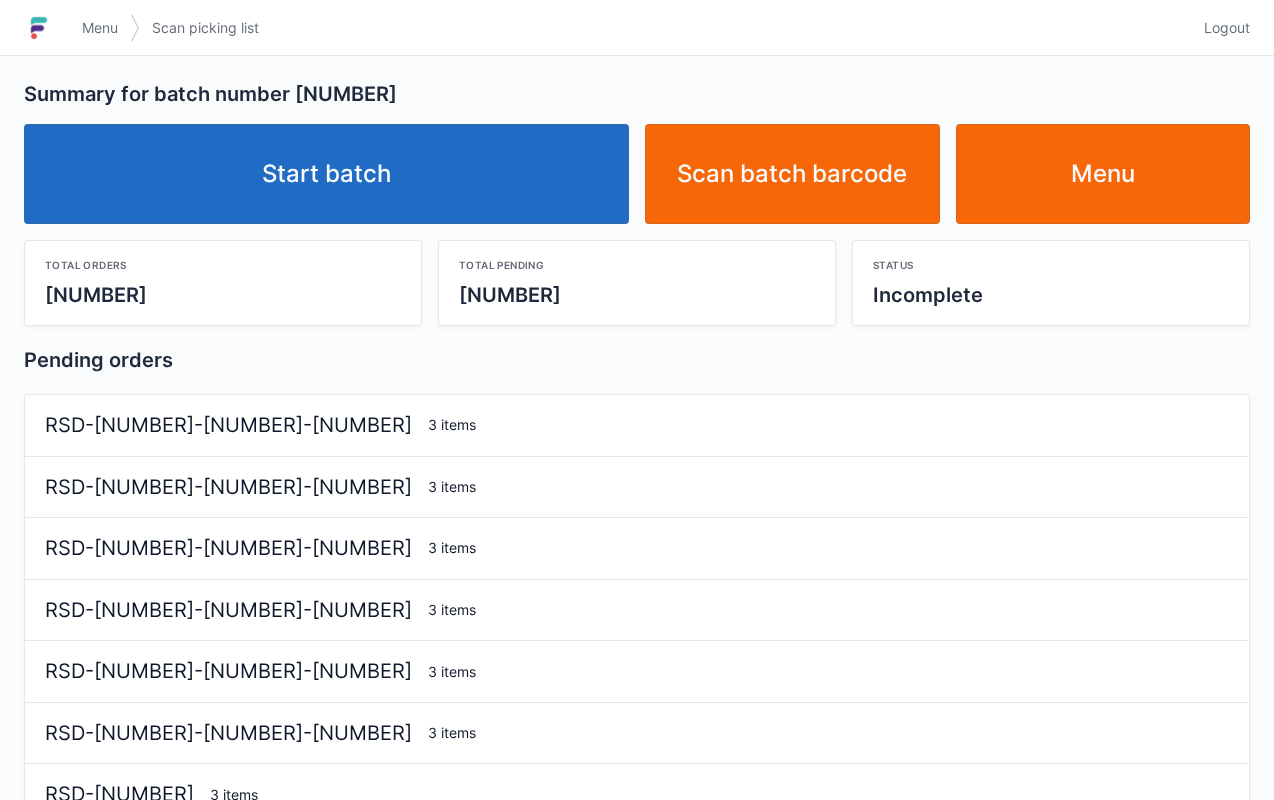 click on "Start batch" at bounding box center [326, 174] 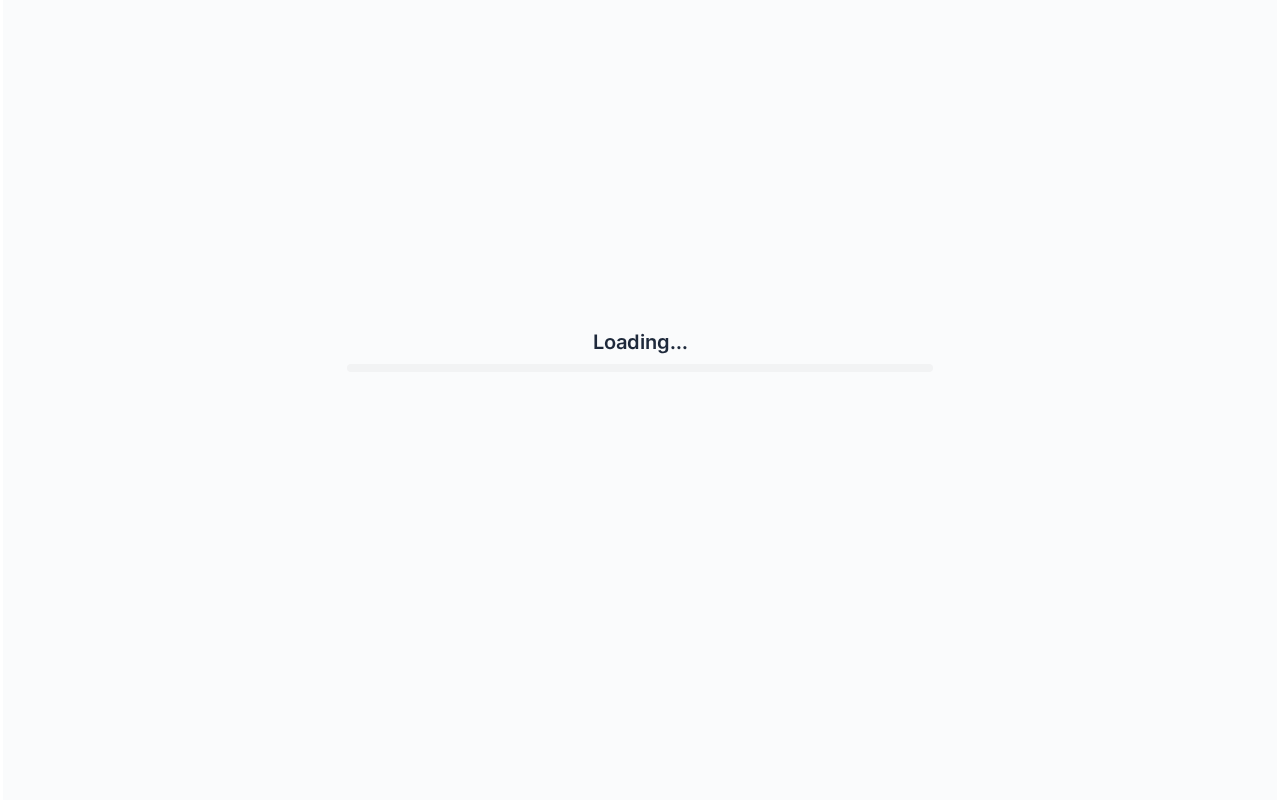 scroll, scrollTop: 0, scrollLeft: 0, axis: both 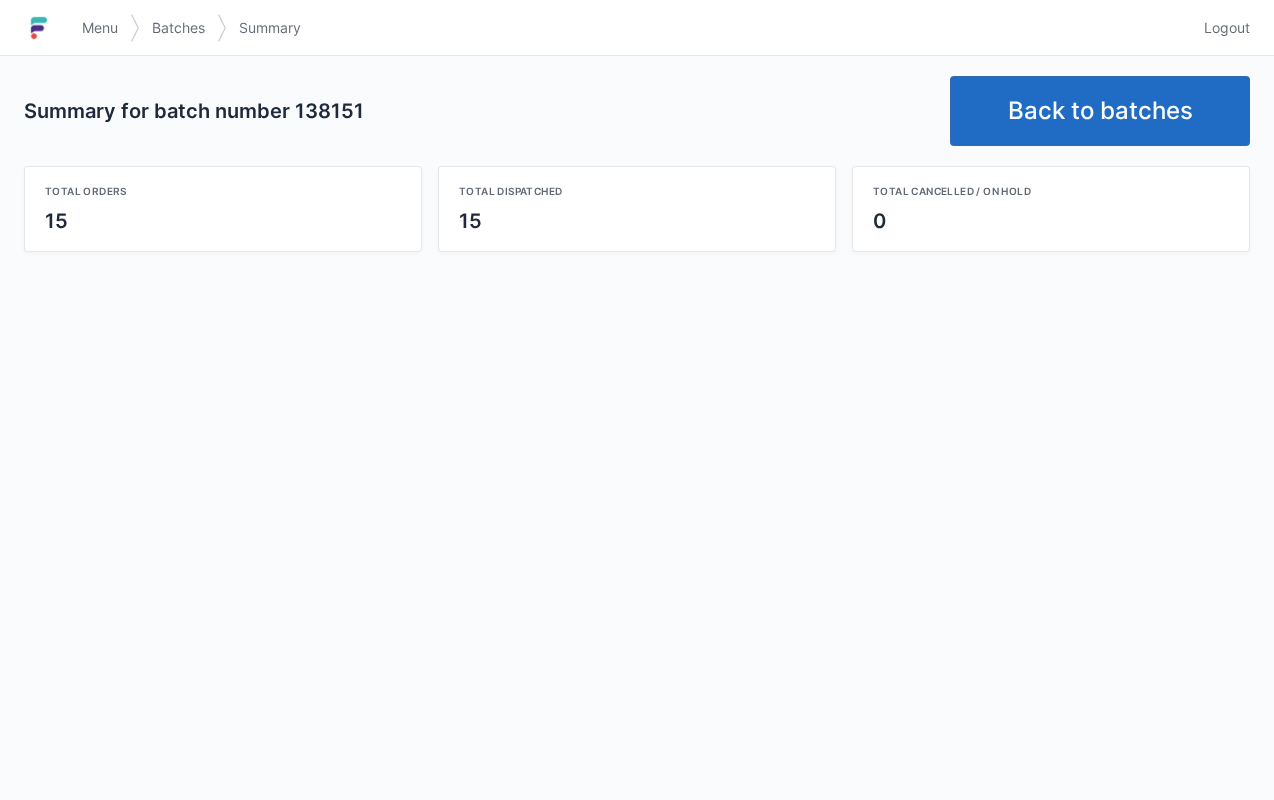 click on "Back to batches" at bounding box center (1100, 111) 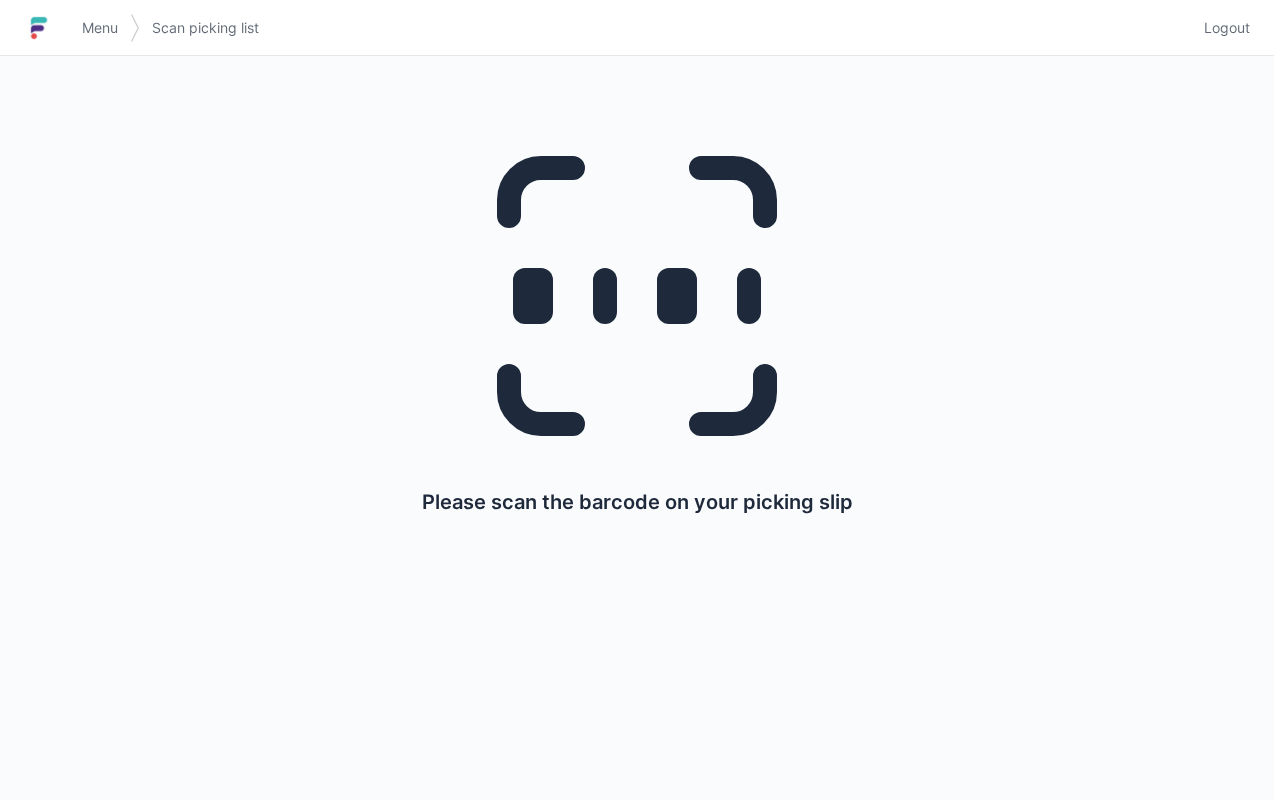 scroll, scrollTop: 0, scrollLeft: 0, axis: both 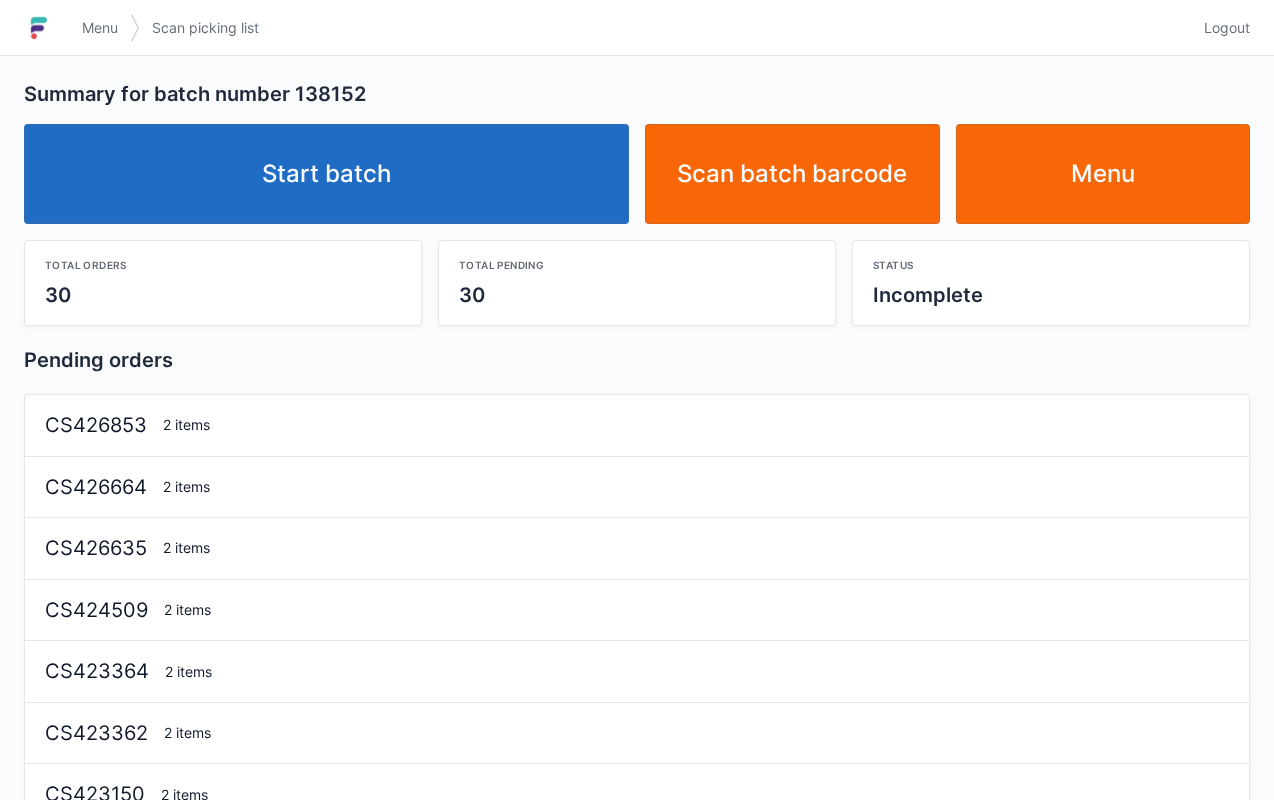 click on "Start batch" at bounding box center (326, 174) 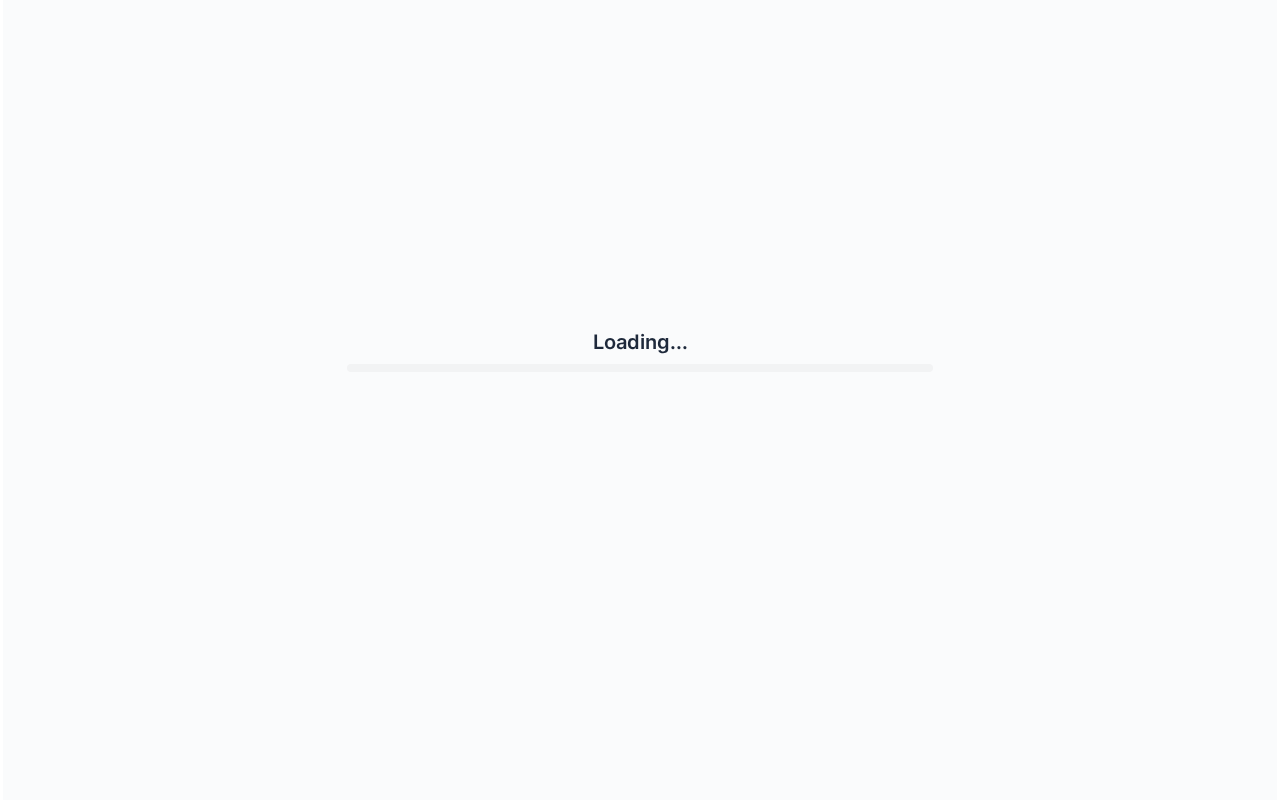 scroll, scrollTop: 0, scrollLeft: 0, axis: both 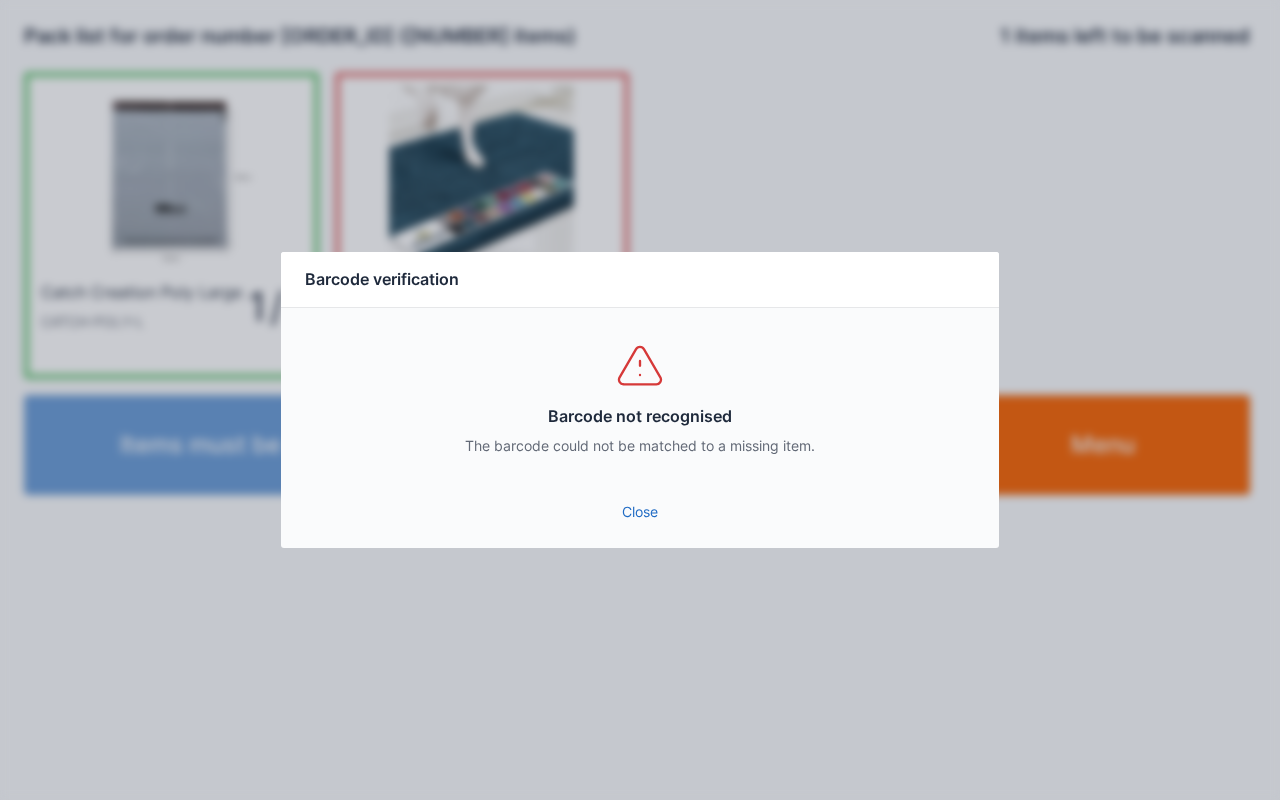 click on "Close" at bounding box center [640, 512] 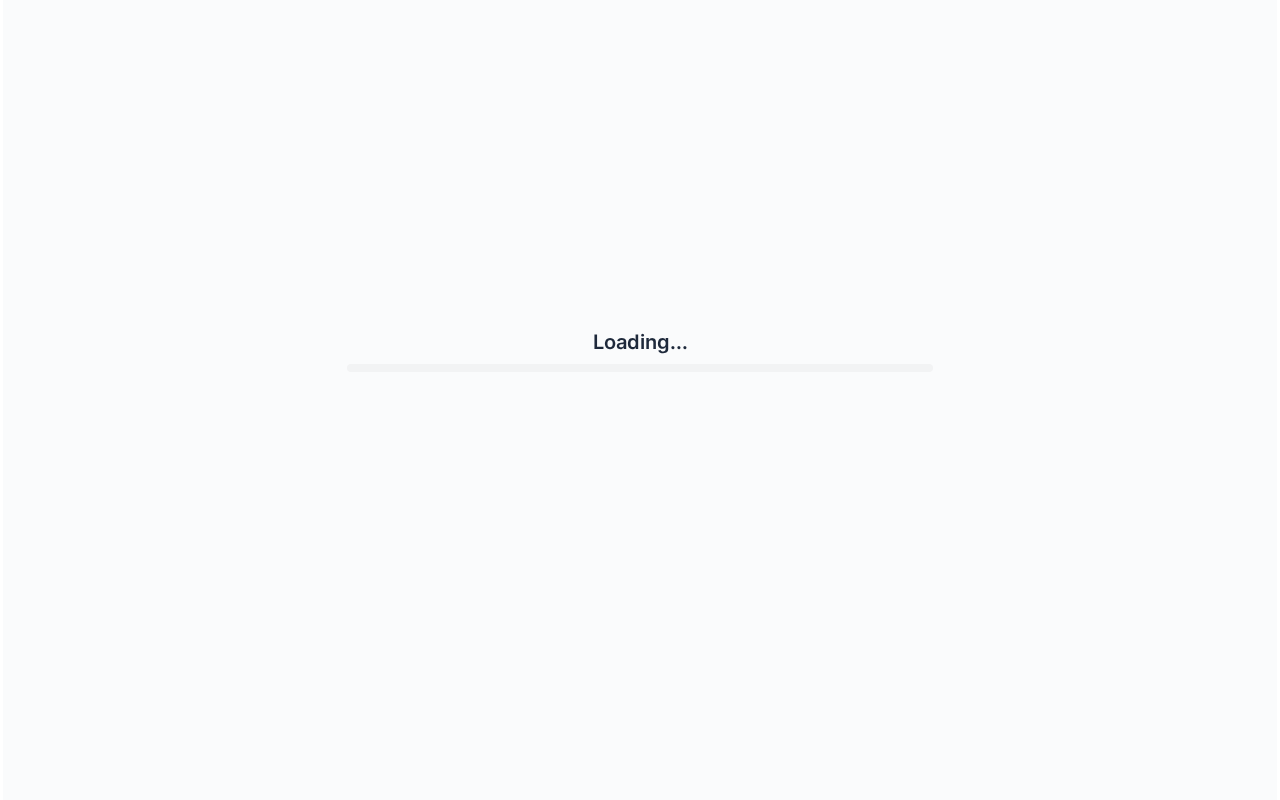 scroll, scrollTop: 0, scrollLeft: 0, axis: both 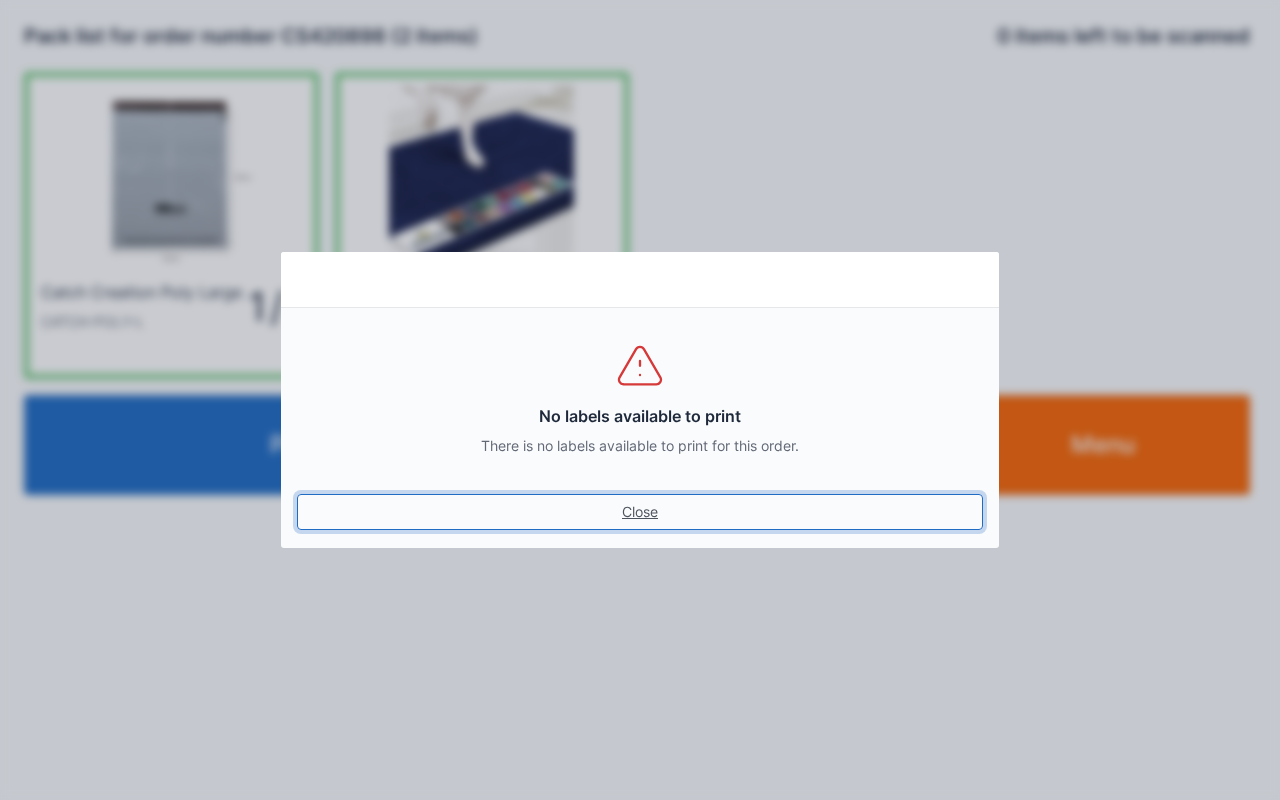click on "Close" at bounding box center [640, 512] 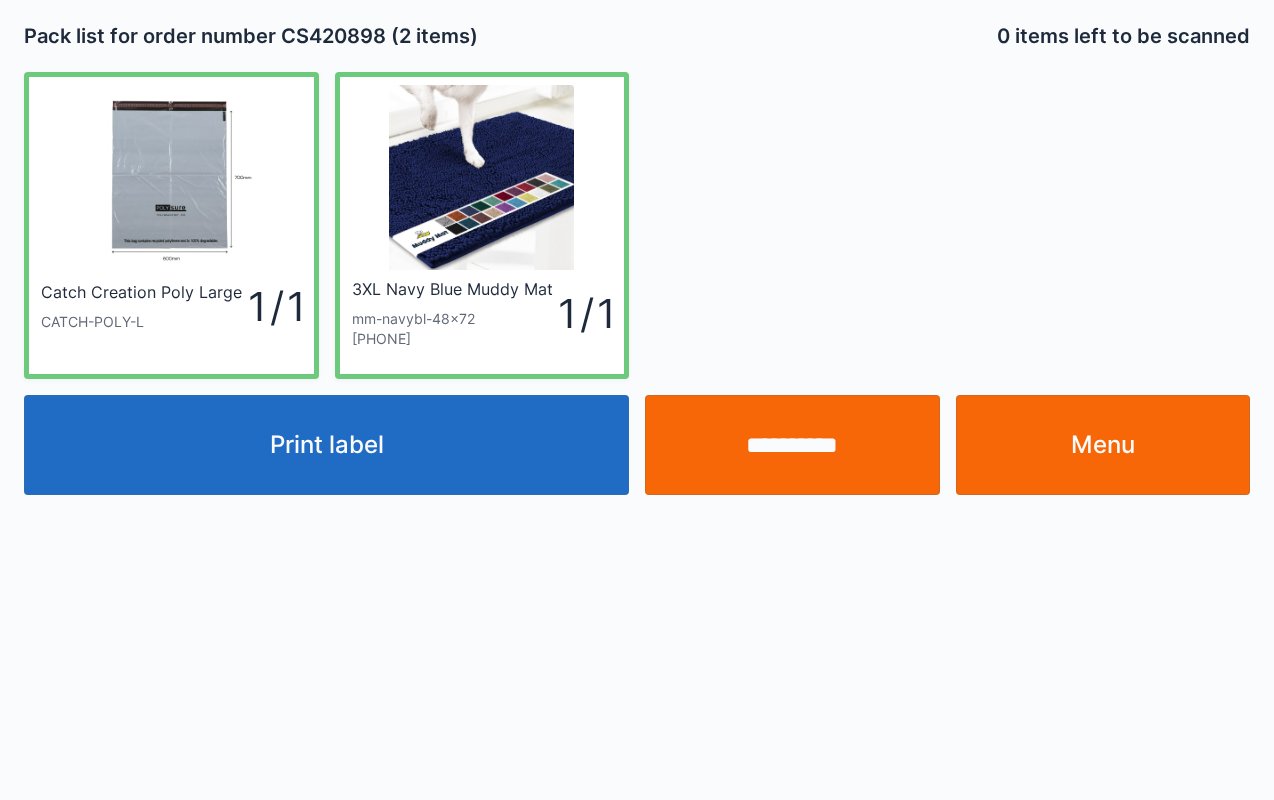 click on "**********" at bounding box center (792, 445) 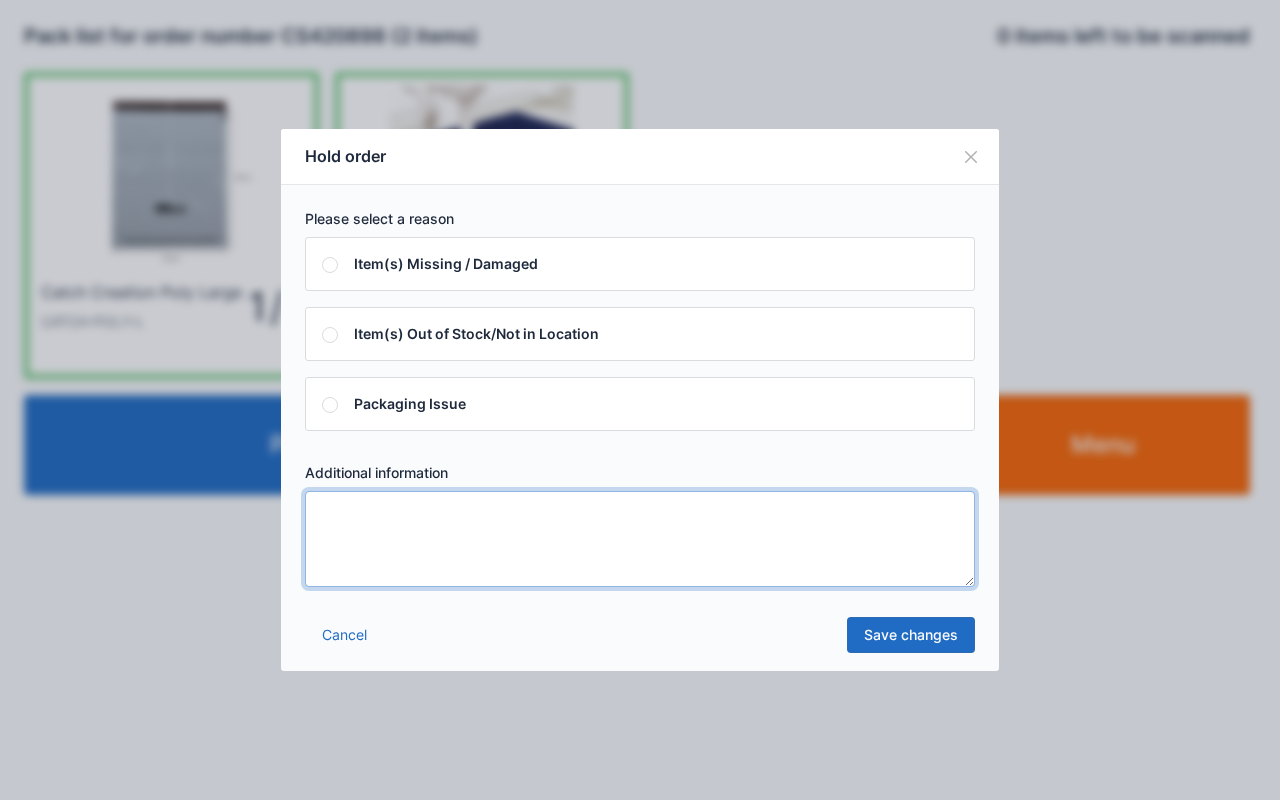 click at bounding box center (640, 539) 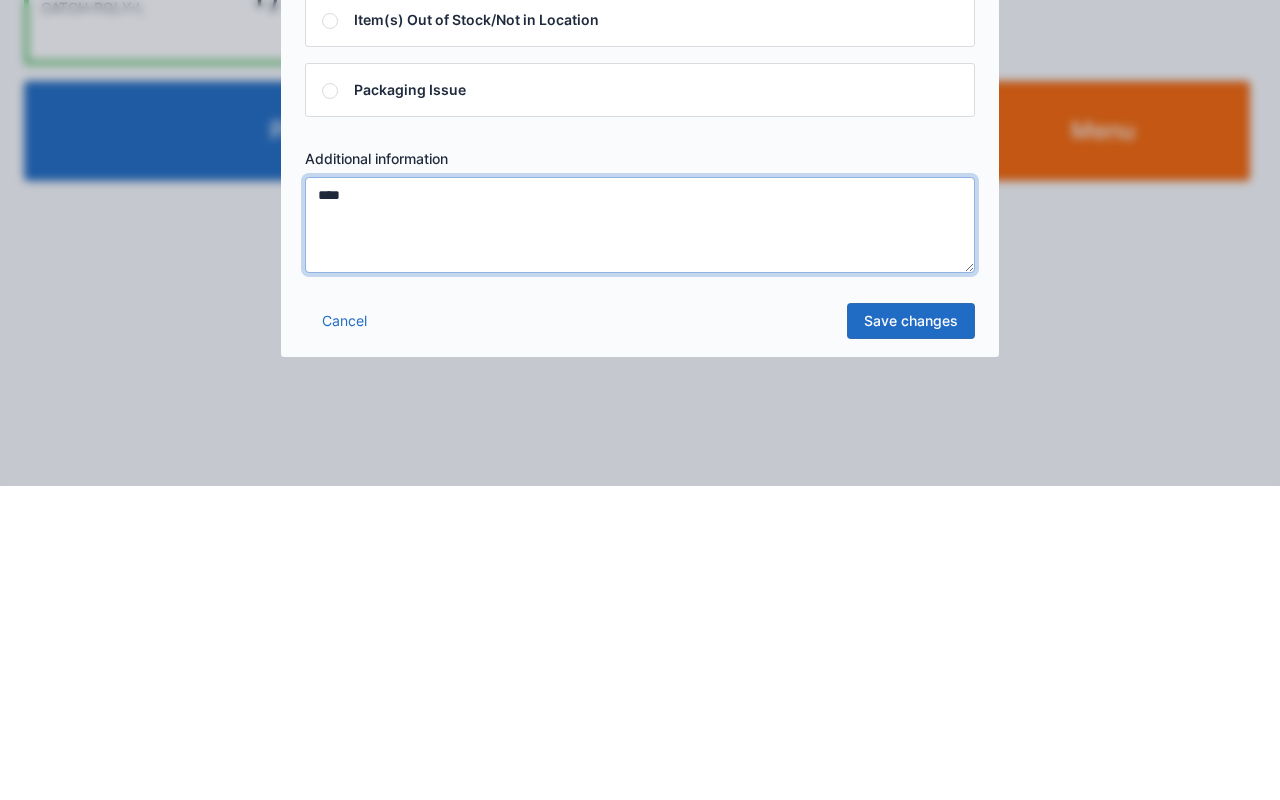 type on "****" 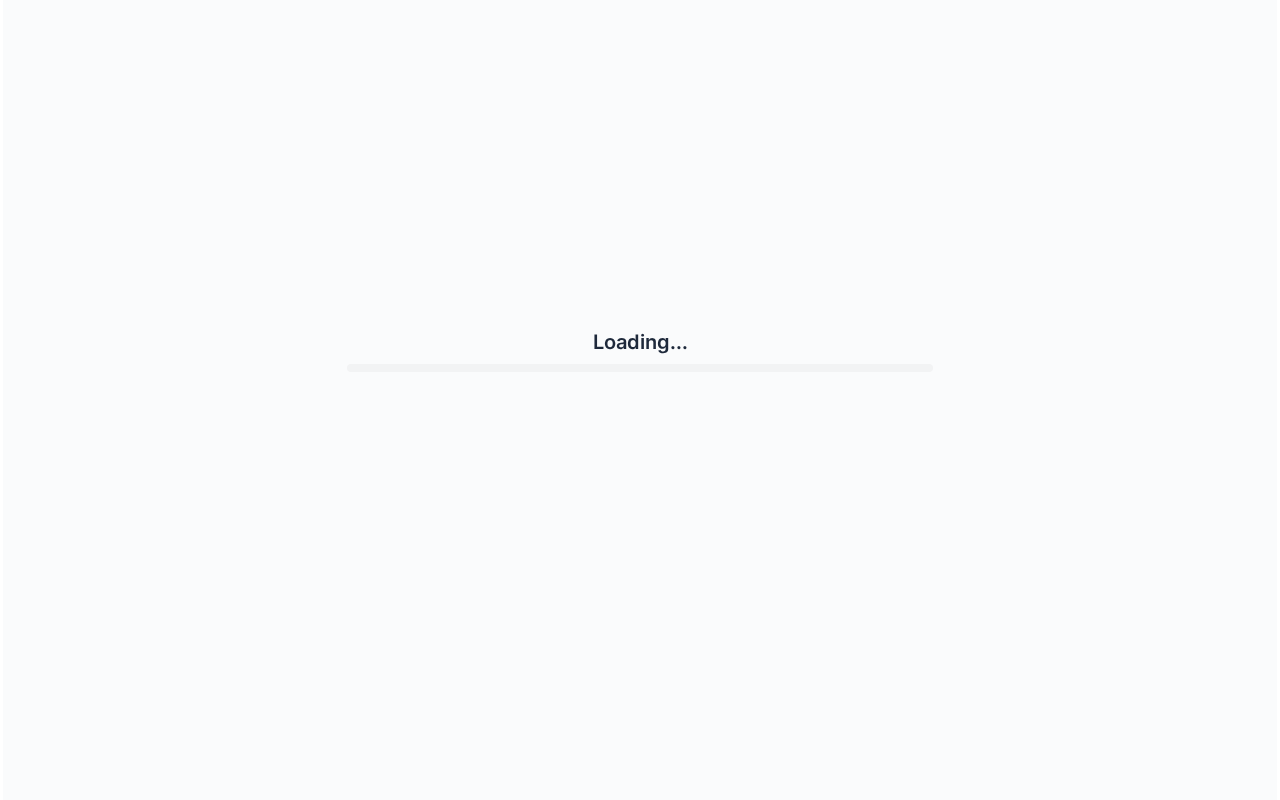 scroll, scrollTop: 0, scrollLeft: 0, axis: both 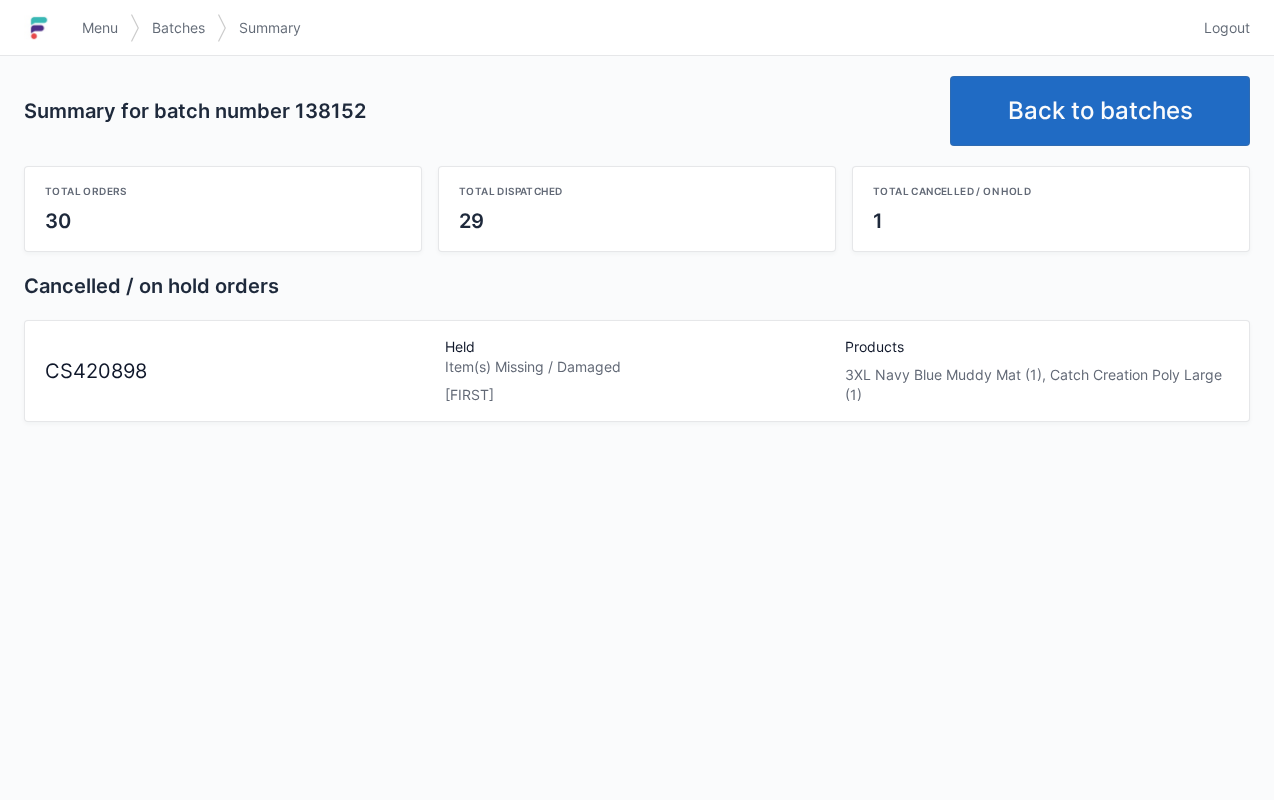 click on "Menu" at bounding box center (100, 28) 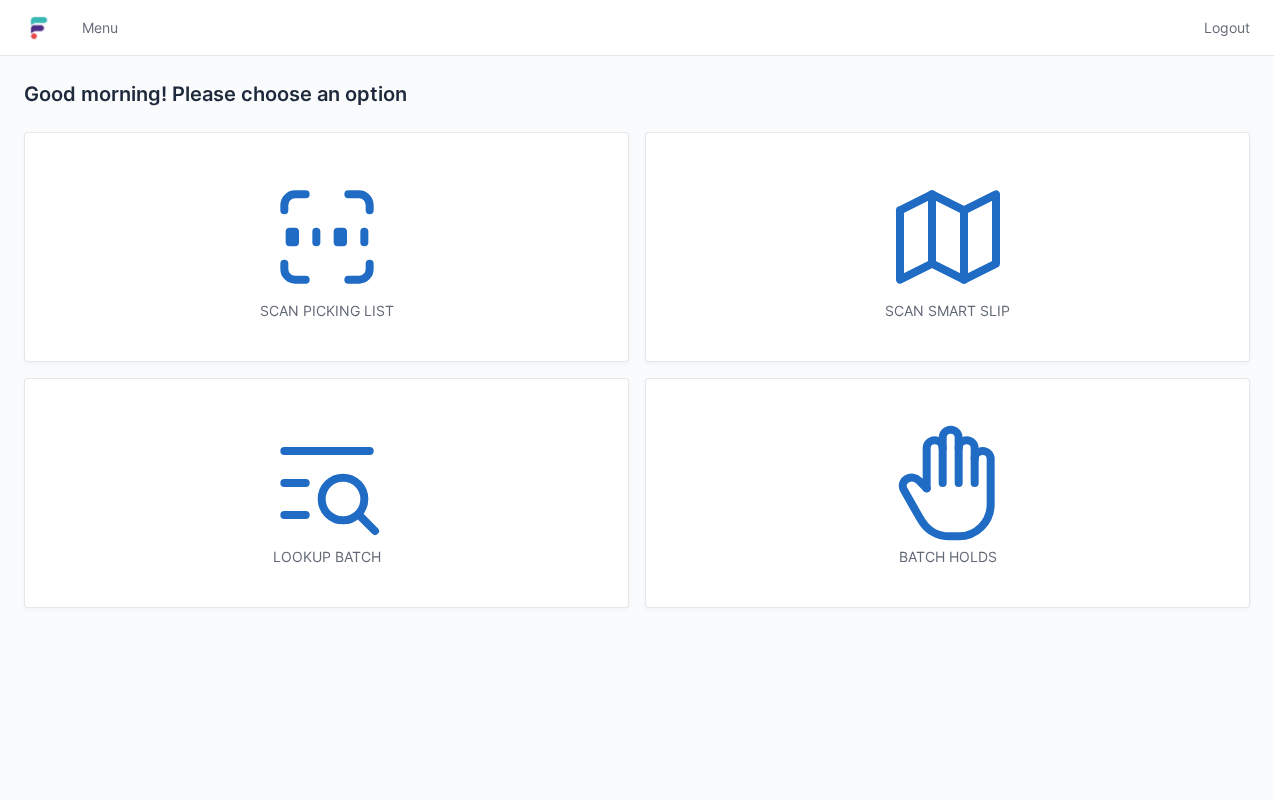 scroll, scrollTop: 0, scrollLeft: 0, axis: both 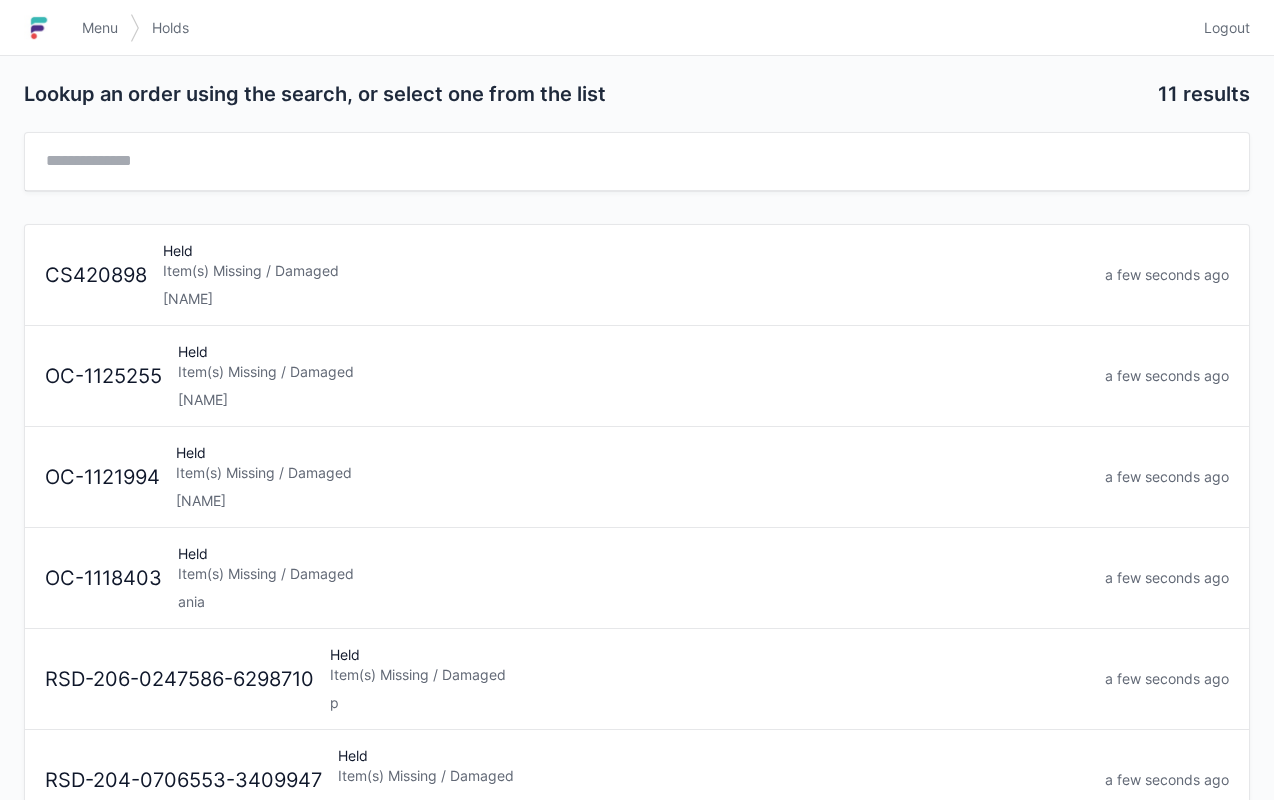 click on "[NAME]" at bounding box center [626, 299] 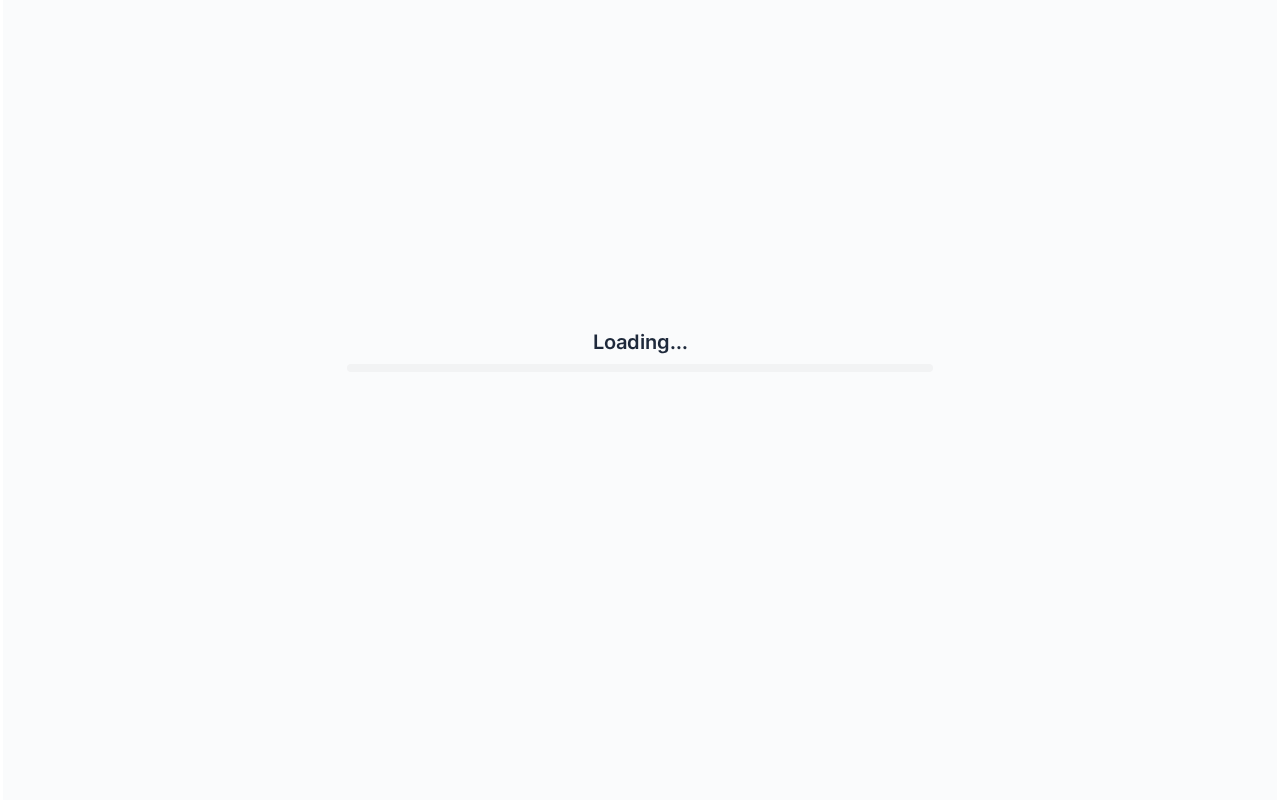 scroll, scrollTop: 0, scrollLeft: 0, axis: both 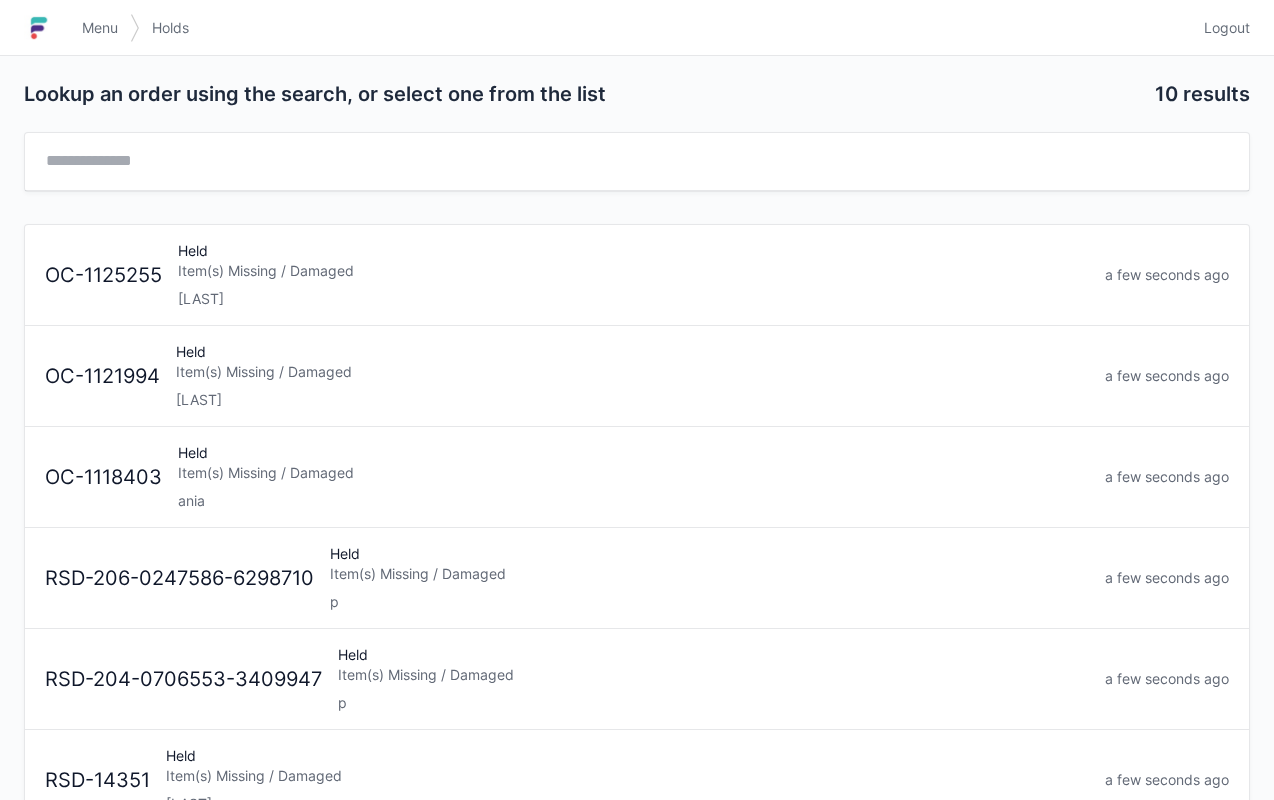 click on "Menu" at bounding box center (100, 28) 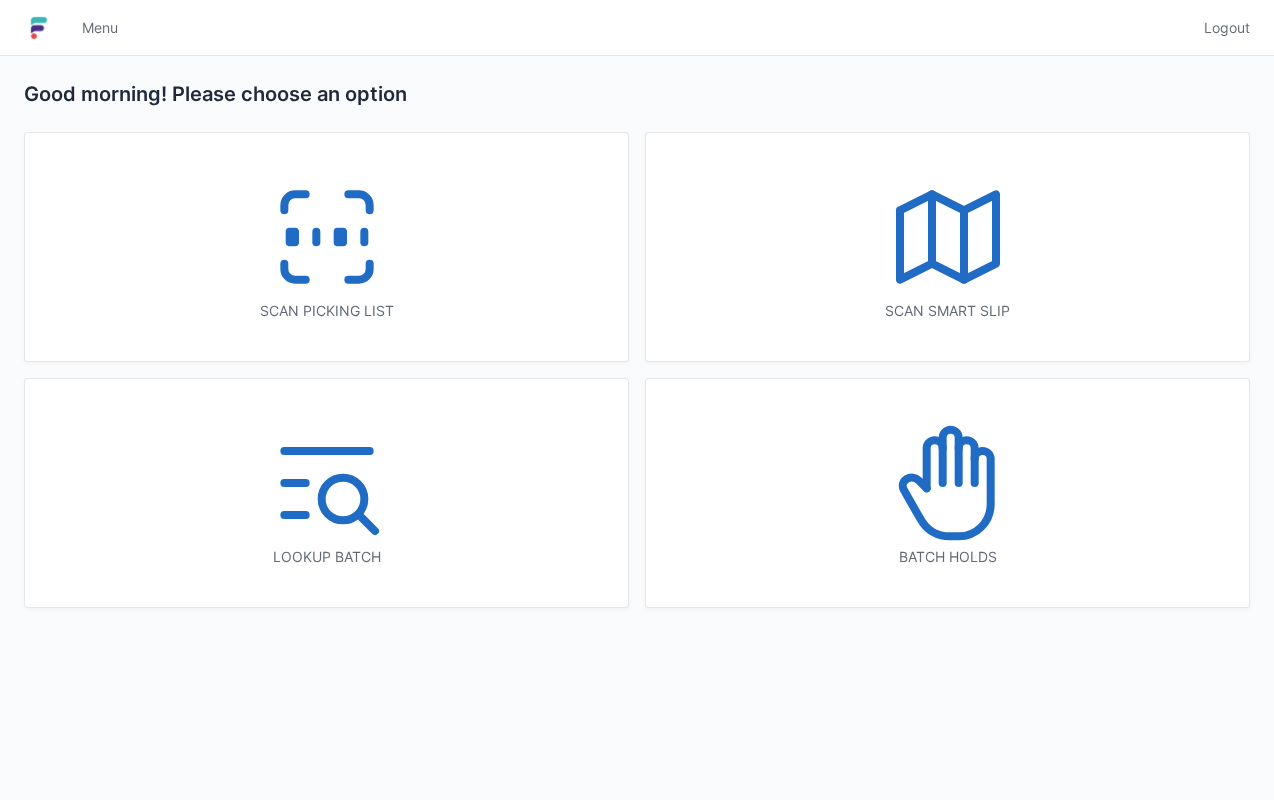 scroll, scrollTop: 0, scrollLeft: 0, axis: both 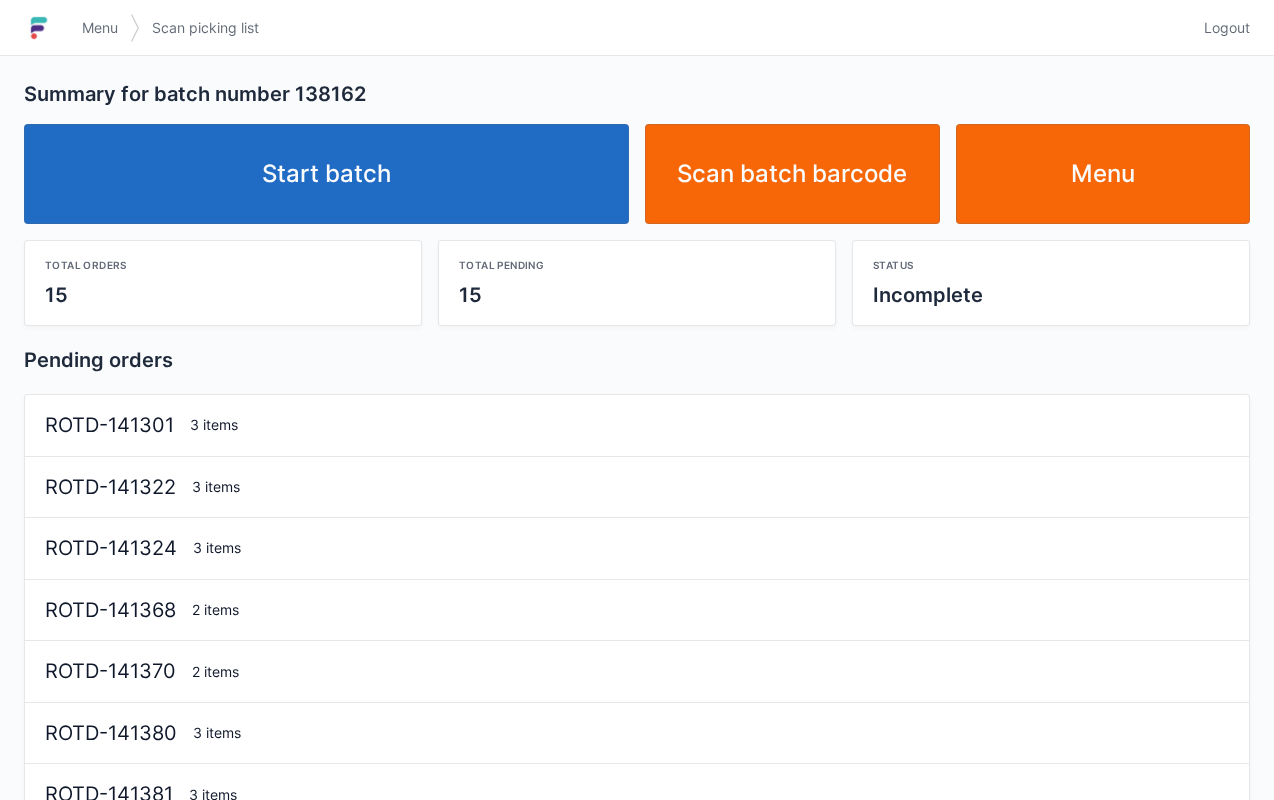 click on "Start batch" at bounding box center [326, 174] 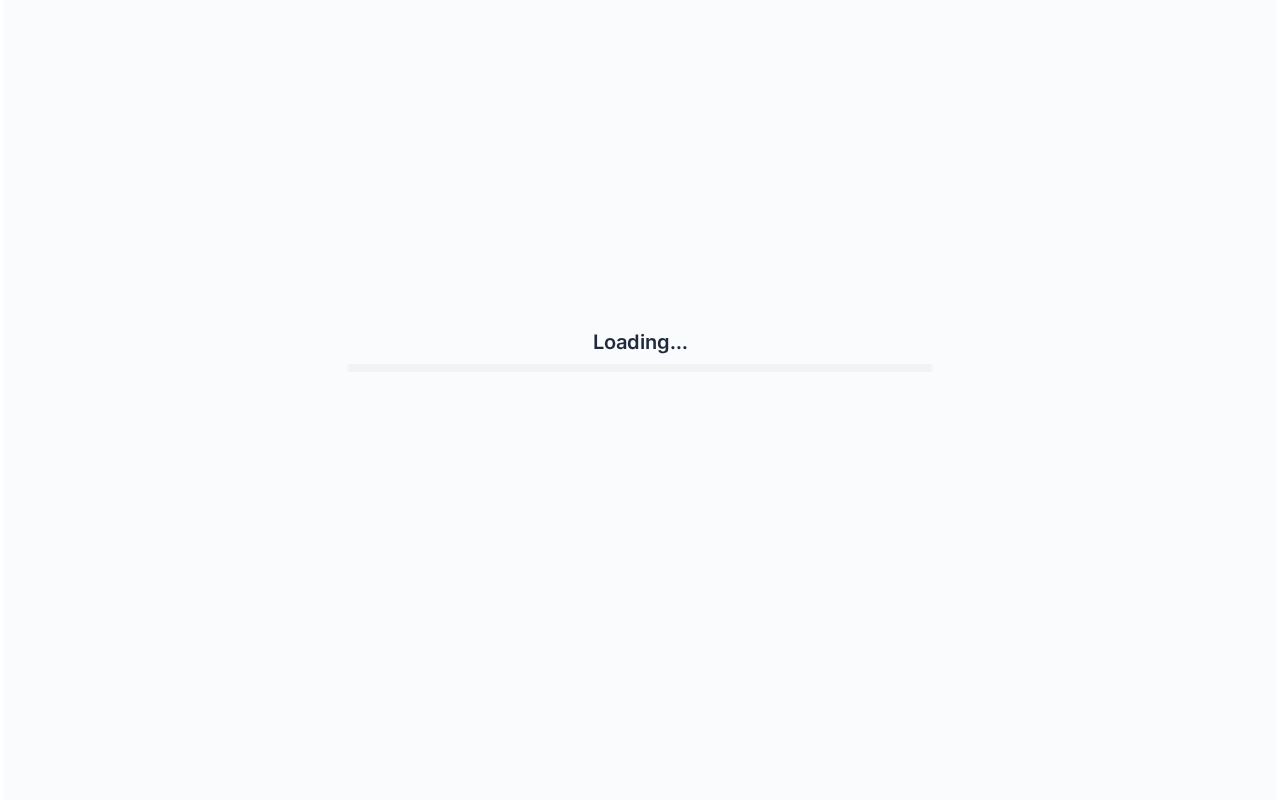 scroll, scrollTop: 0, scrollLeft: 0, axis: both 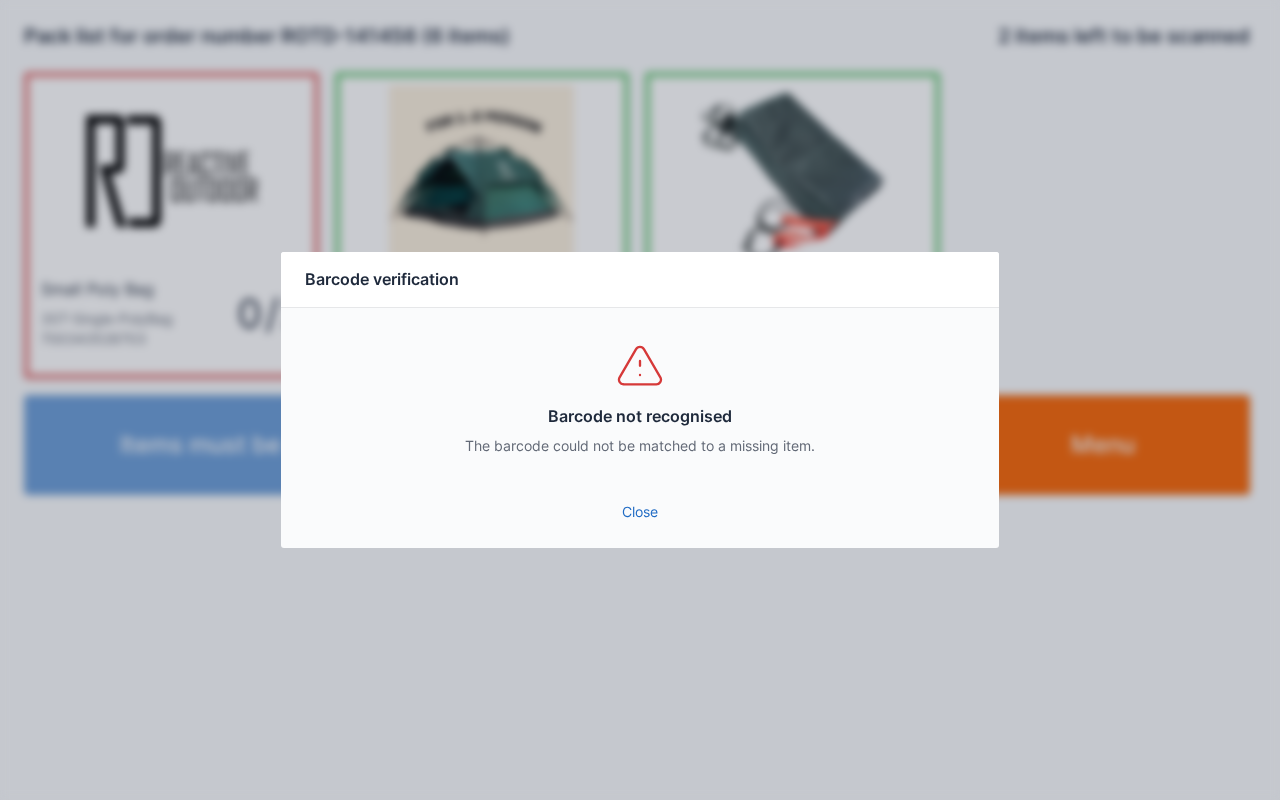 click on "Close" at bounding box center [640, 512] 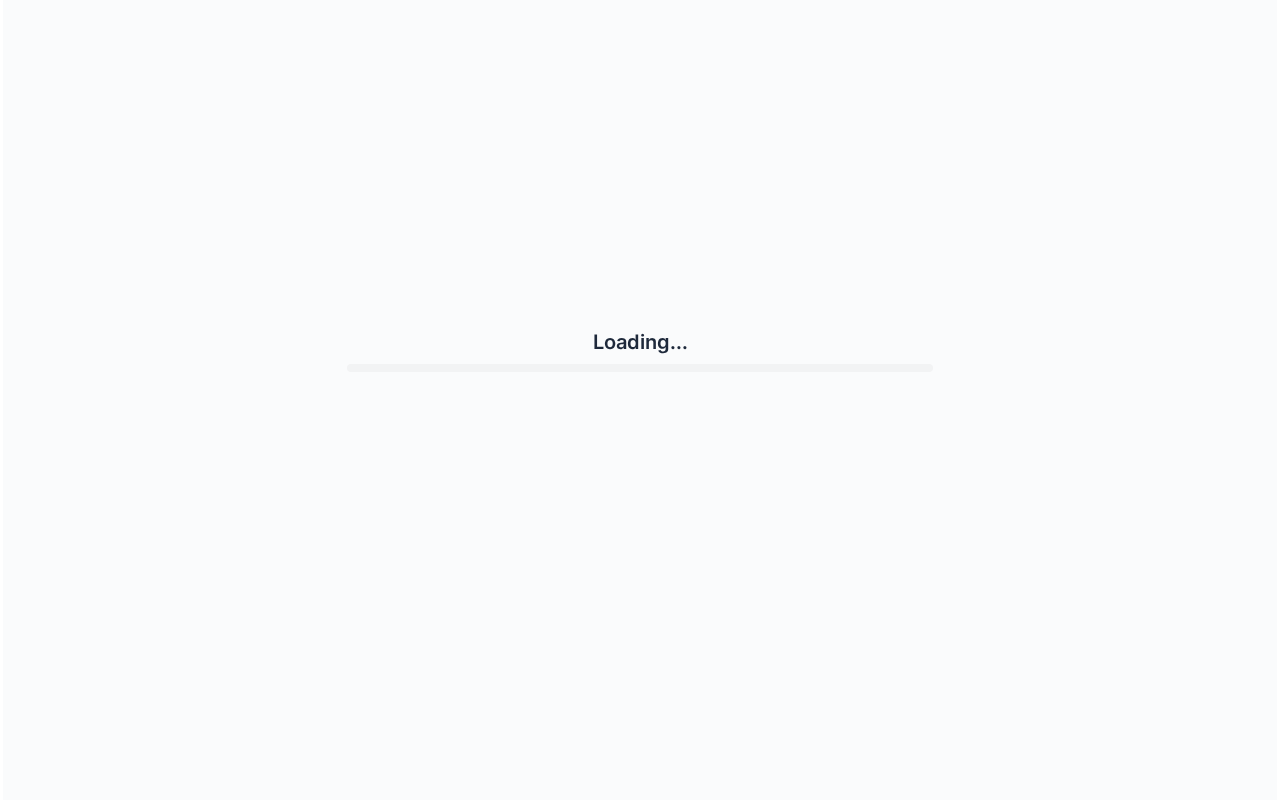 scroll, scrollTop: 0, scrollLeft: 0, axis: both 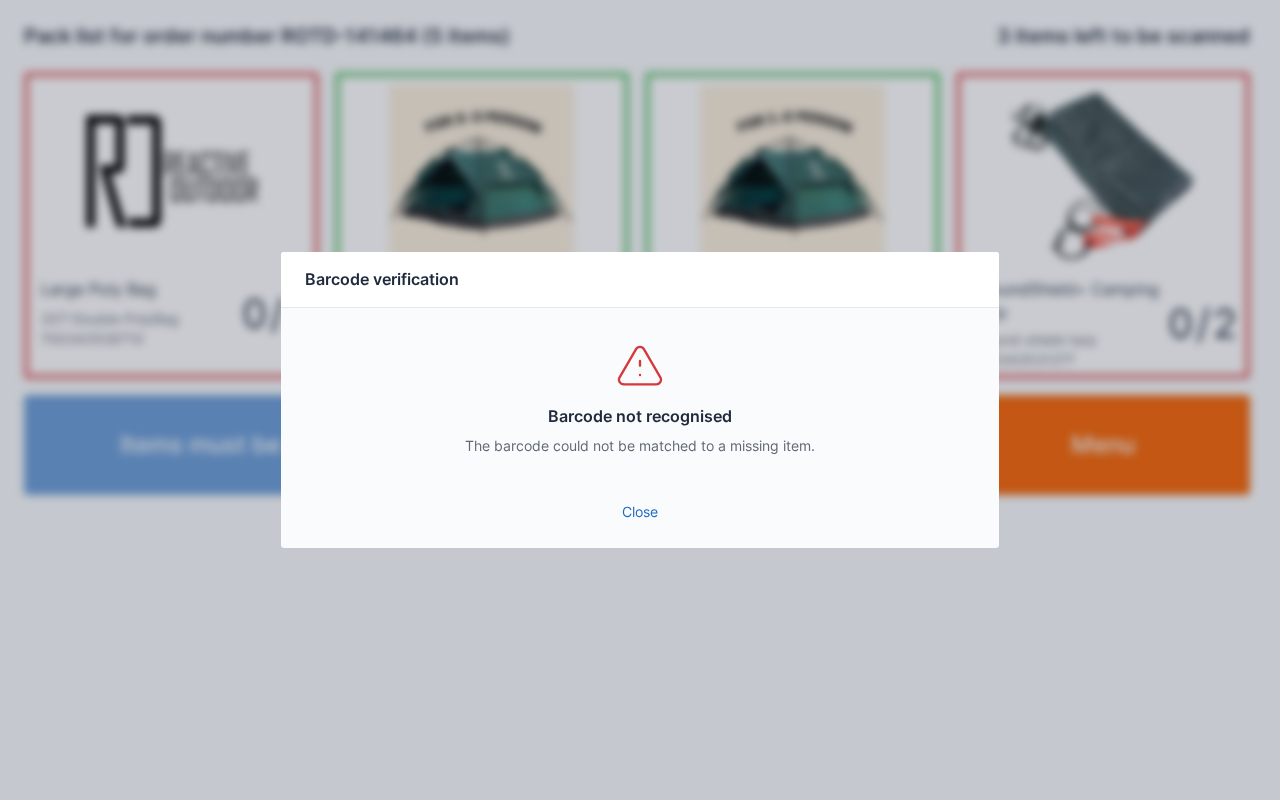 click on "Close" at bounding box center (640, 512) 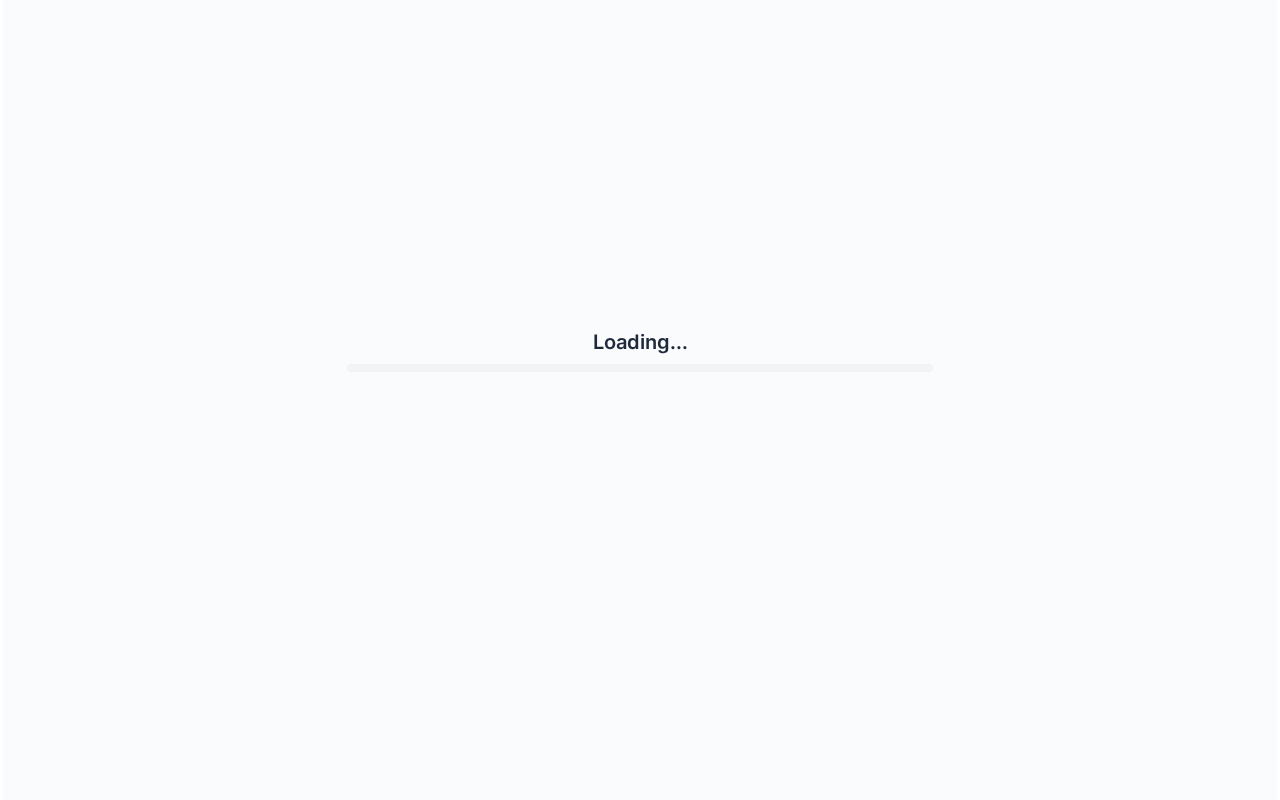 scroll, scrollTop: 0, scrollLeft: 0, axis: both 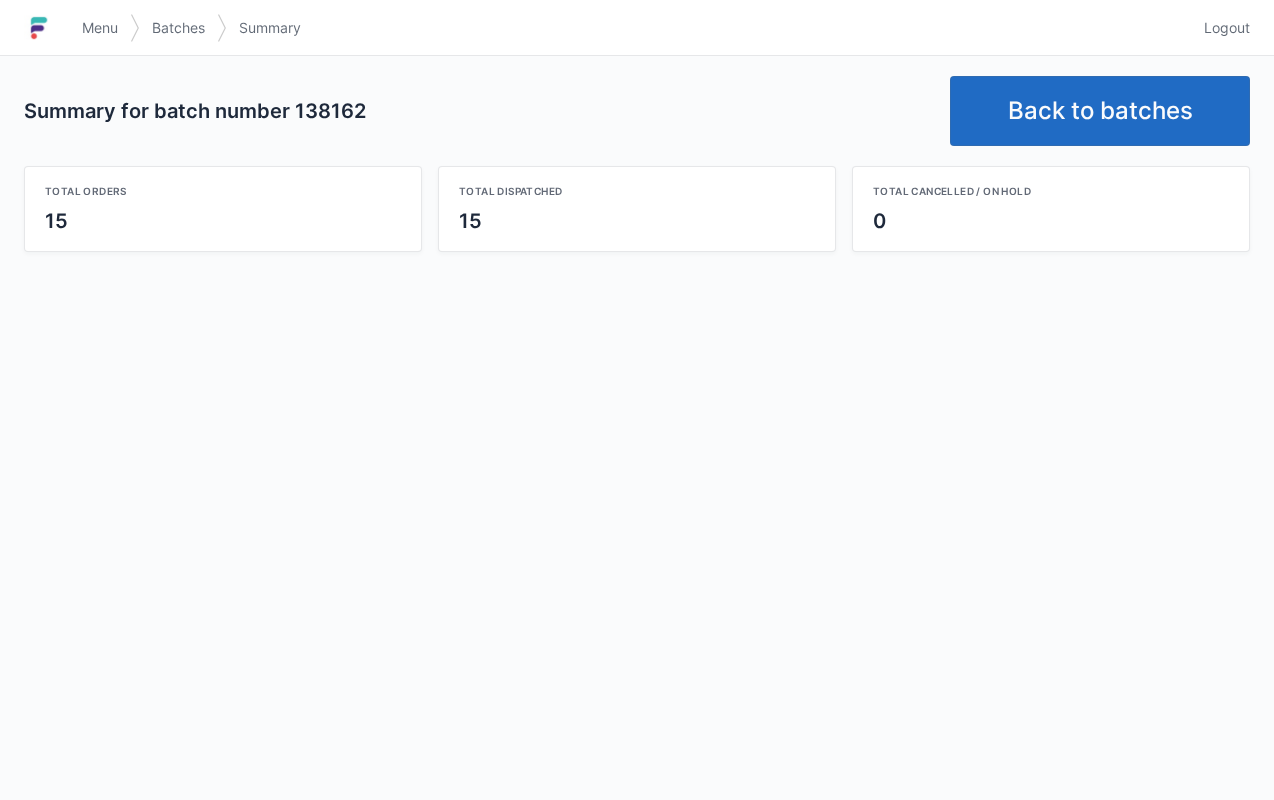 click on "Back to batches" at bounding box center (1100, 111) 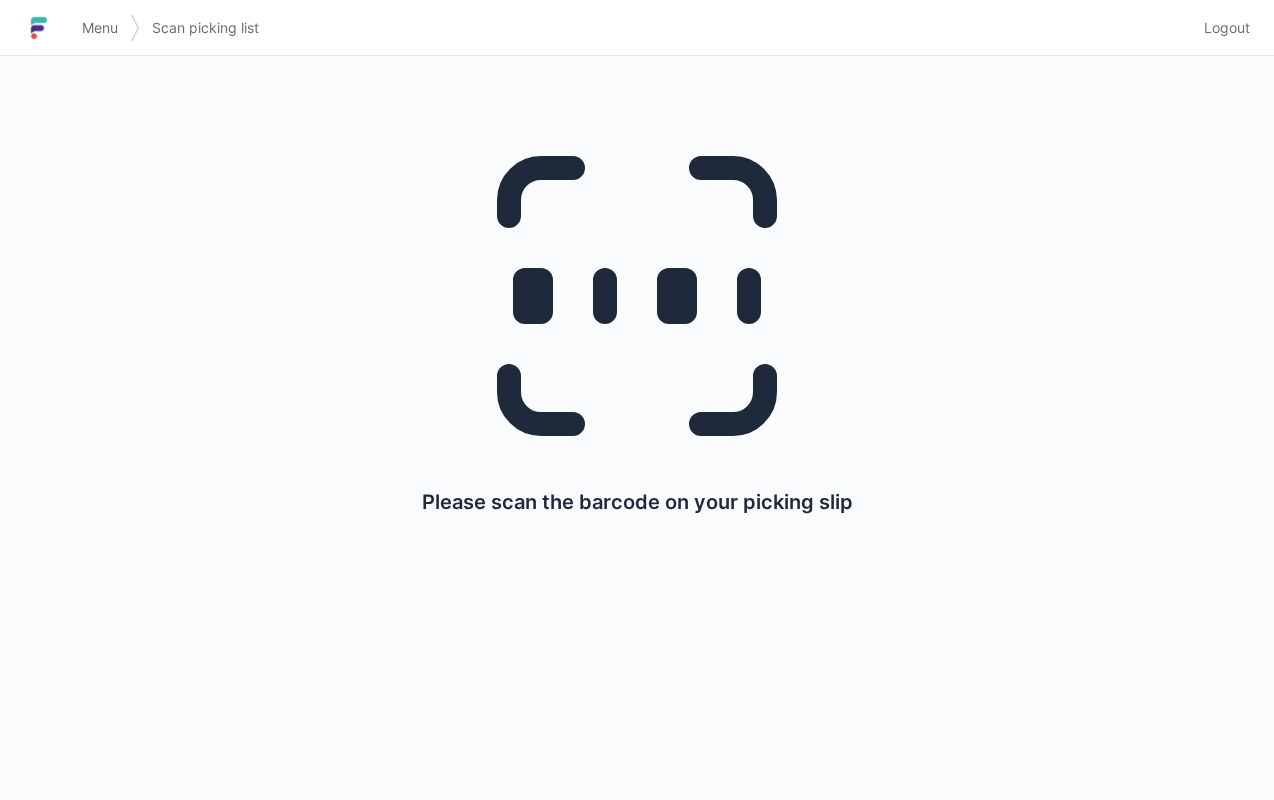 scroll, scrollTop: 0, scrollLeft: 0, axis: both 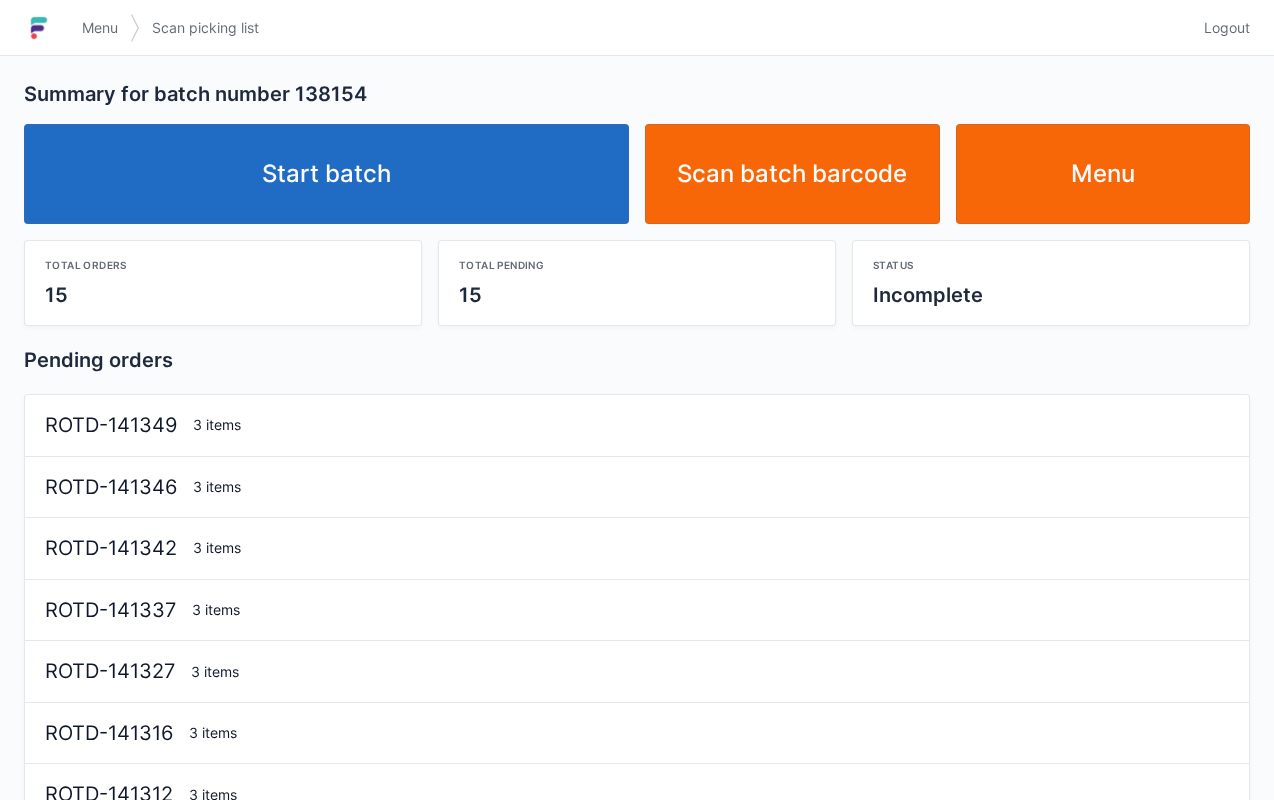 click on "Start batch" at bounding box center (326, 174) 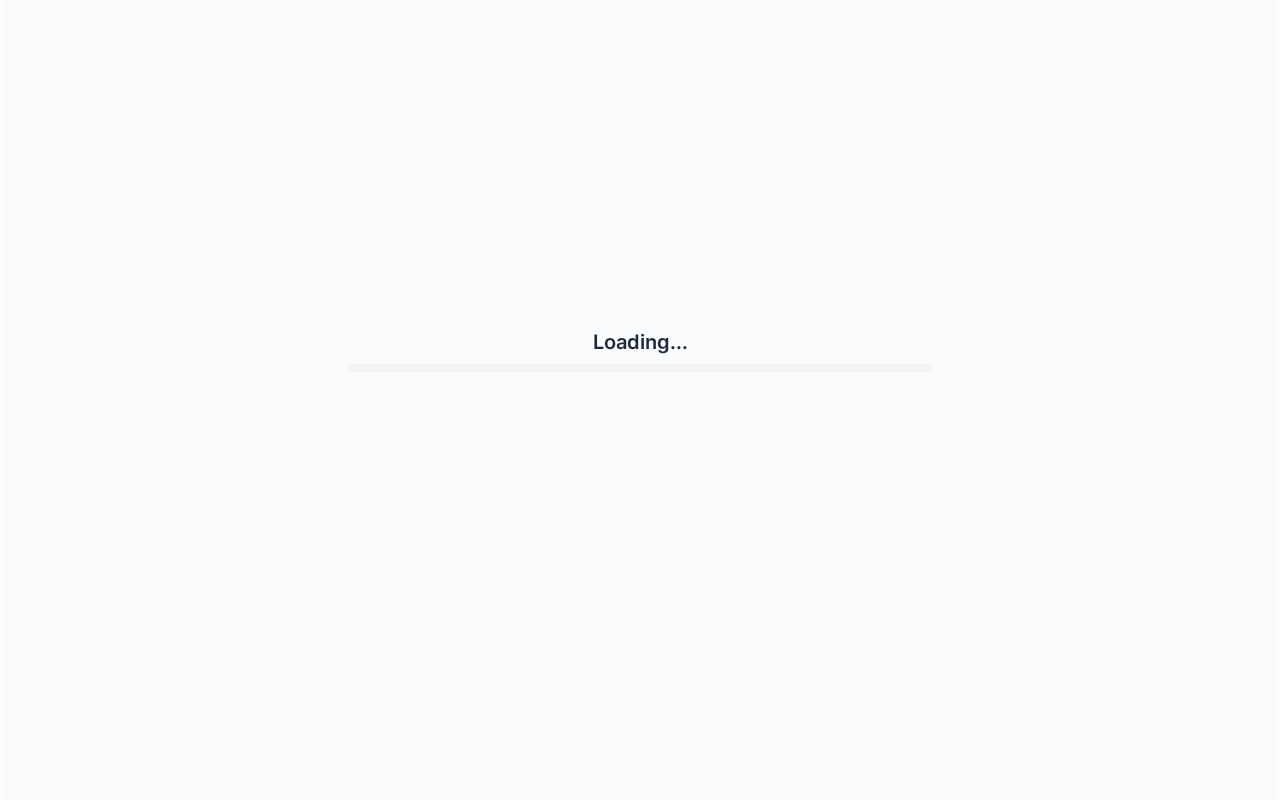 scroll, scrollTop: 0, scrollLeft: 0, axis: both 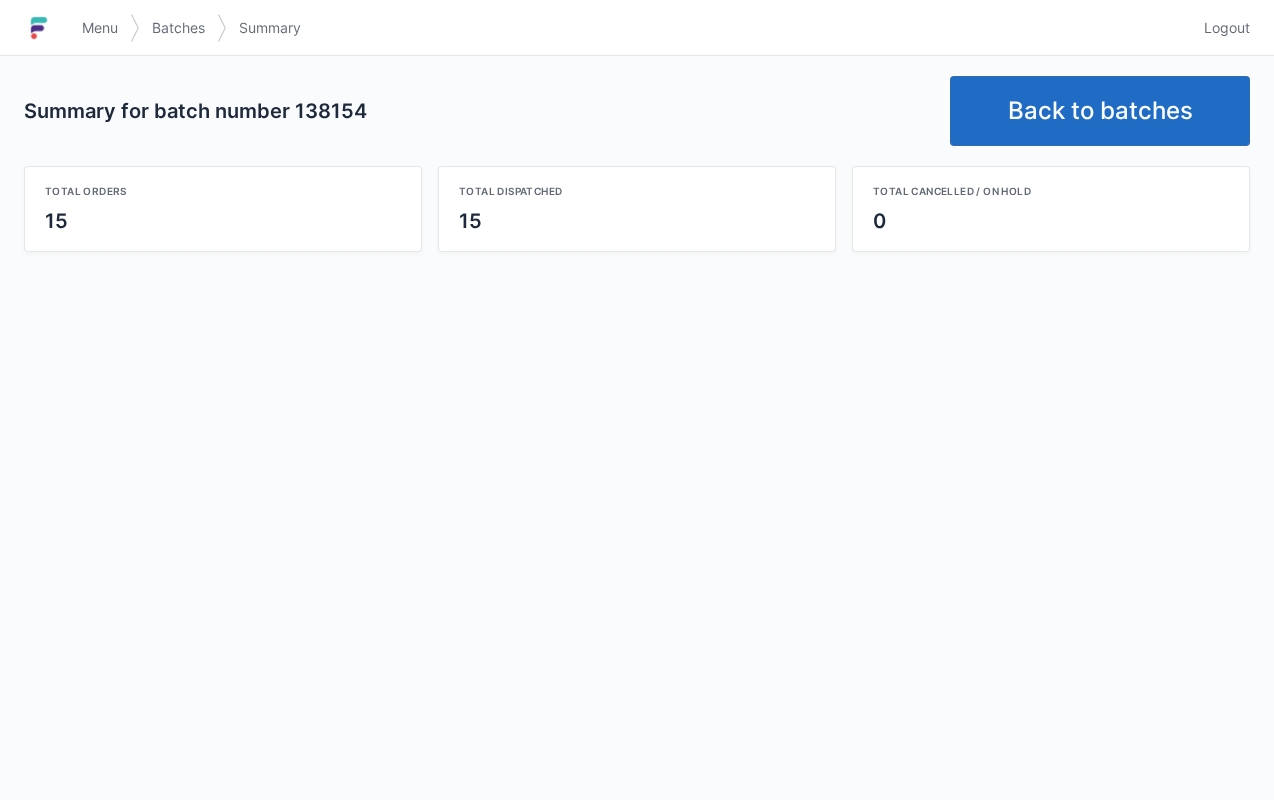 click on "Back to batches" at bounding box center [1100, 111] 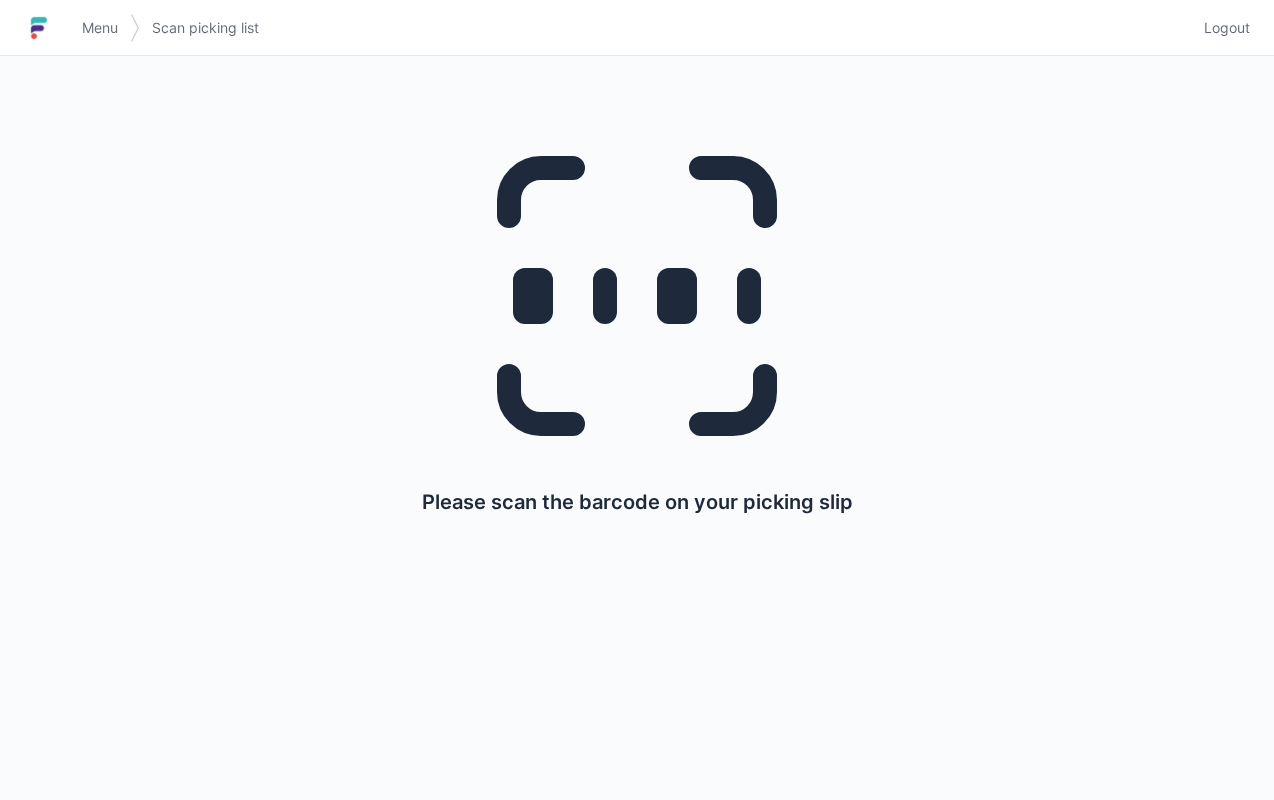 scroll, scrollTop: 0, scrollLeft: 0, axis: both 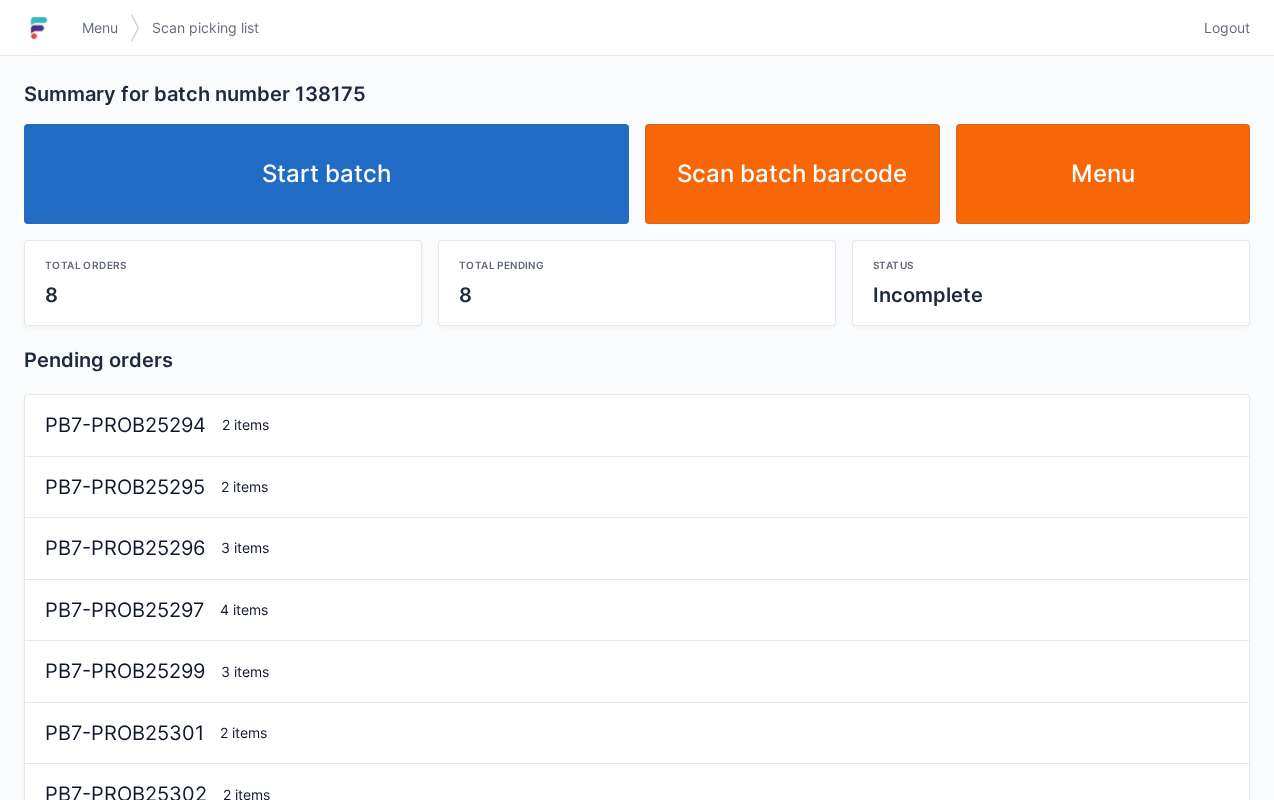 click on "Start batch" at bounding box center [326, 174] 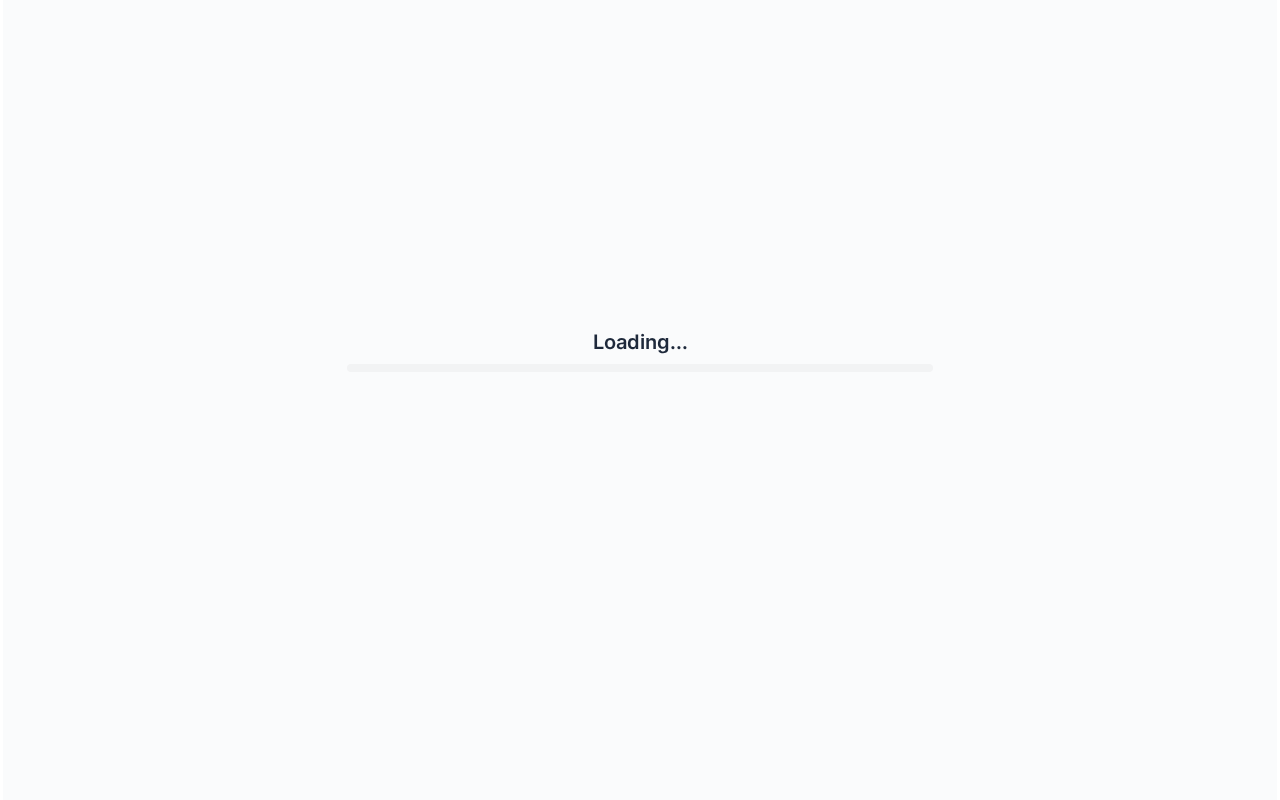 scroll, scrollTop: 0, scrollLeft: 0, axis: both 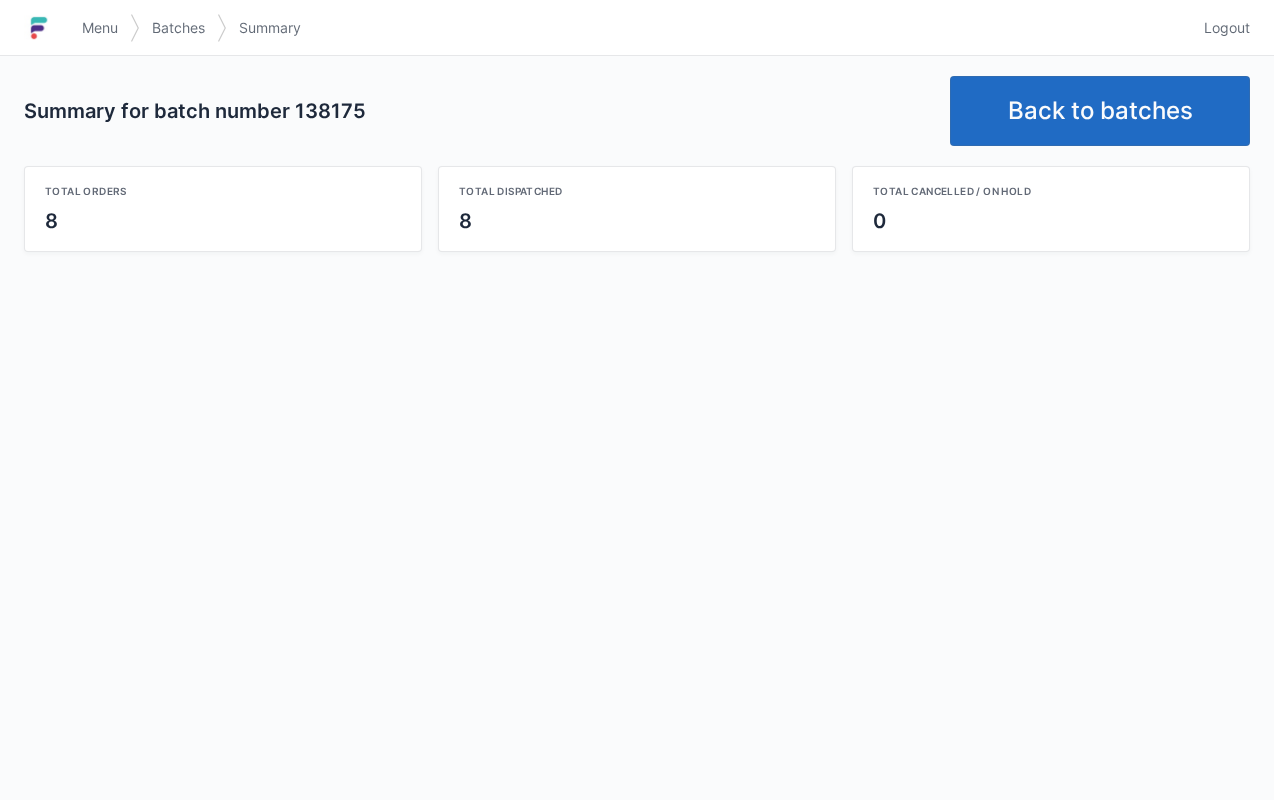 click on "Back to batches" at bounding box center (1100, 111) 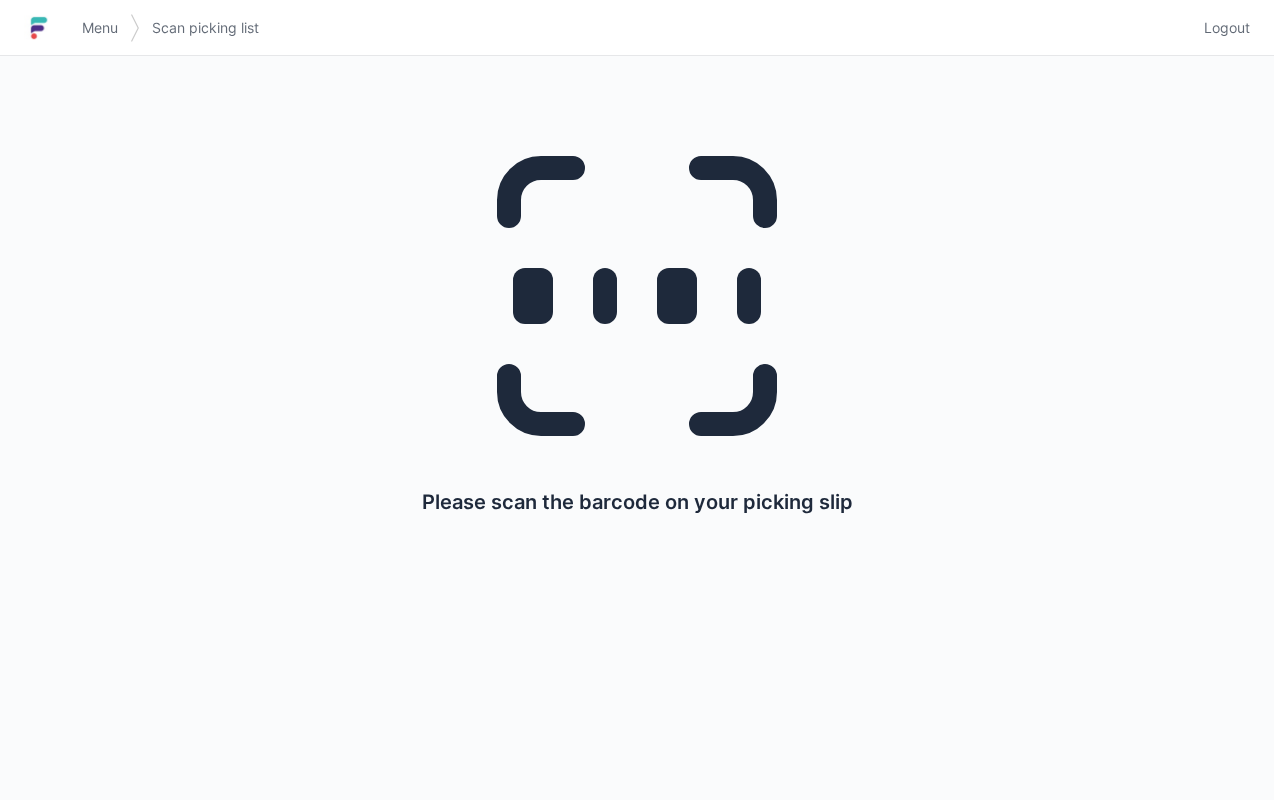 scroll, scrollTop: 0, scrollLeft: 0, axis: both 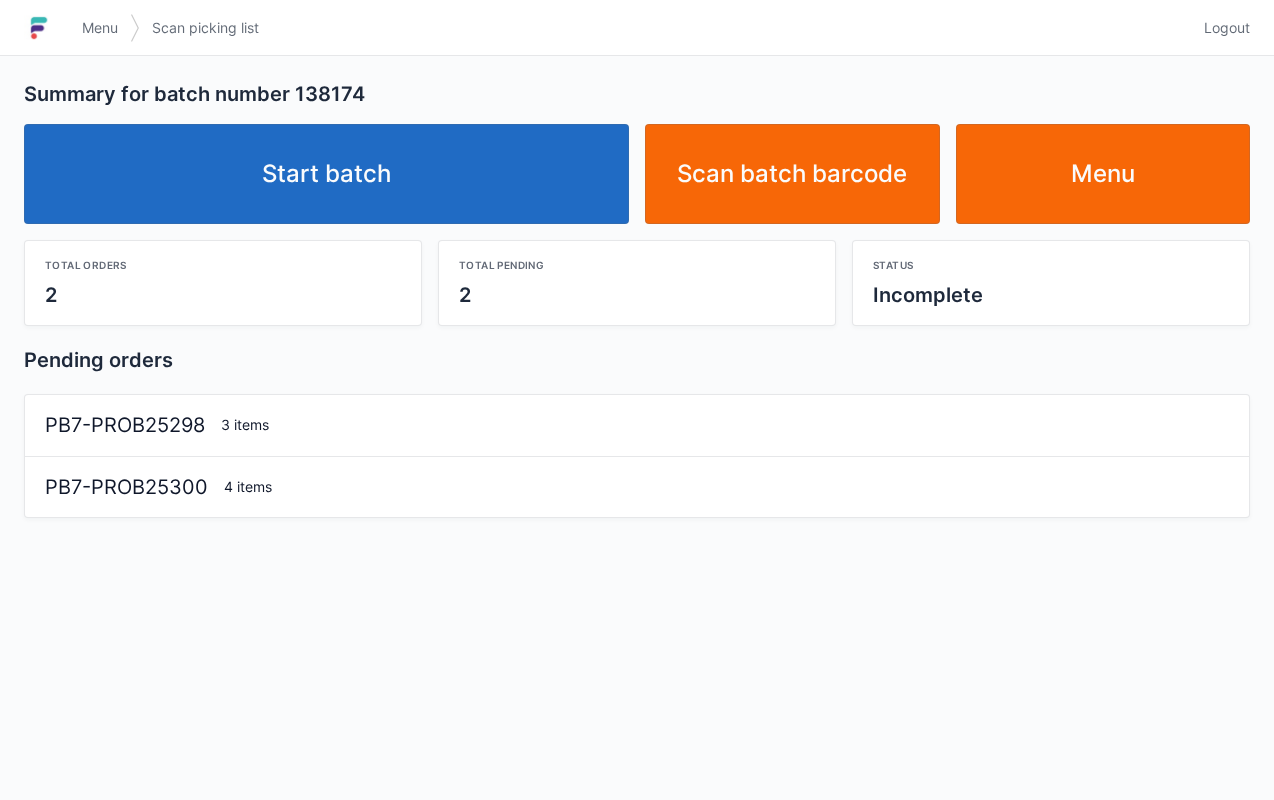 click on "Start batch" at bounding box center [326, 174] 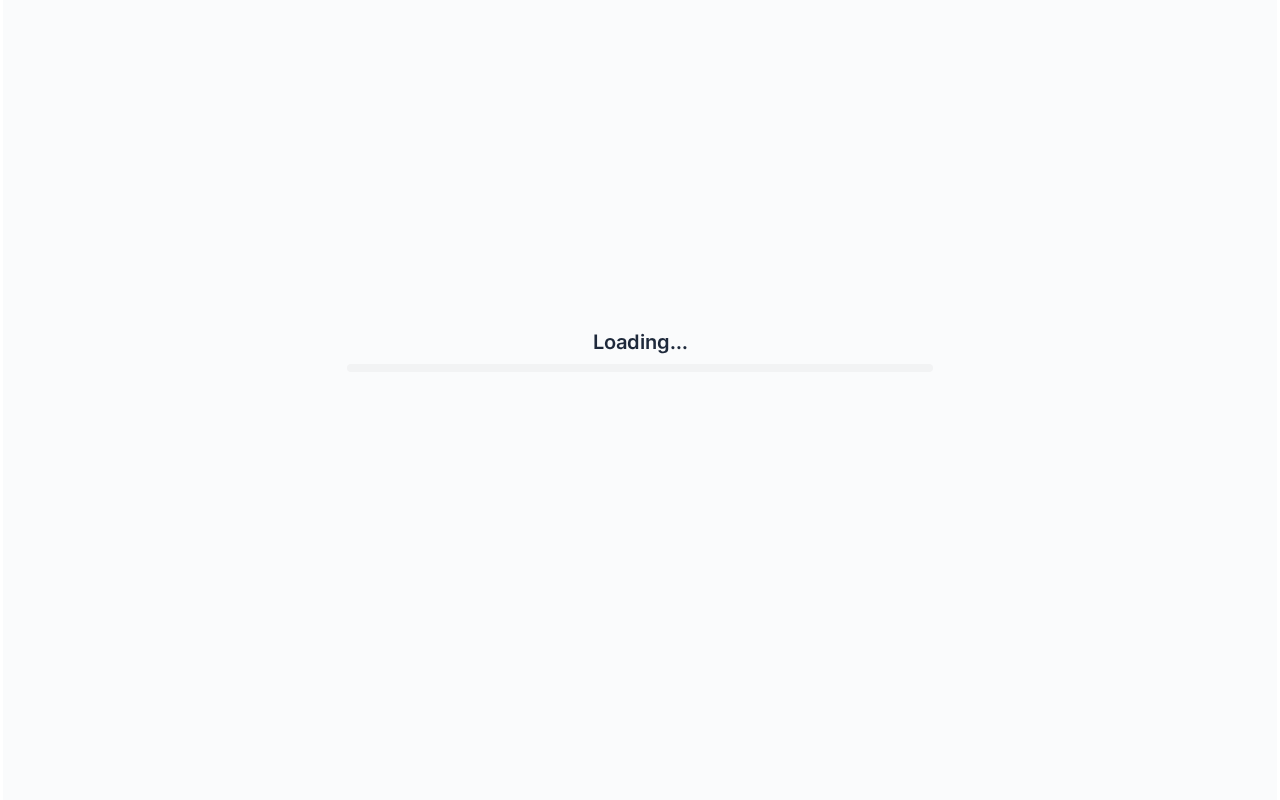 scroll, scrollTop: 0, scrollLeft: 0, axis: both 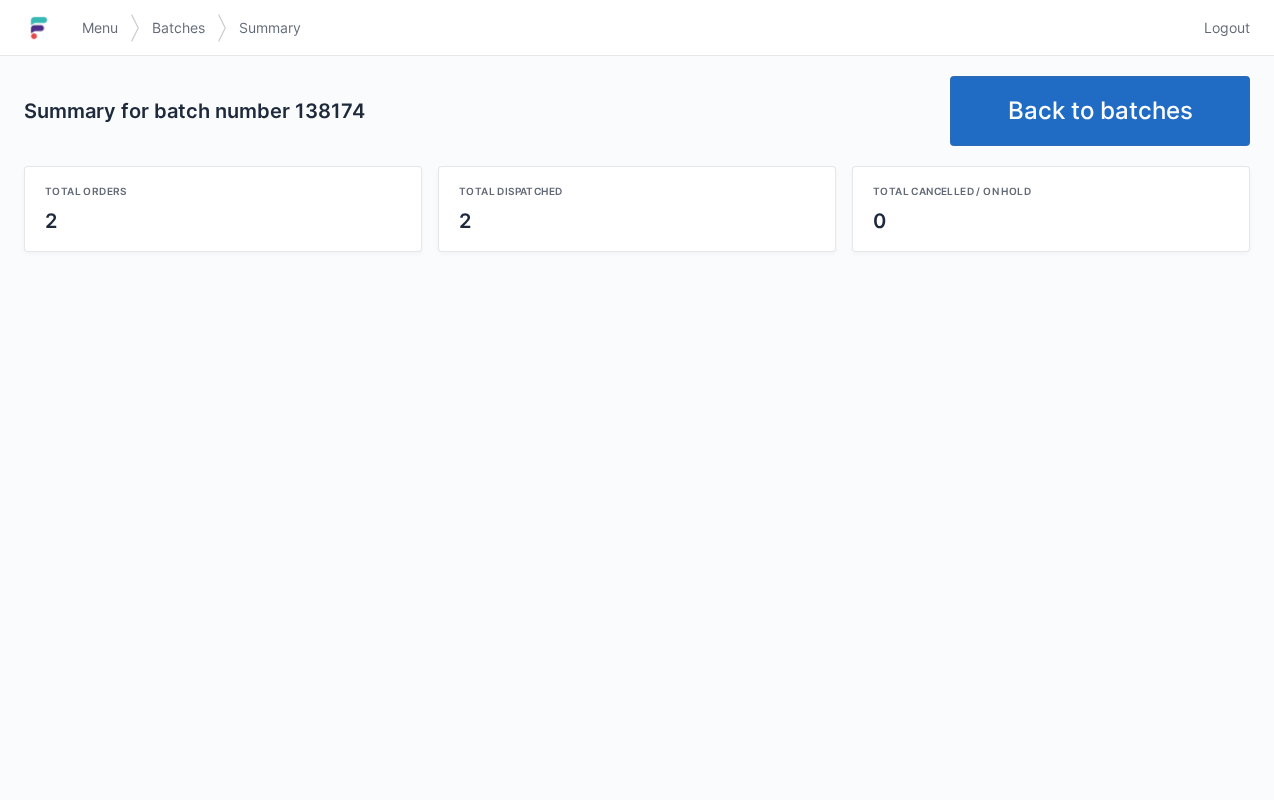 click on "Back to batches" at bounding box center (1100, 111) 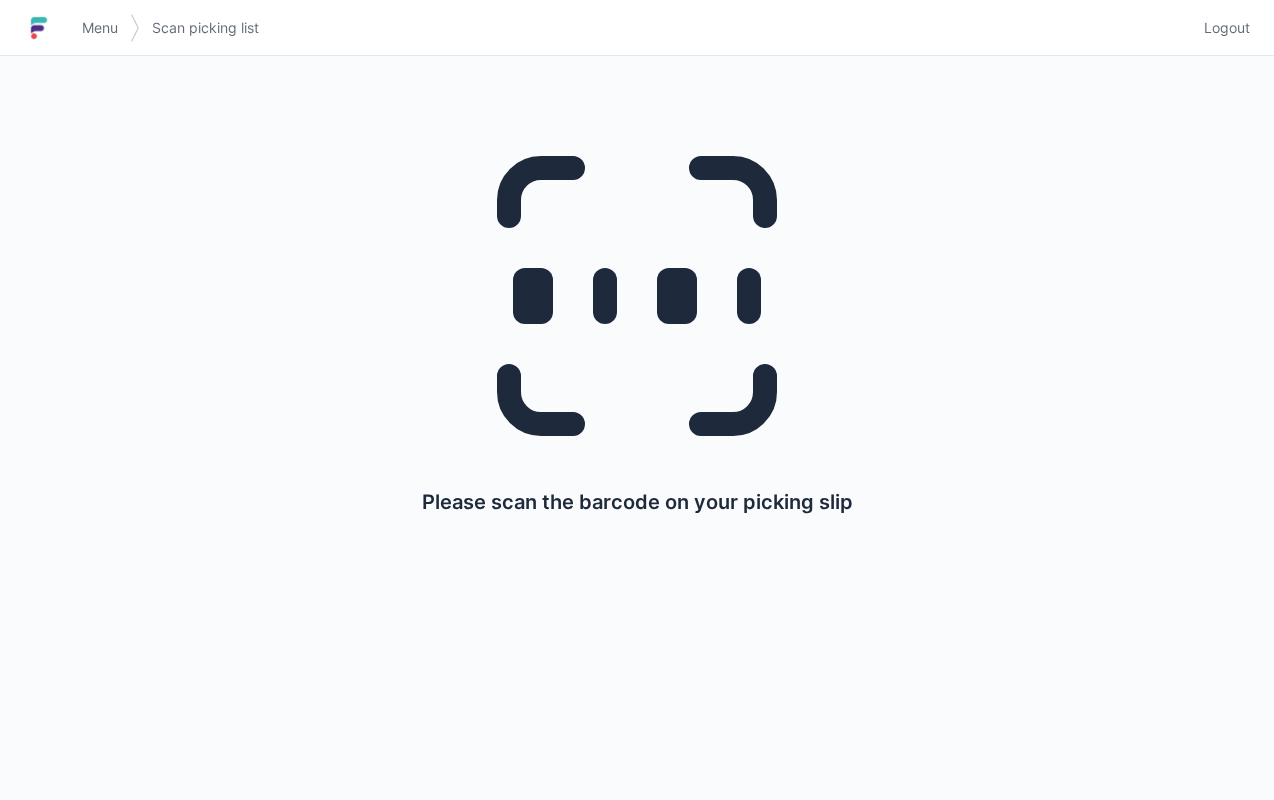 scroll, scrollTop: 0, scrollLeft: 0, axis: both 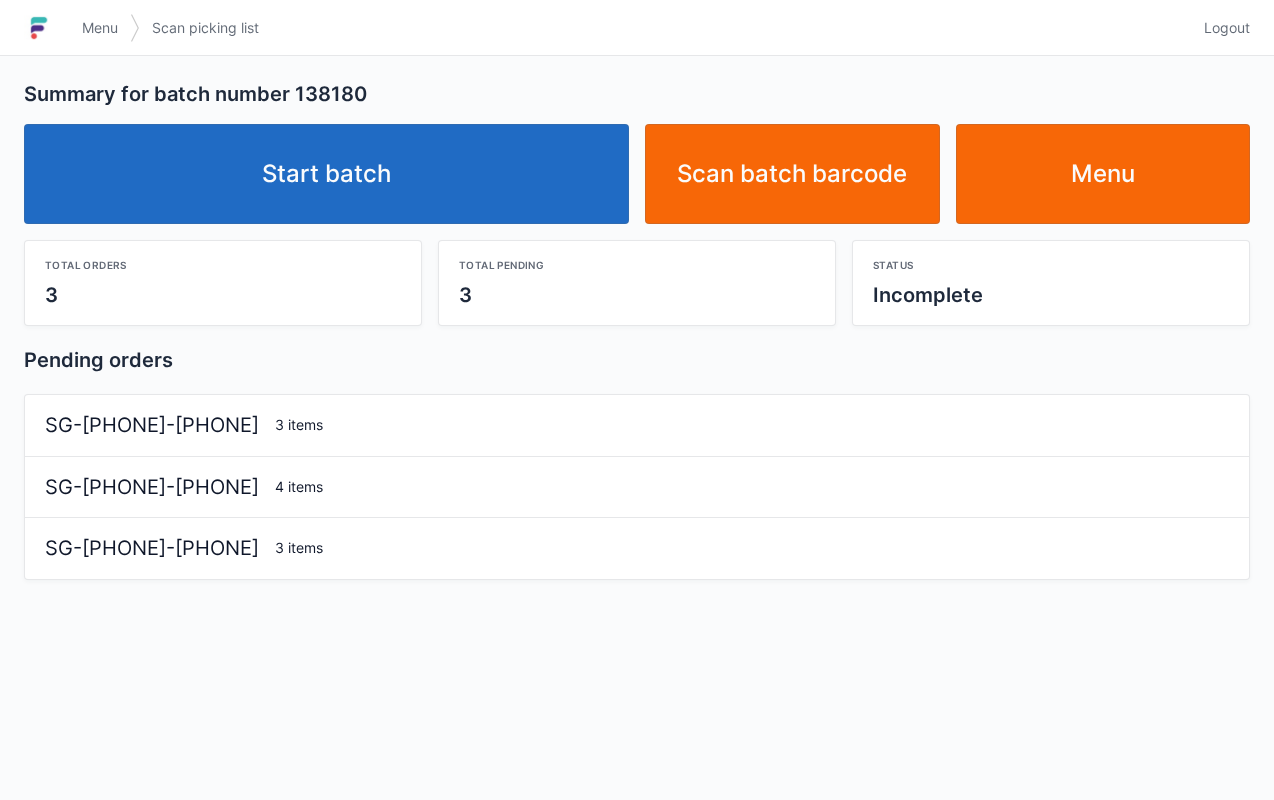 click on "Start batch" at bounding box center (326, 174) 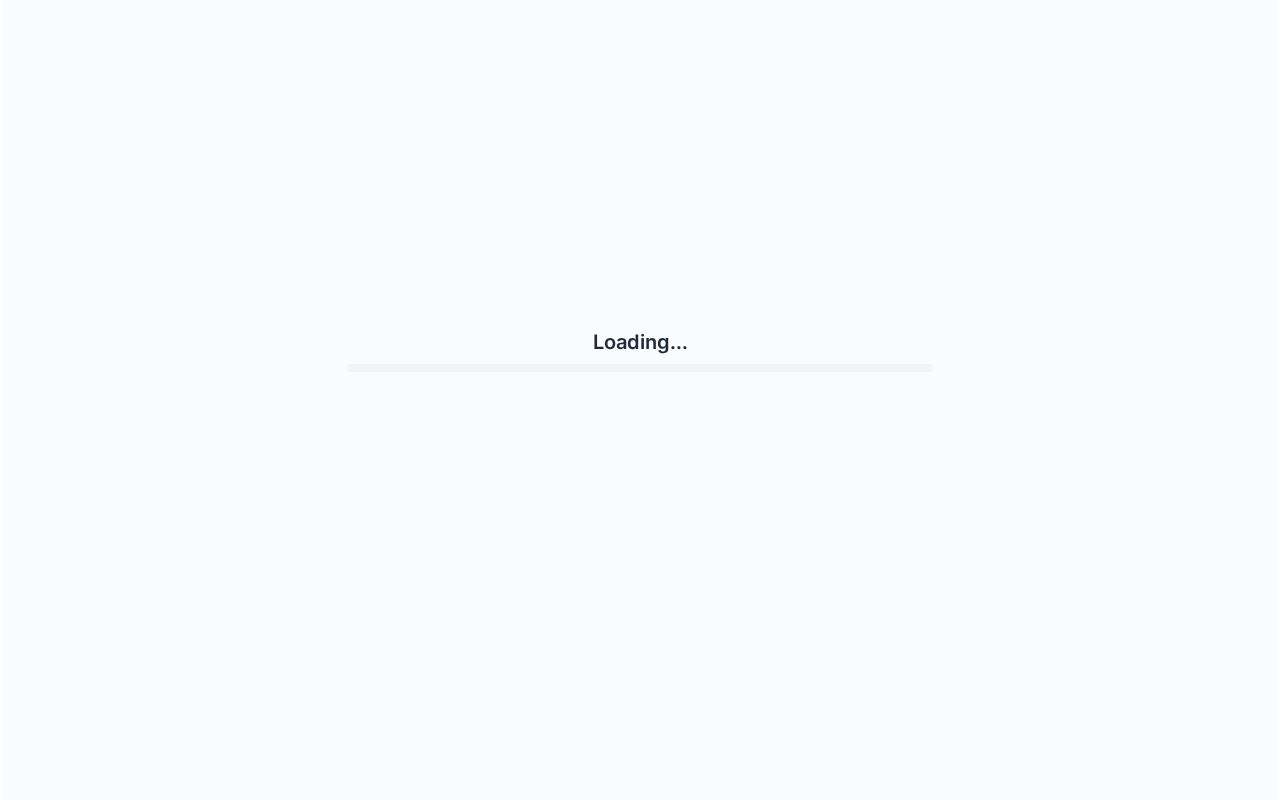 scroll, scrollTop: 0, scrollLeft: 0, axis: both 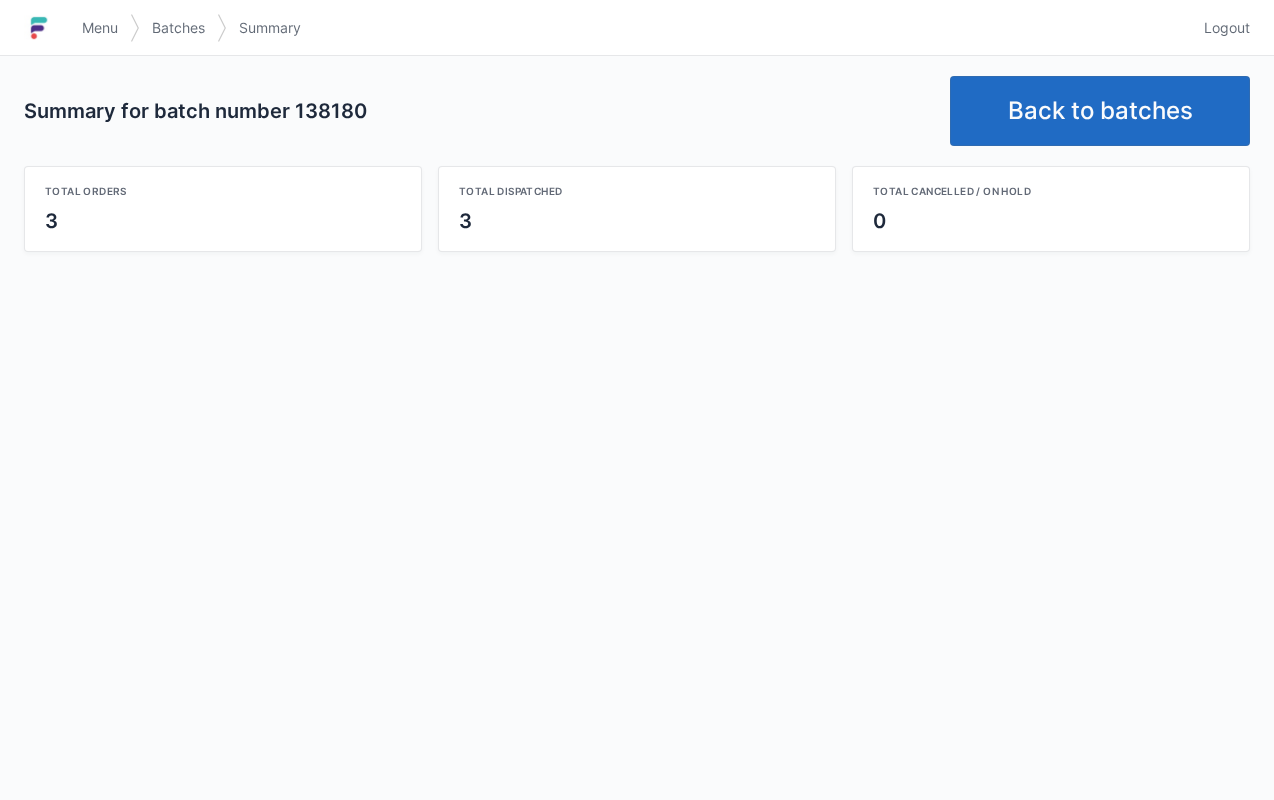 click on "Back to batches" at bounding box center (1100, 111) 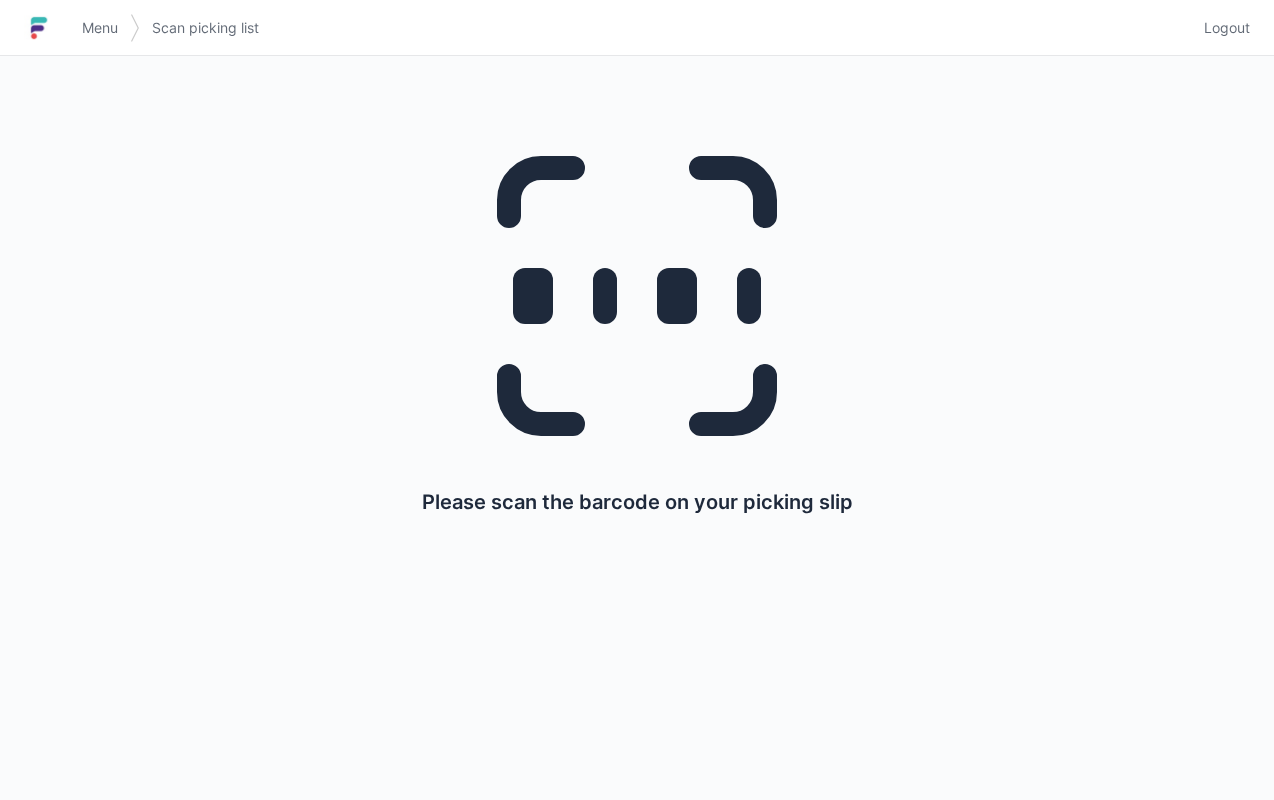 scroll, scrollTop: 0, scrollLeft: 0, axis: both 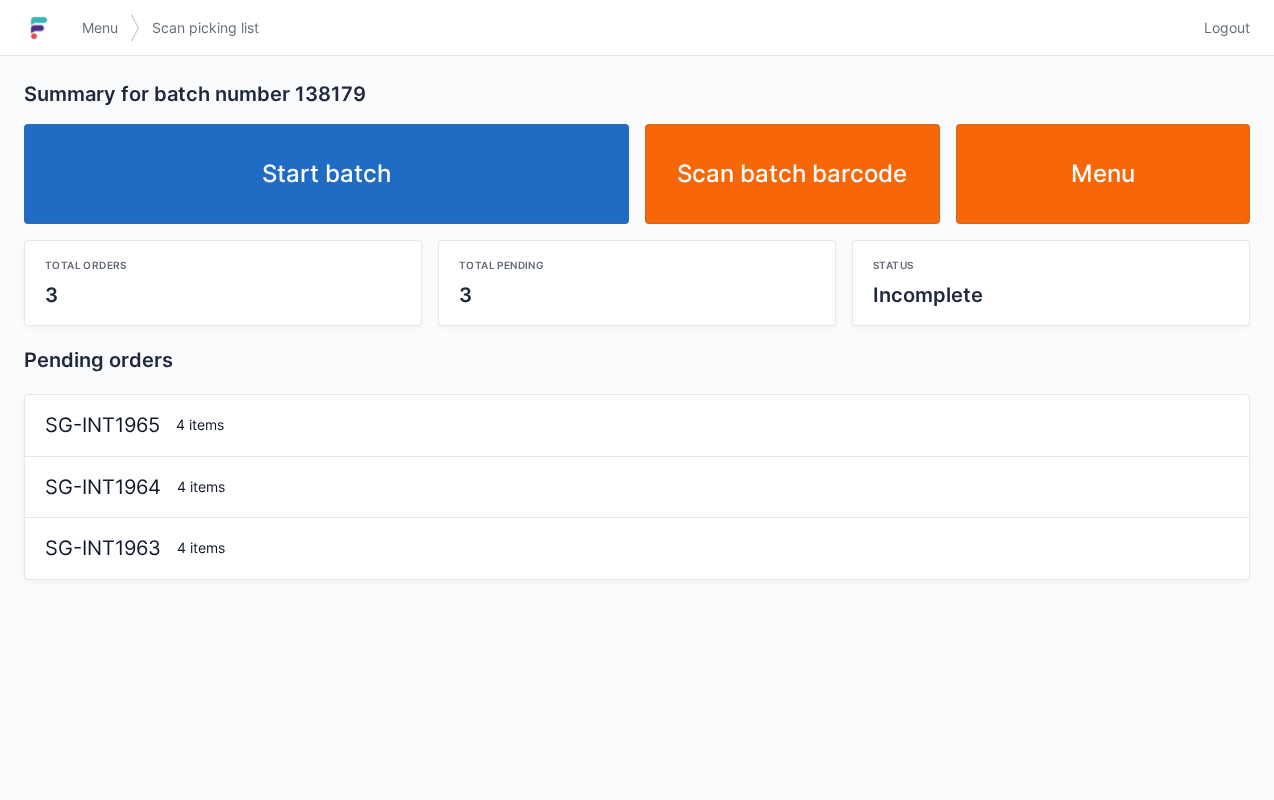 click on "Start batch" at bounding box center (326, 174) 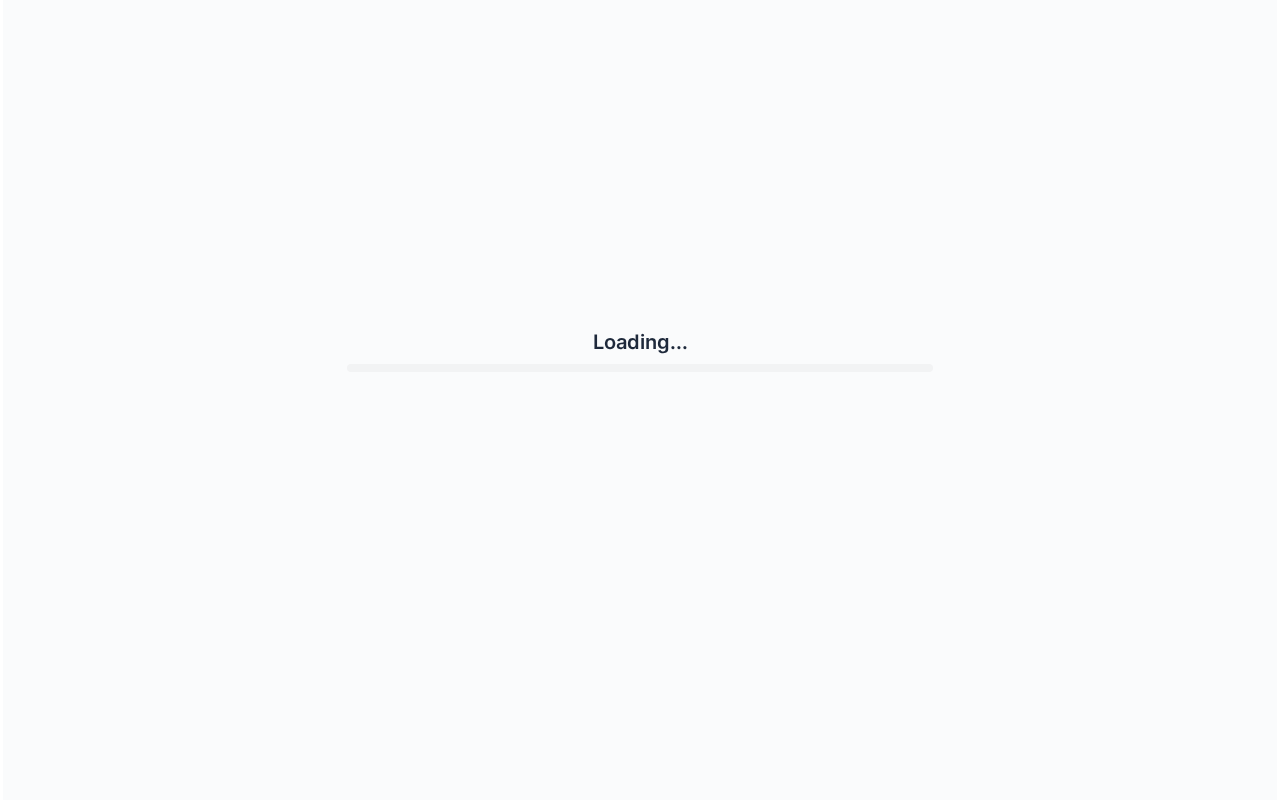 scroll, scrollTop: 0, scrollLeft: 0, axis: both 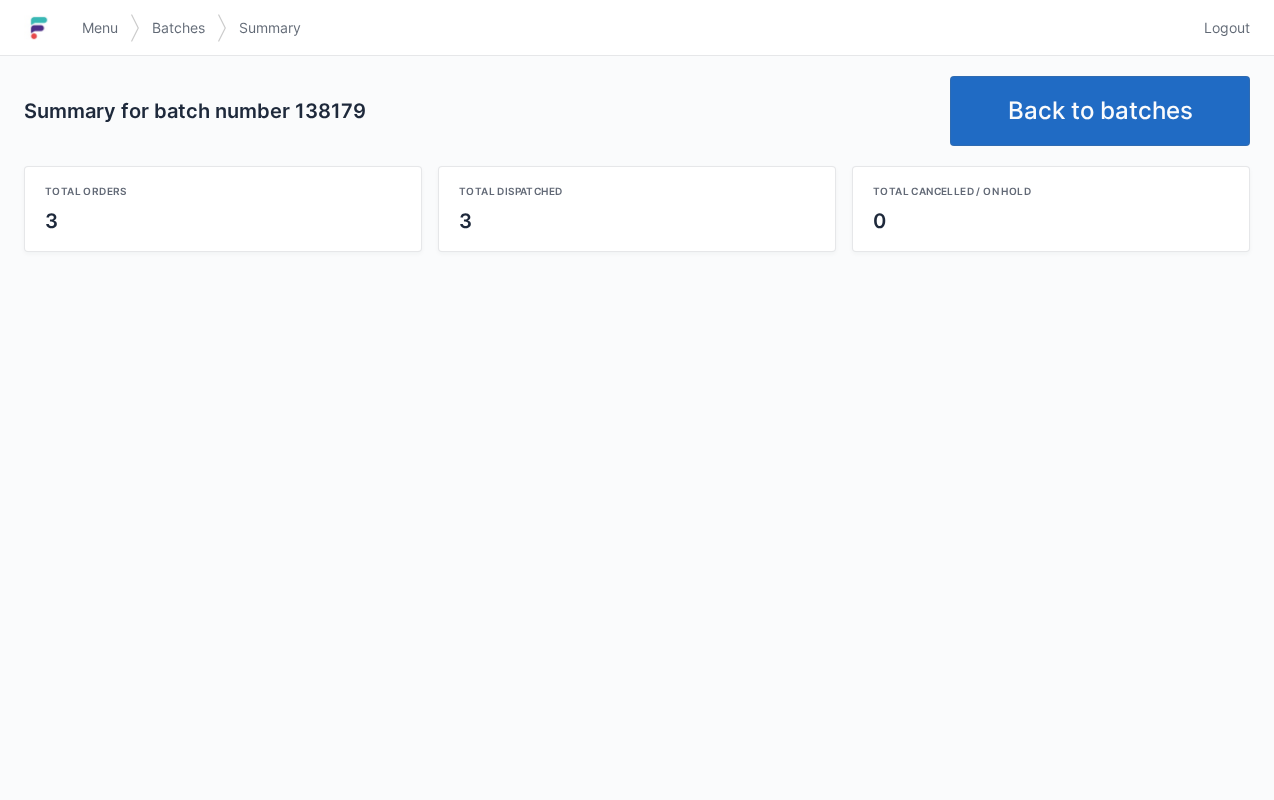 click on "Back to batches" at bounding box center [1100, 111] 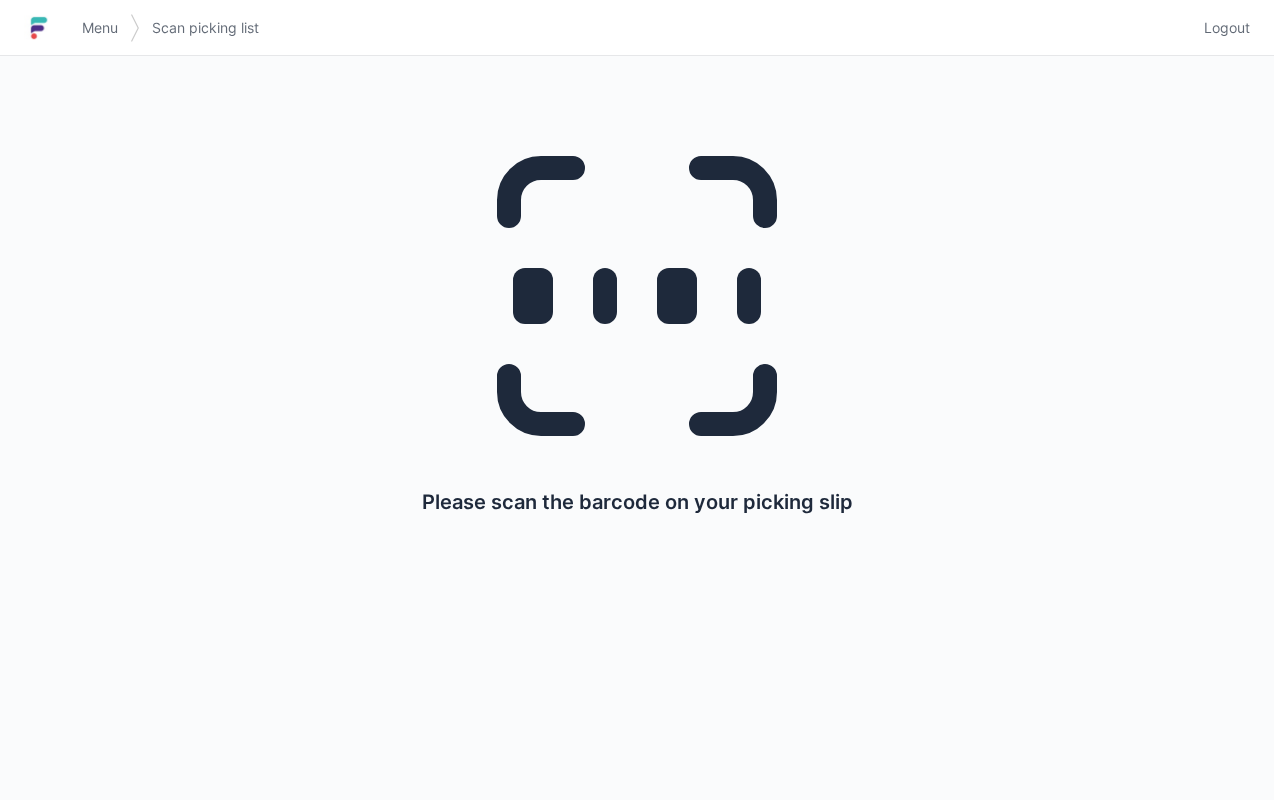 scroll, scrollTop: 0, scrollLeft: 0, axis: both 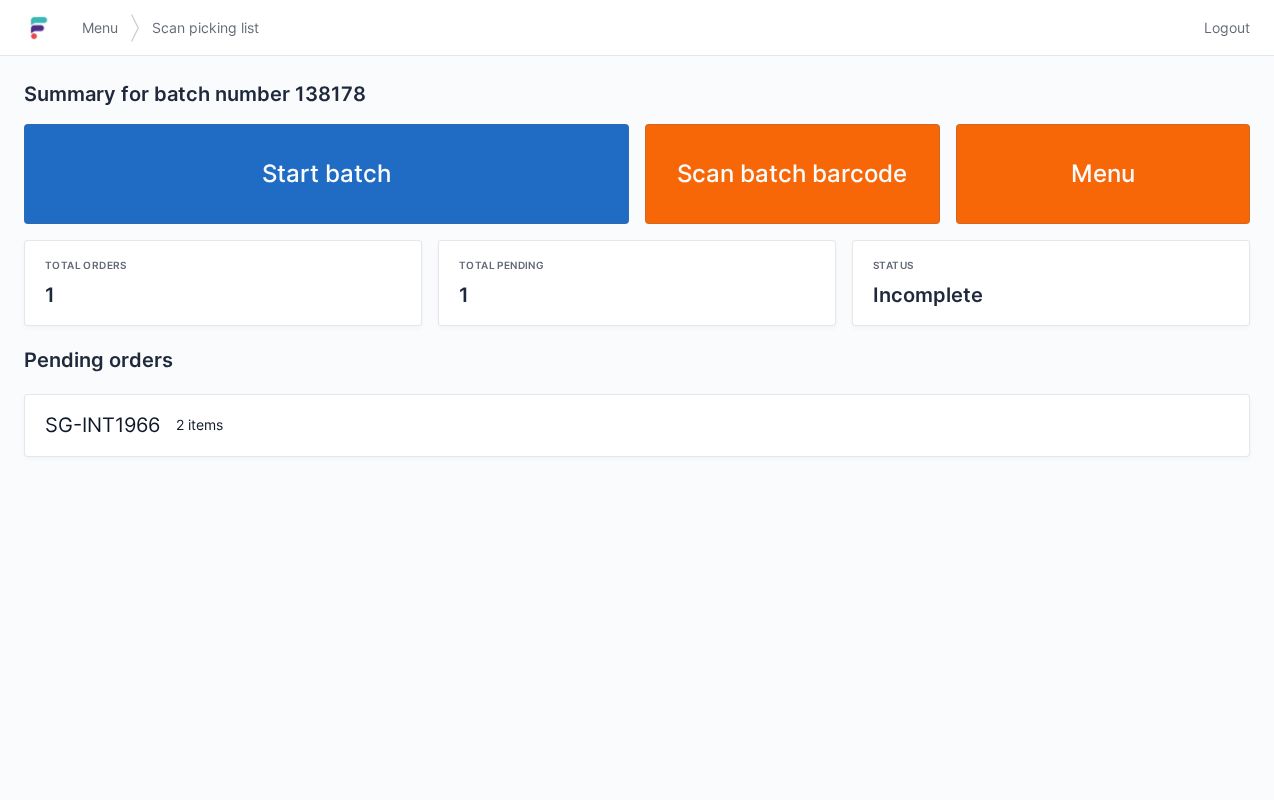 click on "Summary for batch number 138178" at bounding box center [637, 94] 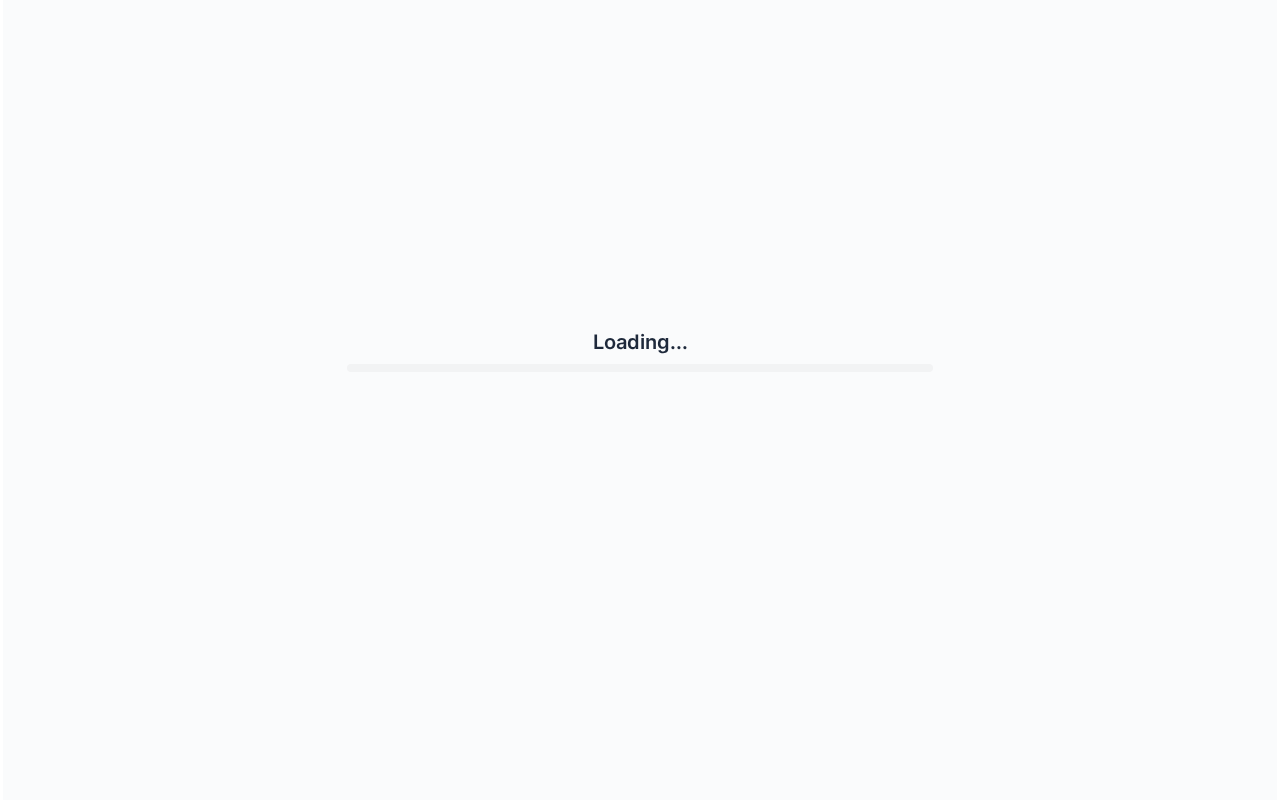 scroll, scrollTop: 0, scrollLeft: 0, axis: both 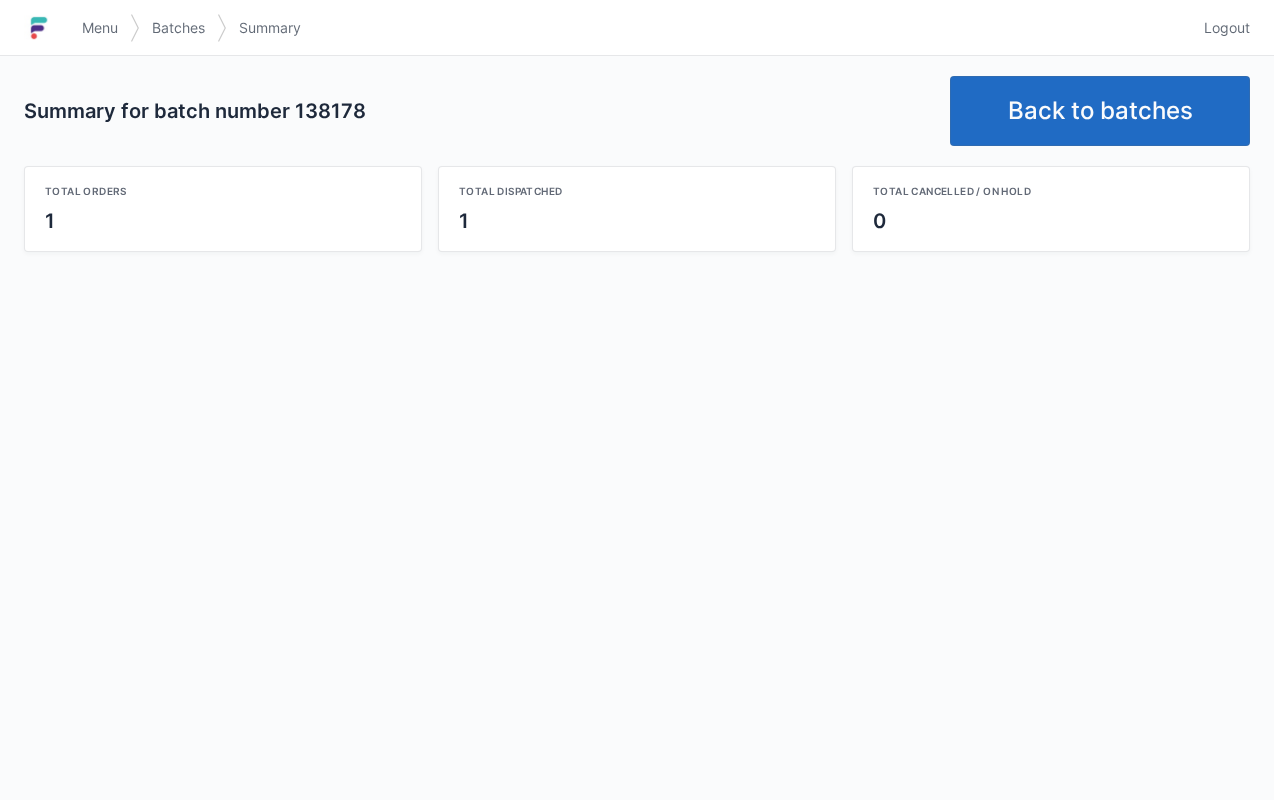 click on "Back to batches" at bounding box center (1100, 111) 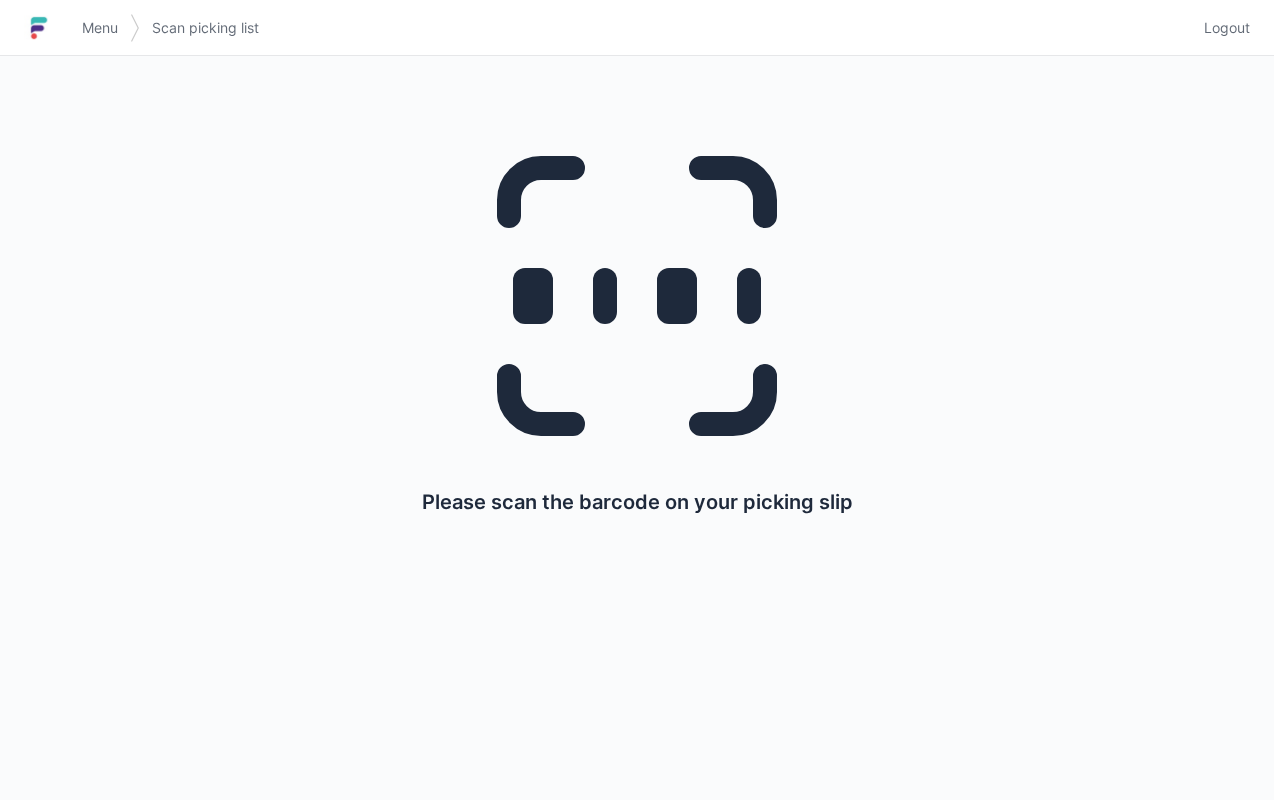 scroll, scrollTop: 0, scrollLeft: 0, axis: both 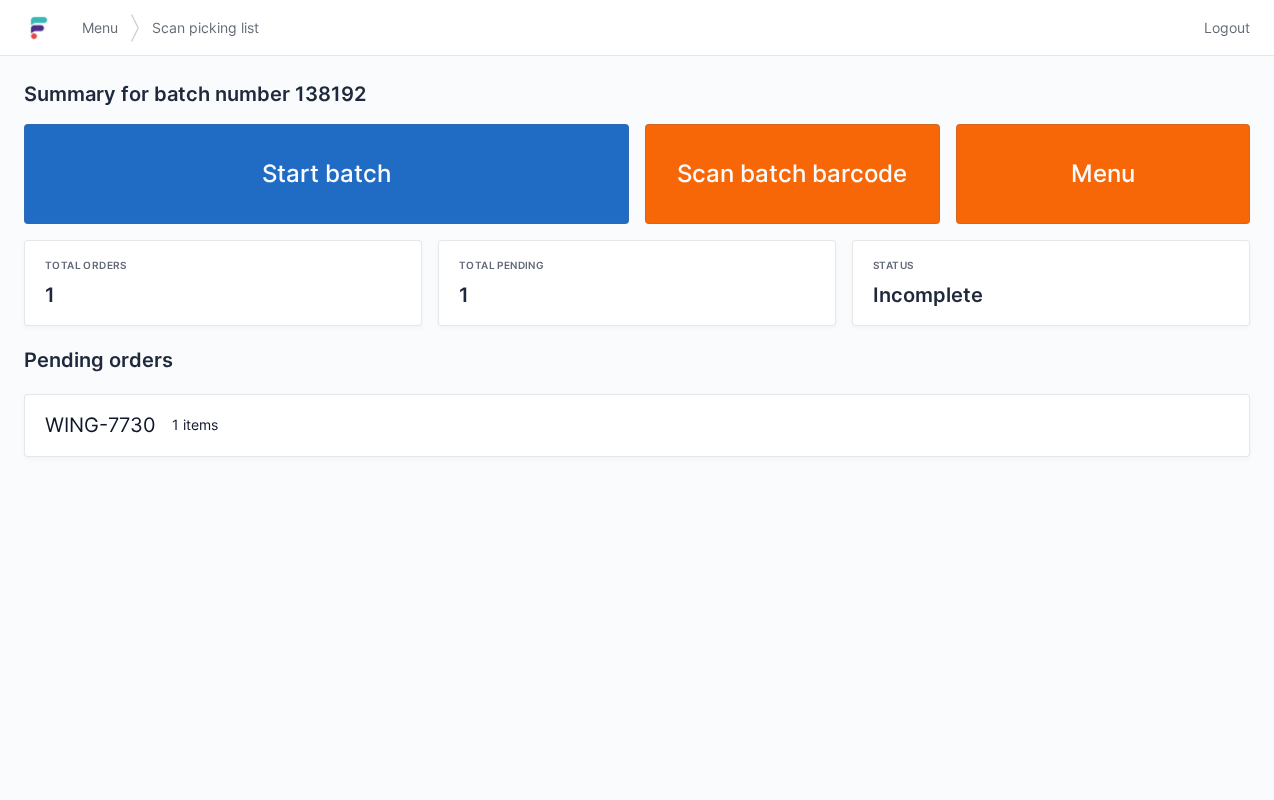 click on "Start batch" at bounding box center (326, 174) 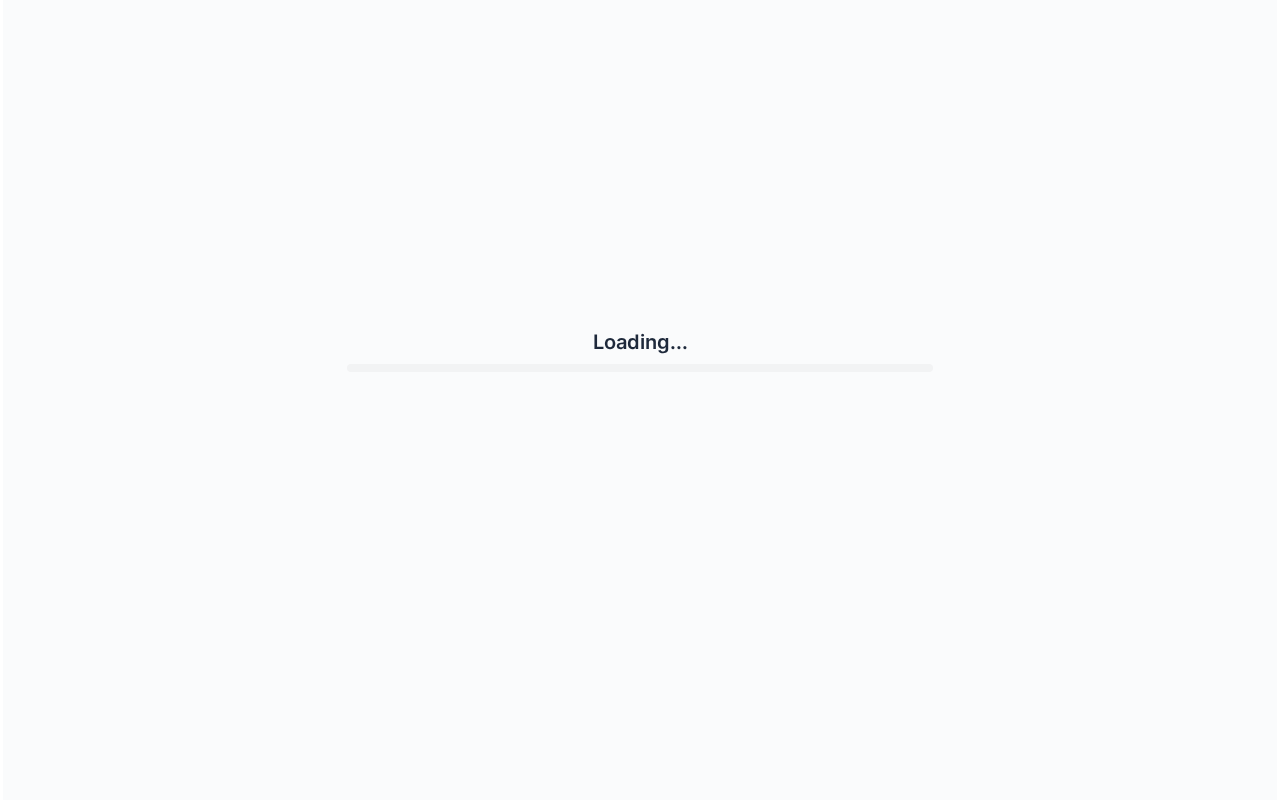 scroll, scrollTop: 0, scrollLeft: 0, axis: both 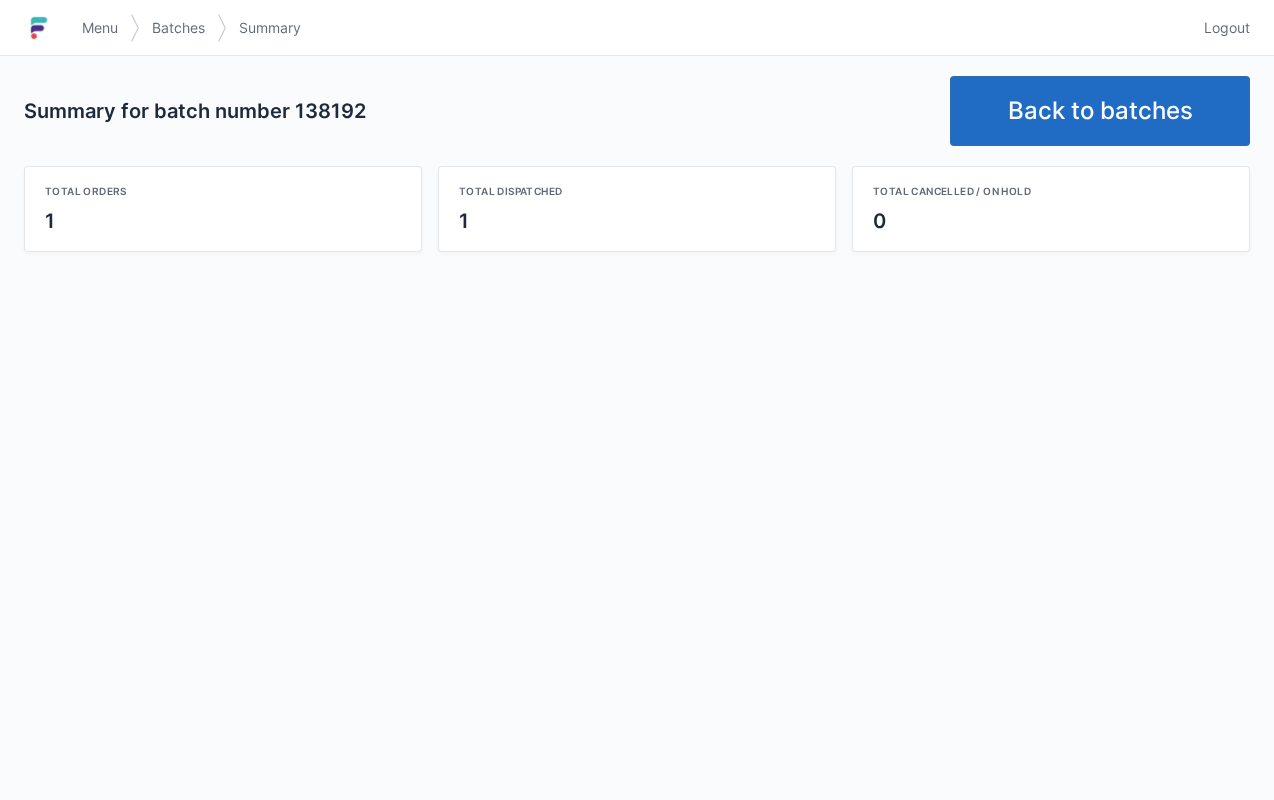 click on "Back to batches" at bounding box center [1100, 111] 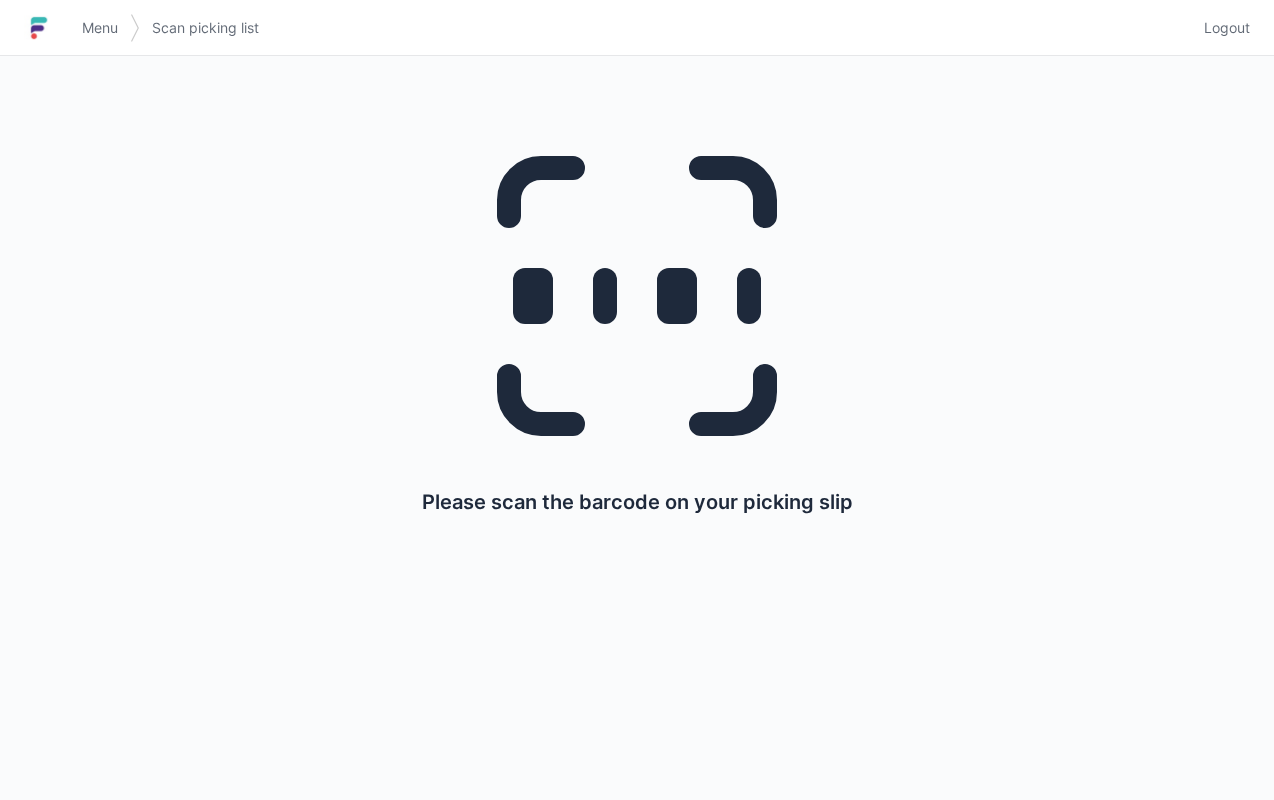 scroll, scrollTop: 0, scrollLeft: 0, axis: both 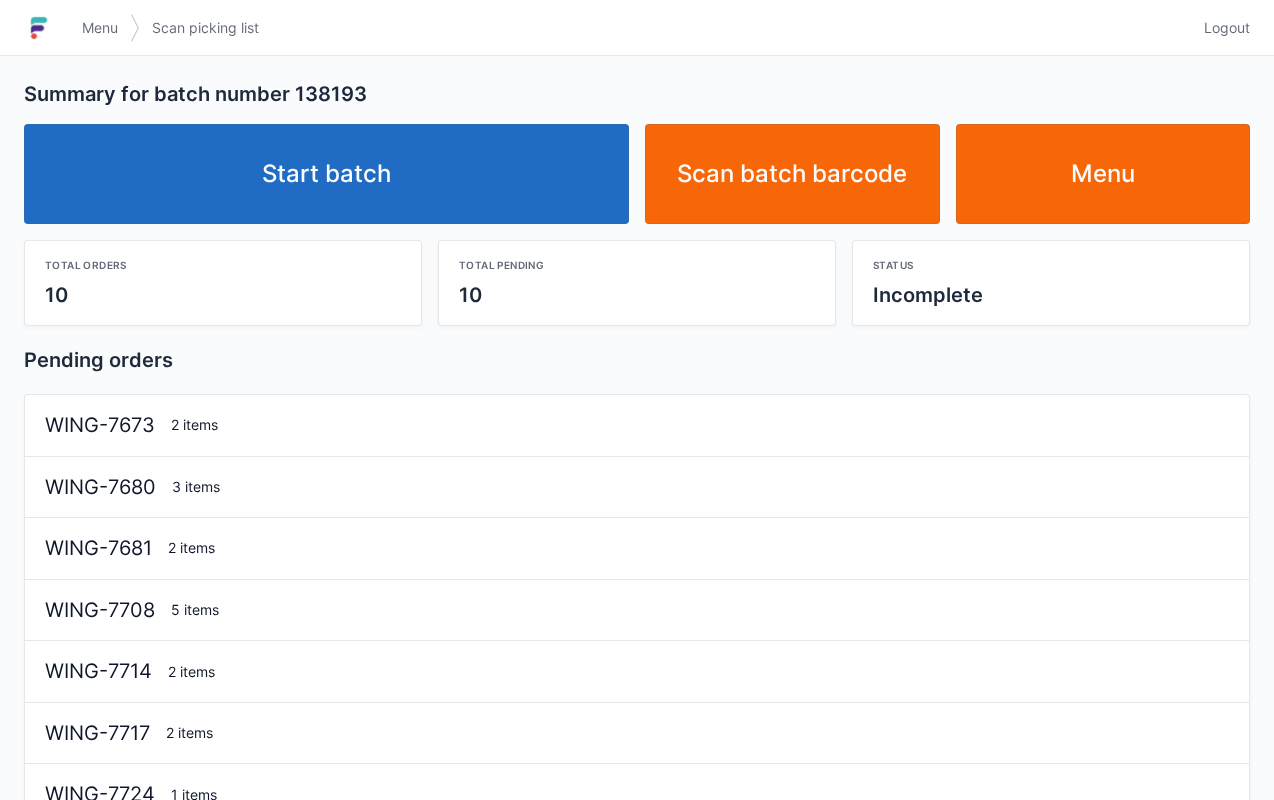 click on "Start batch" at bounding box center [326, 174] 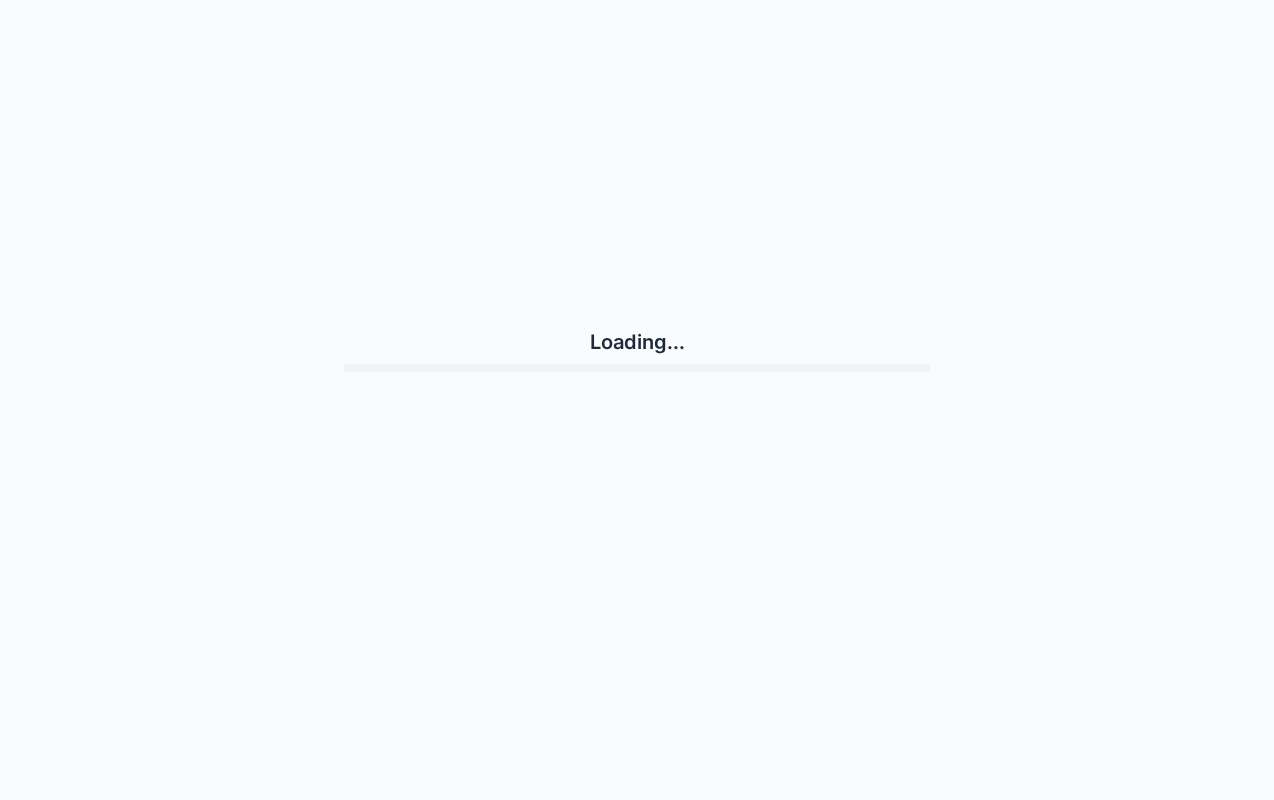 scroll, scrollTop: 0, scrollLeft: 0, axis: both 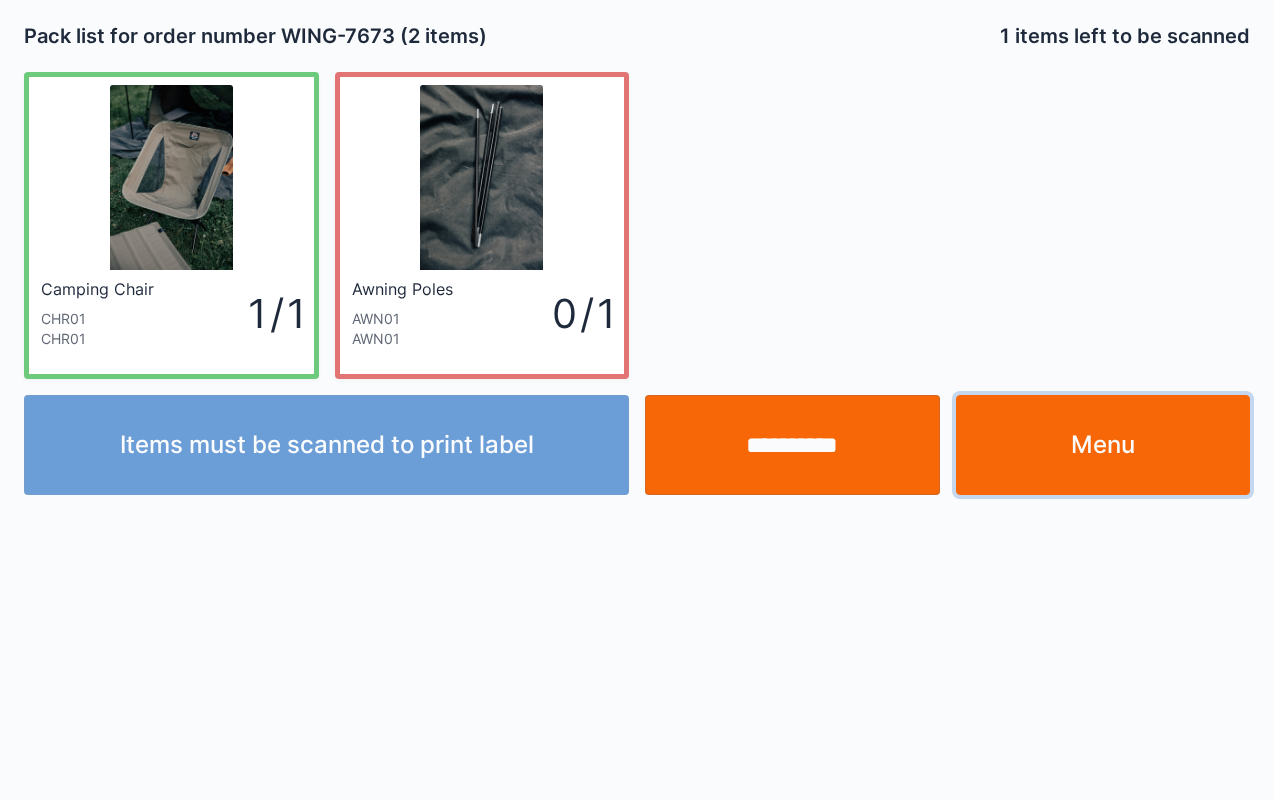 click on "Menu" at bounding box center (1103, 445) 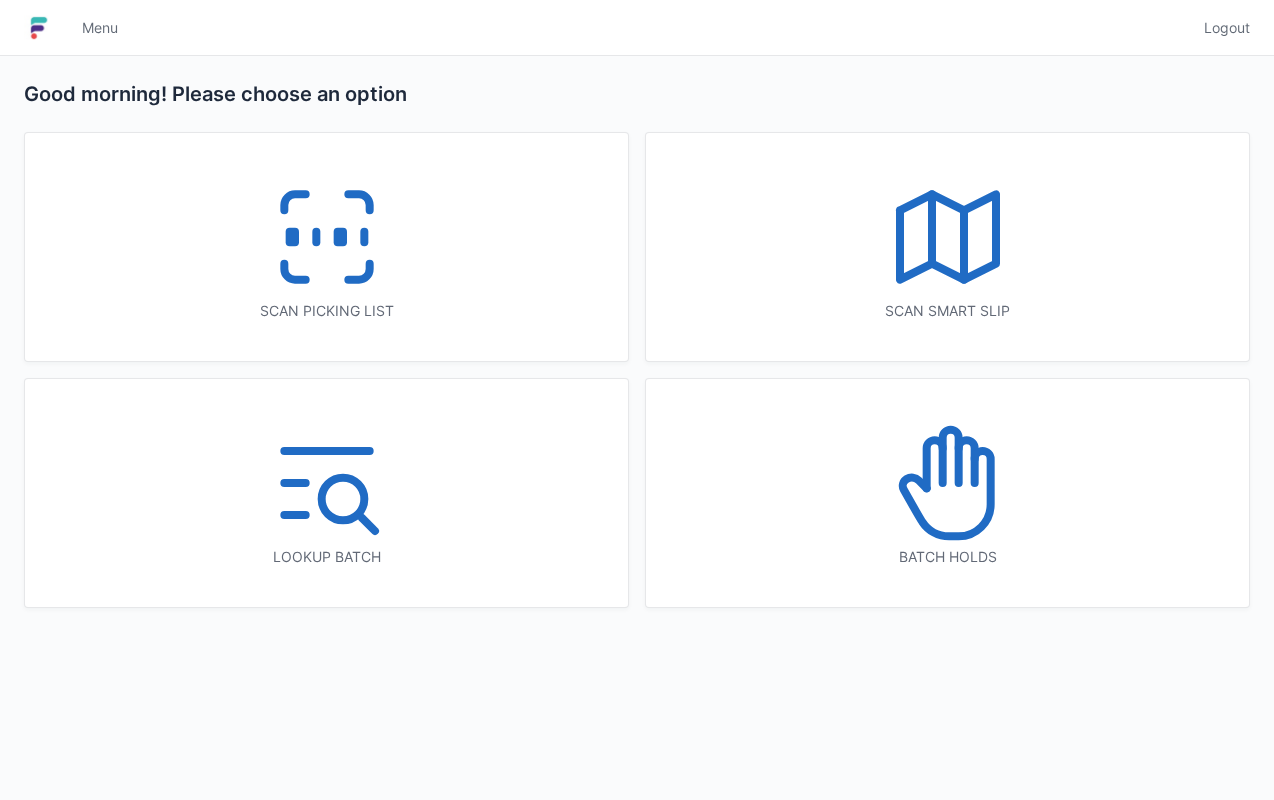 scroll, scrollTop: 0, scrollLeft: 0, axis: both 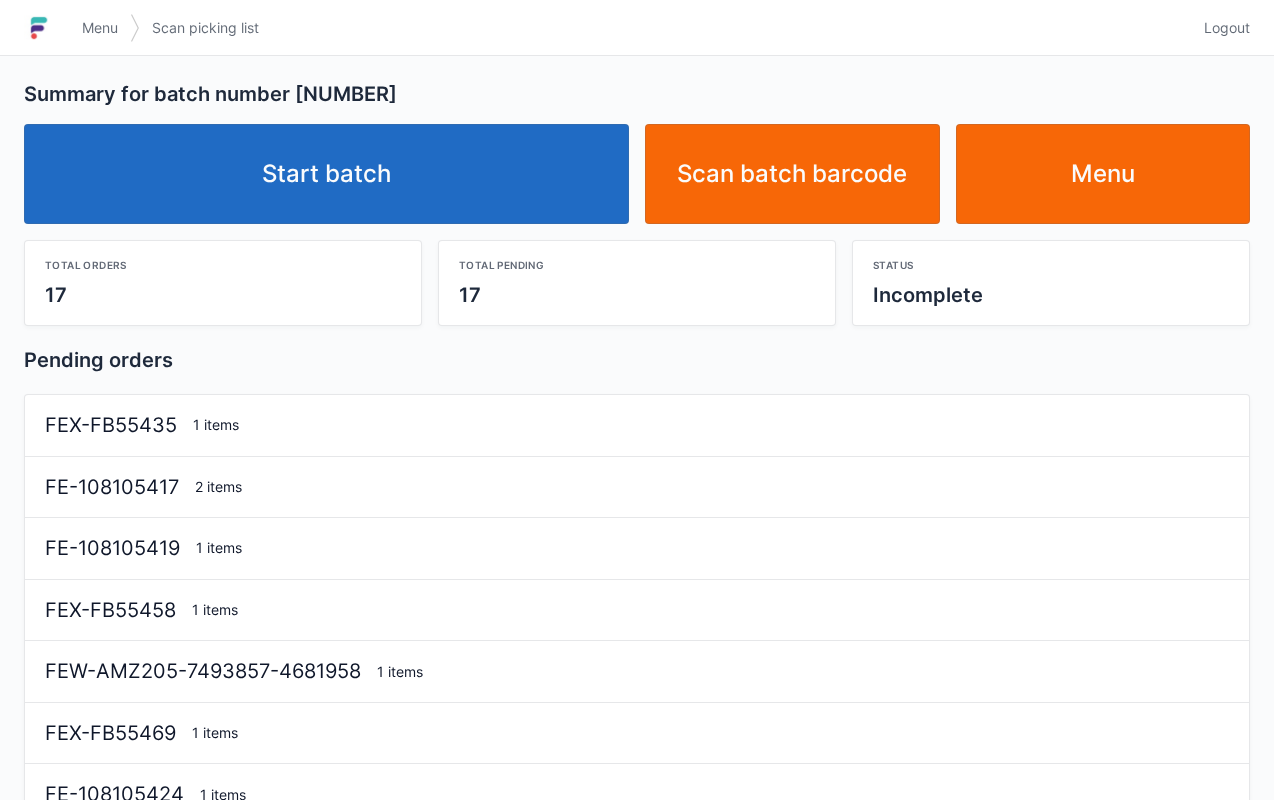 click on "Start batch" at bounding box center [326, 174] 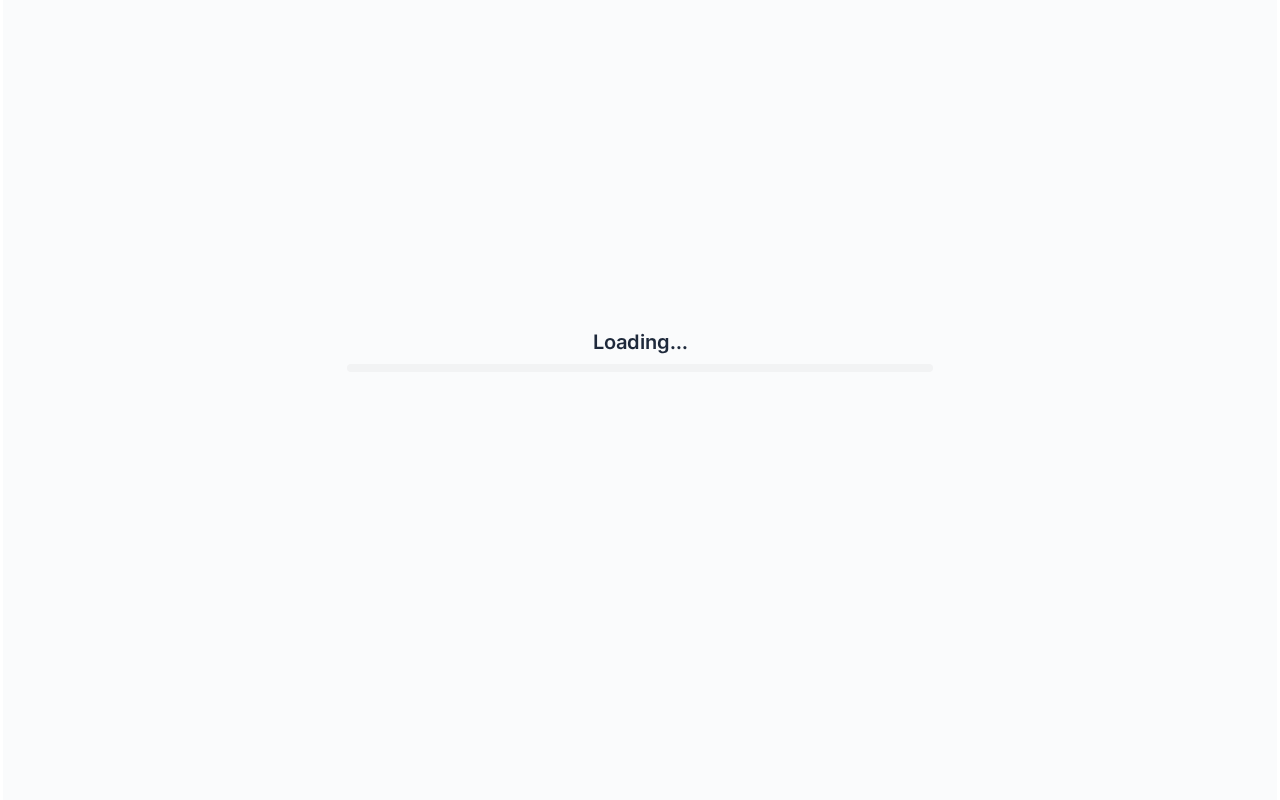 scroll, scrollTop: 0, scrollLeft: 0, axis: both 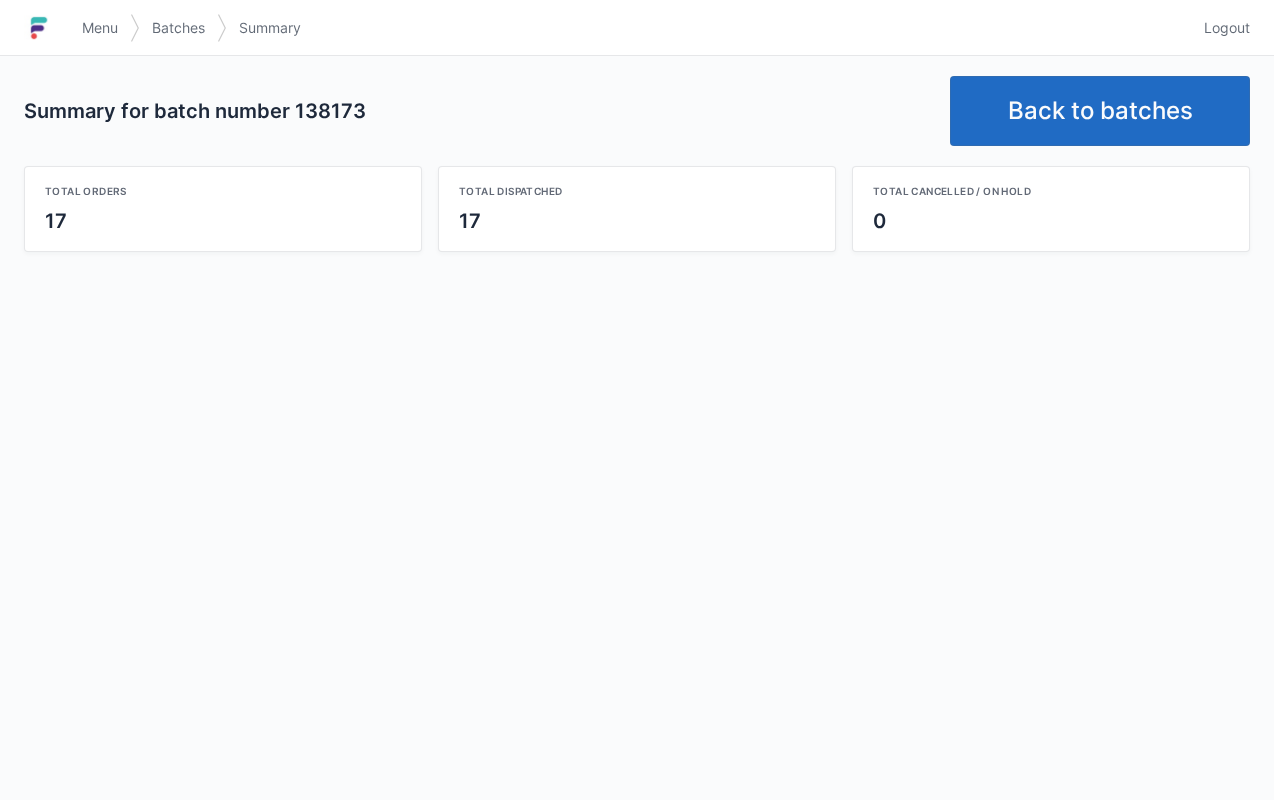 click on "Back to batches" at bounding box center [1100, 111] 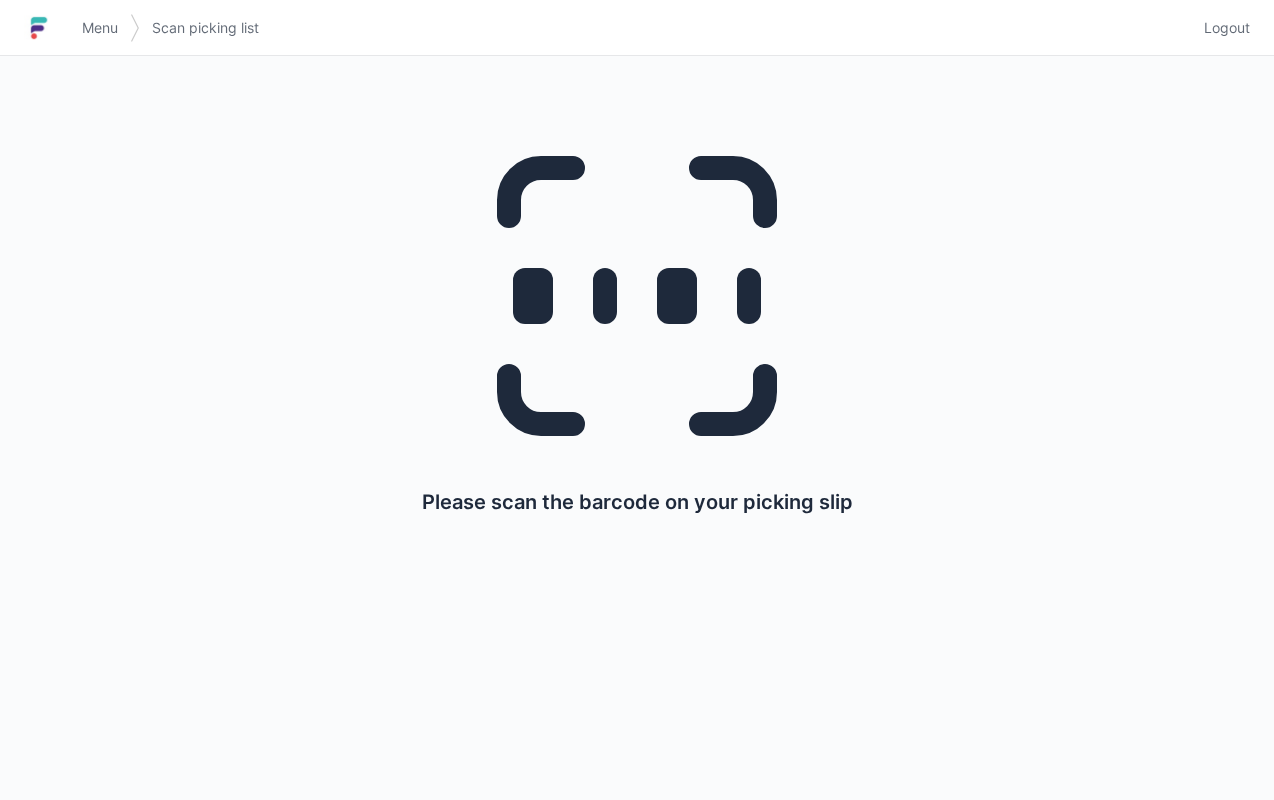scroll, scrollTop: 0, scrollLeft: 0, axis: both 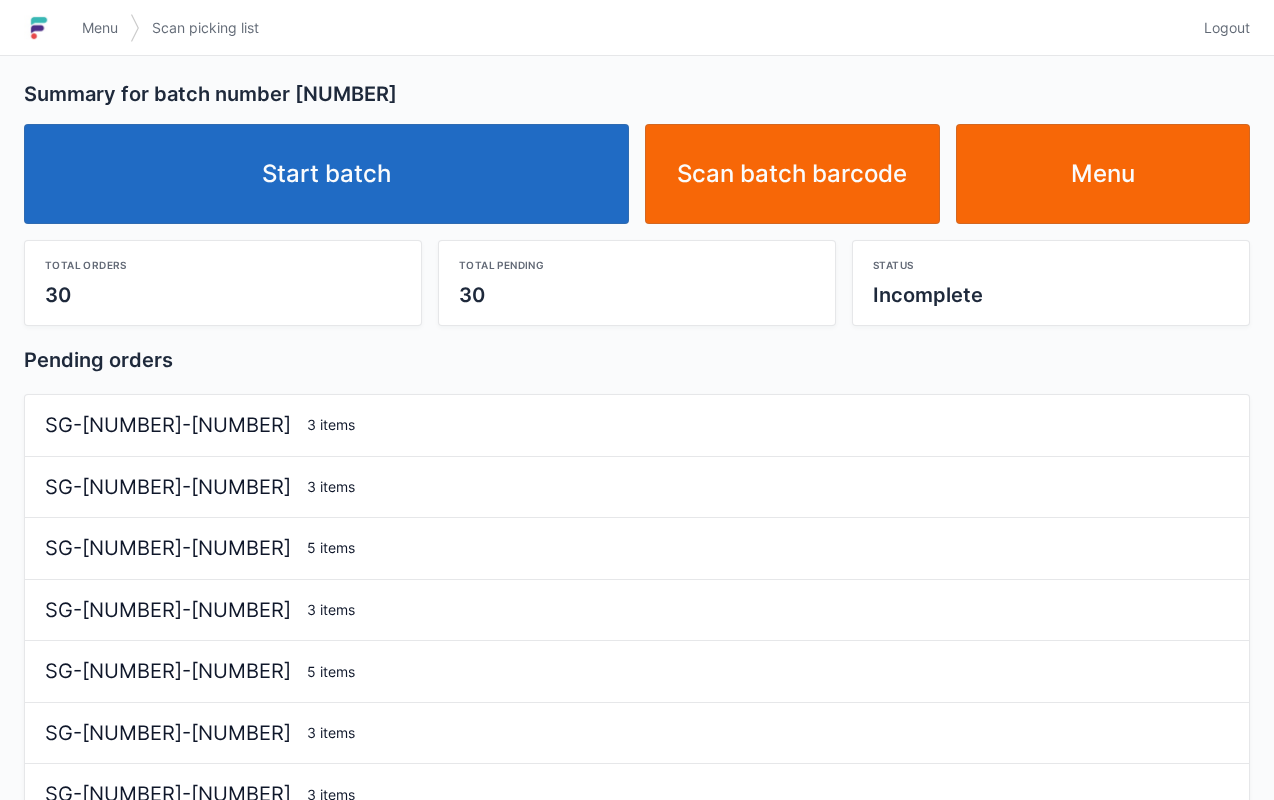 click on "Start batch" at bounding box center (326, 174) 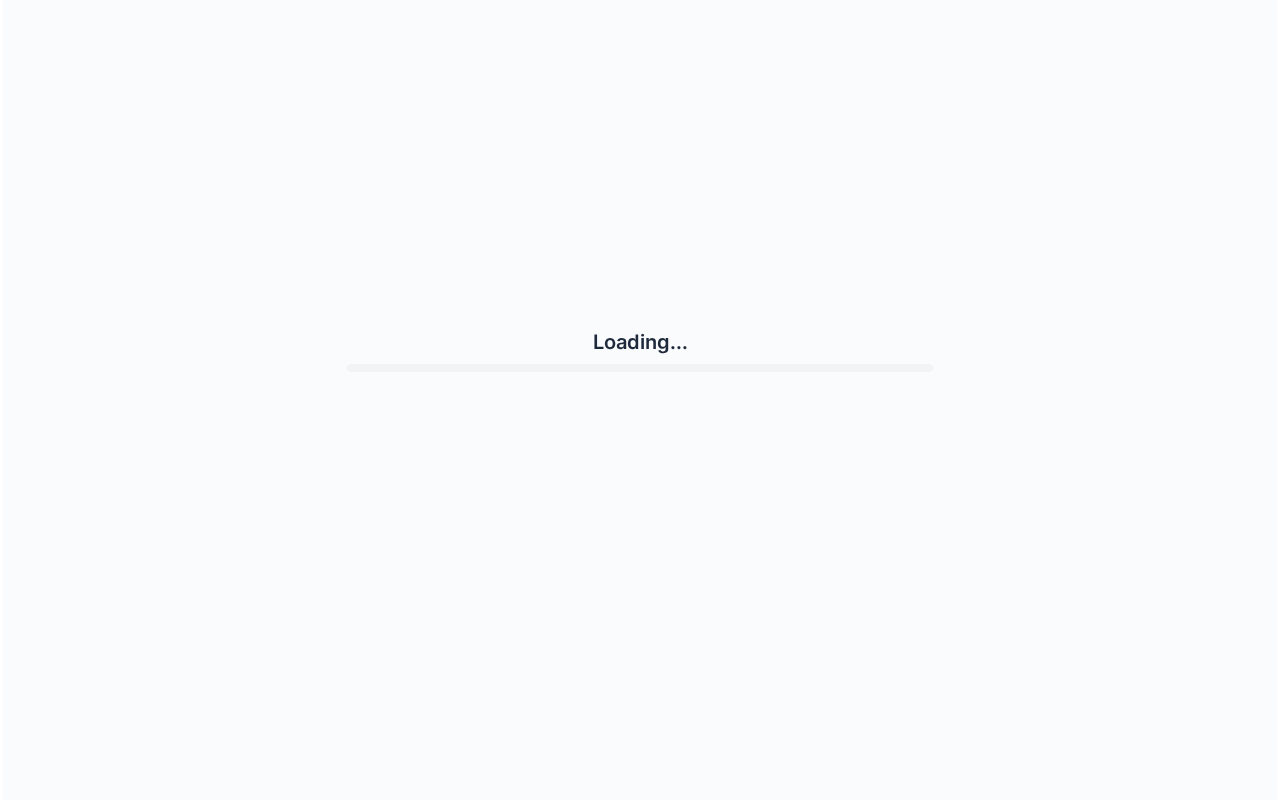 scroll, scrollTop: 0, scrollLeft: 0, axis: both 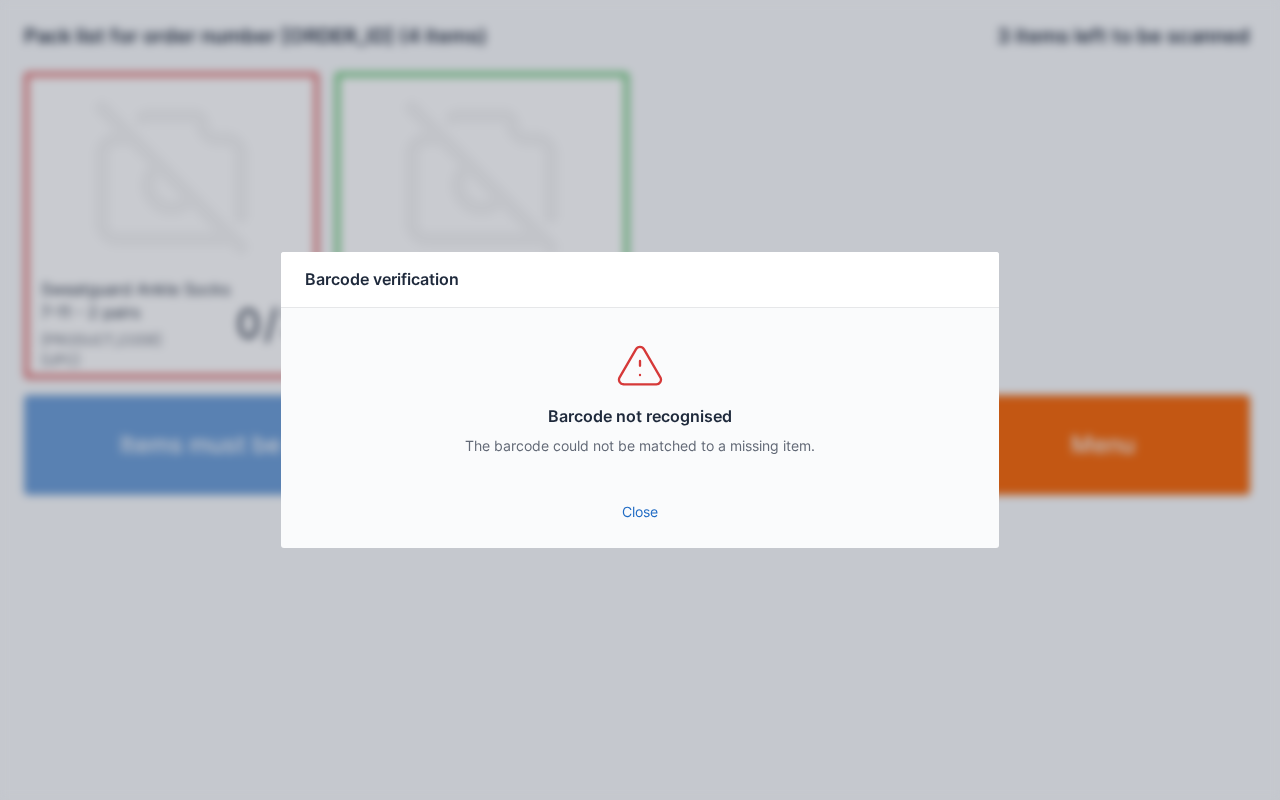 click on "Close" at bounding box center (640, 512) 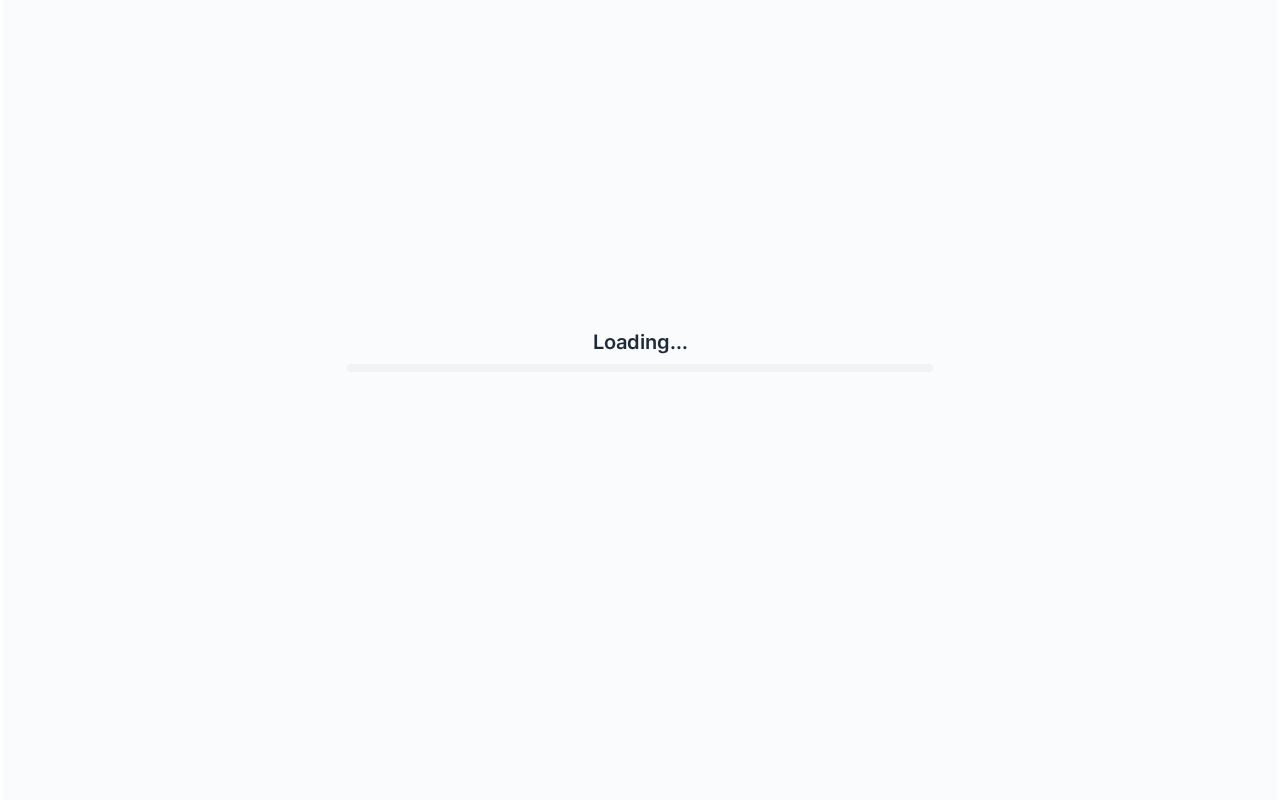 scroll, scrollTop: 0, scrollLeft: 0, axis: both 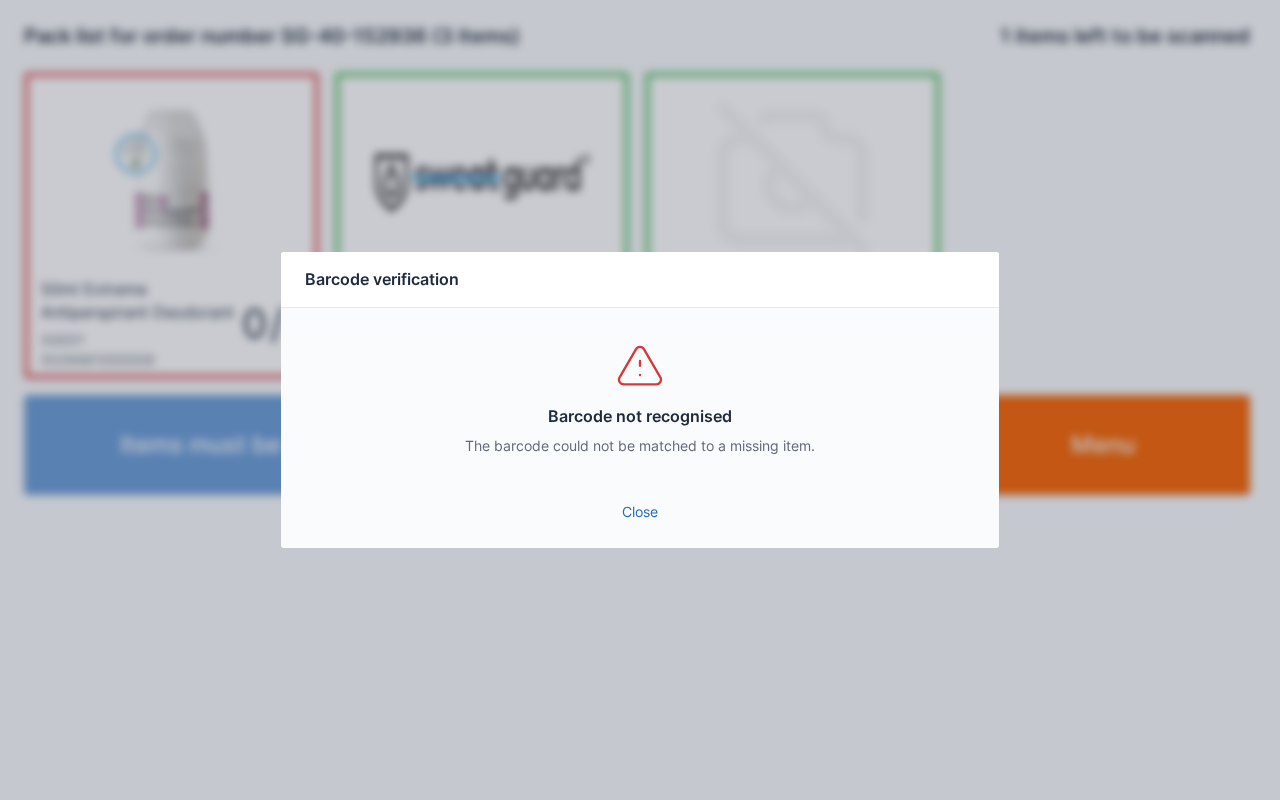 click on "Close" at bounding box center (640, 512) 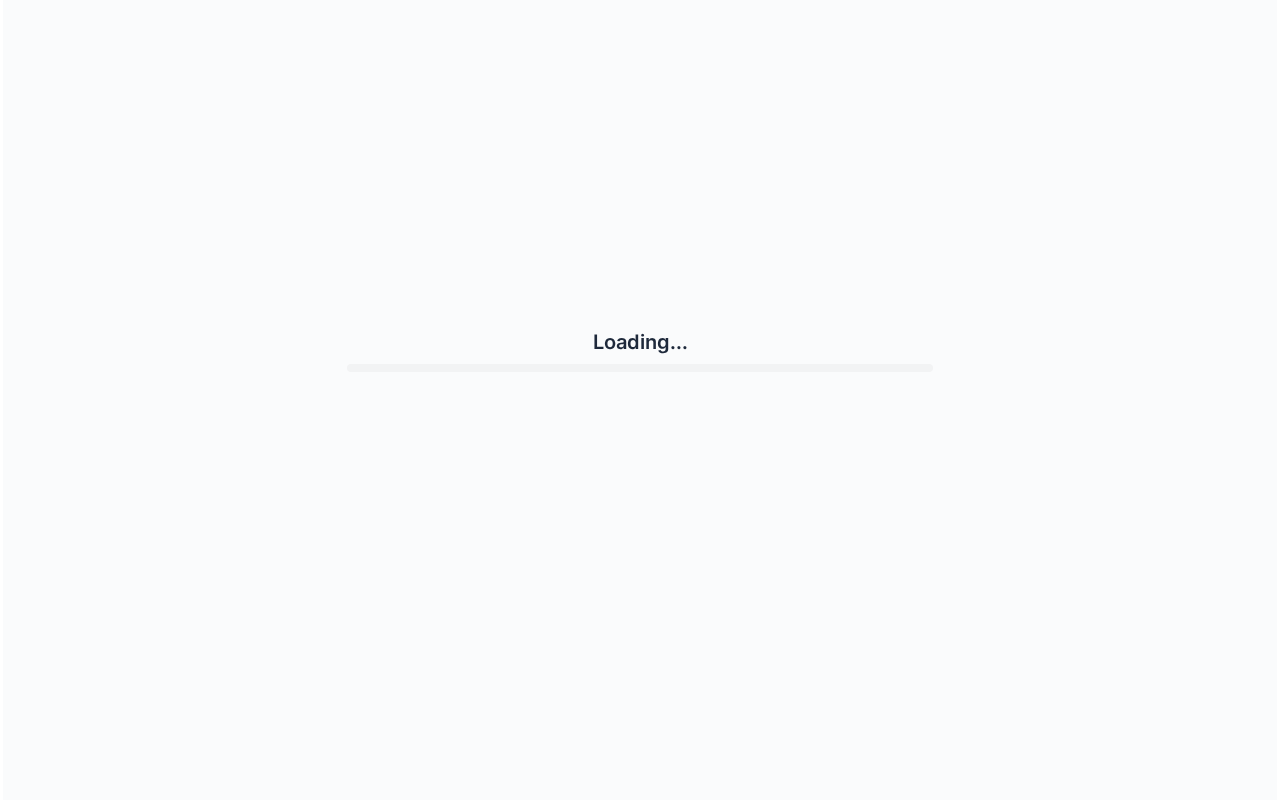 scroll, scrollTop: 0, scrollLeft: 0, axis: both 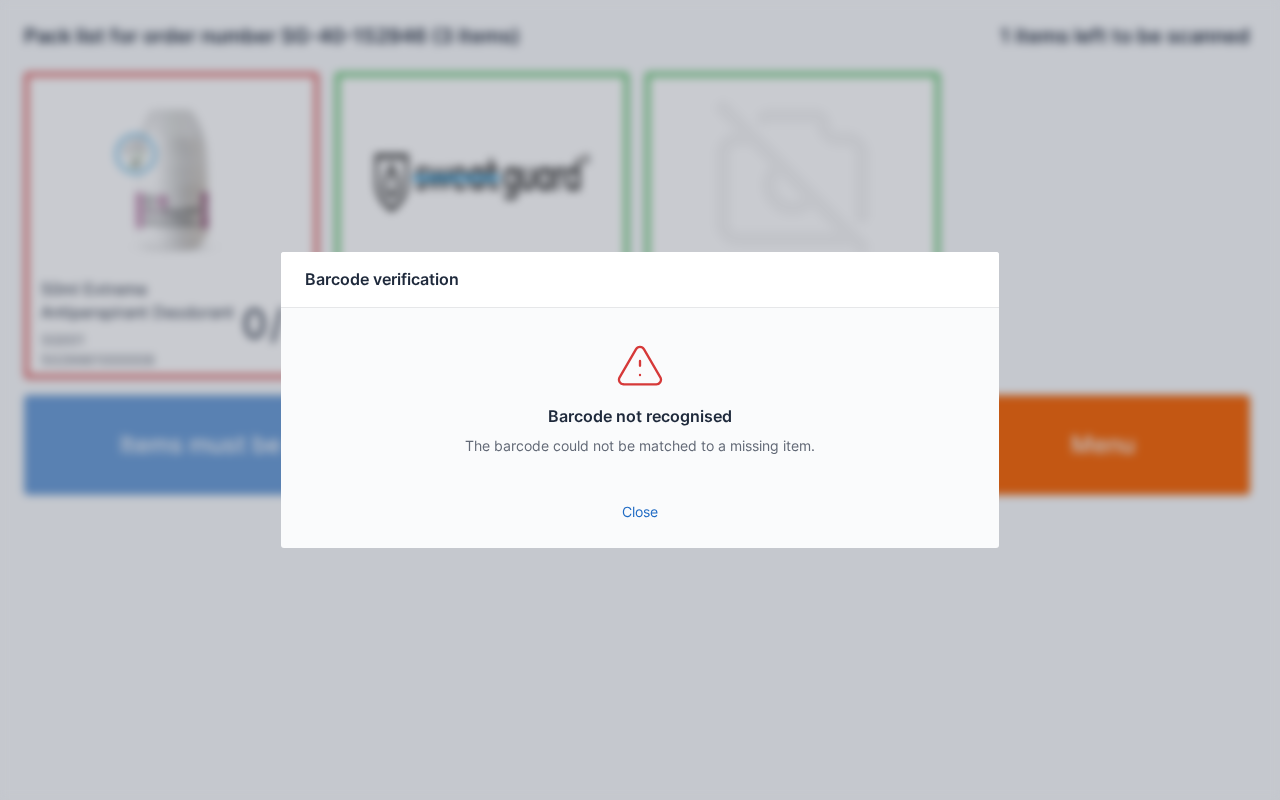 click on "Close" at bounding box center [640, 512] 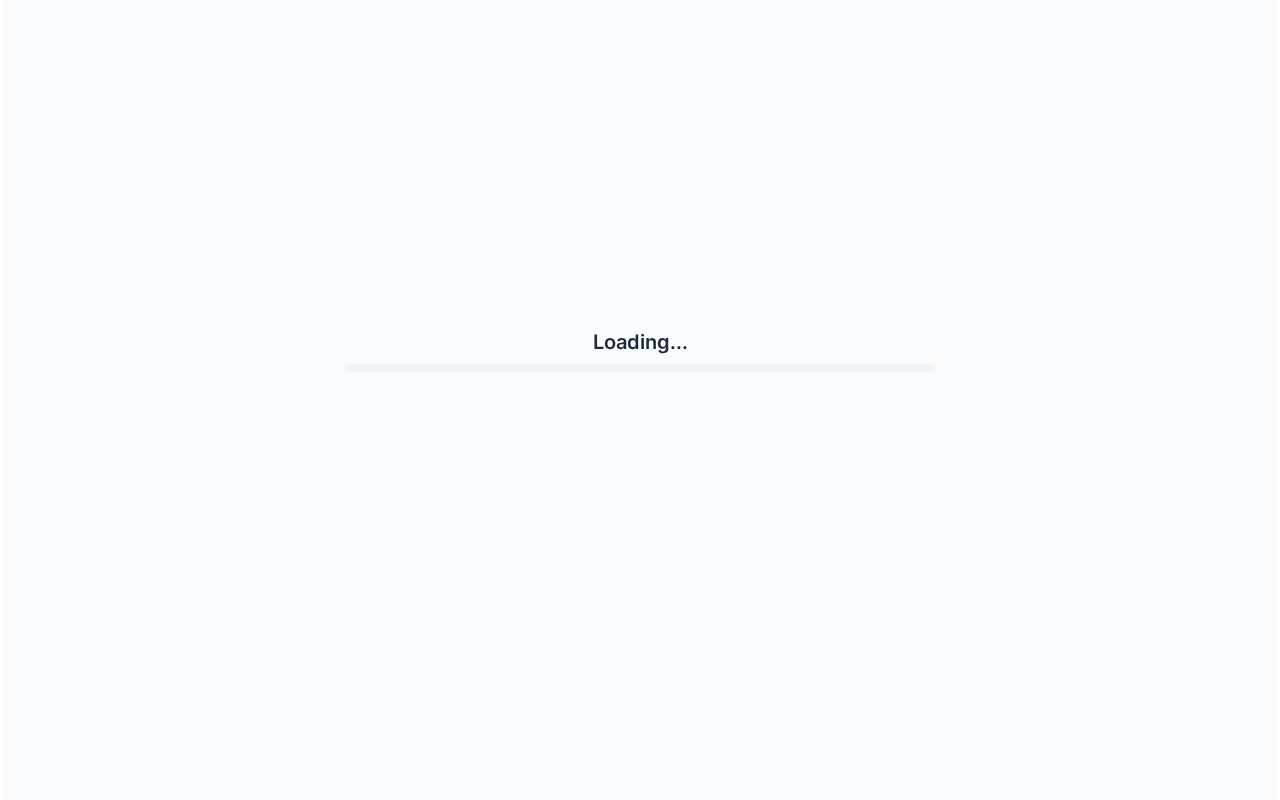scroll, scrollTop: 0, scrollLeft: 0, axis: both 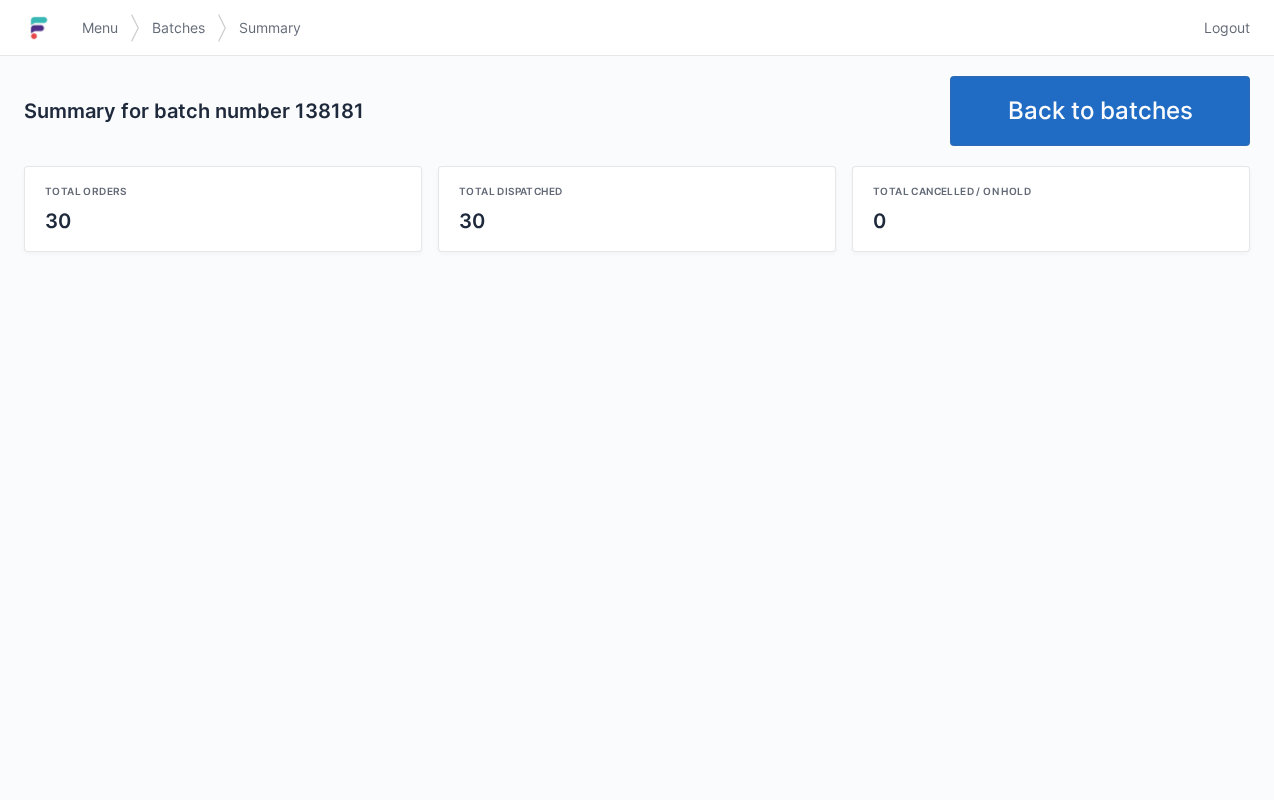 click on "Back to batches" at bounding box center (1100, 111) 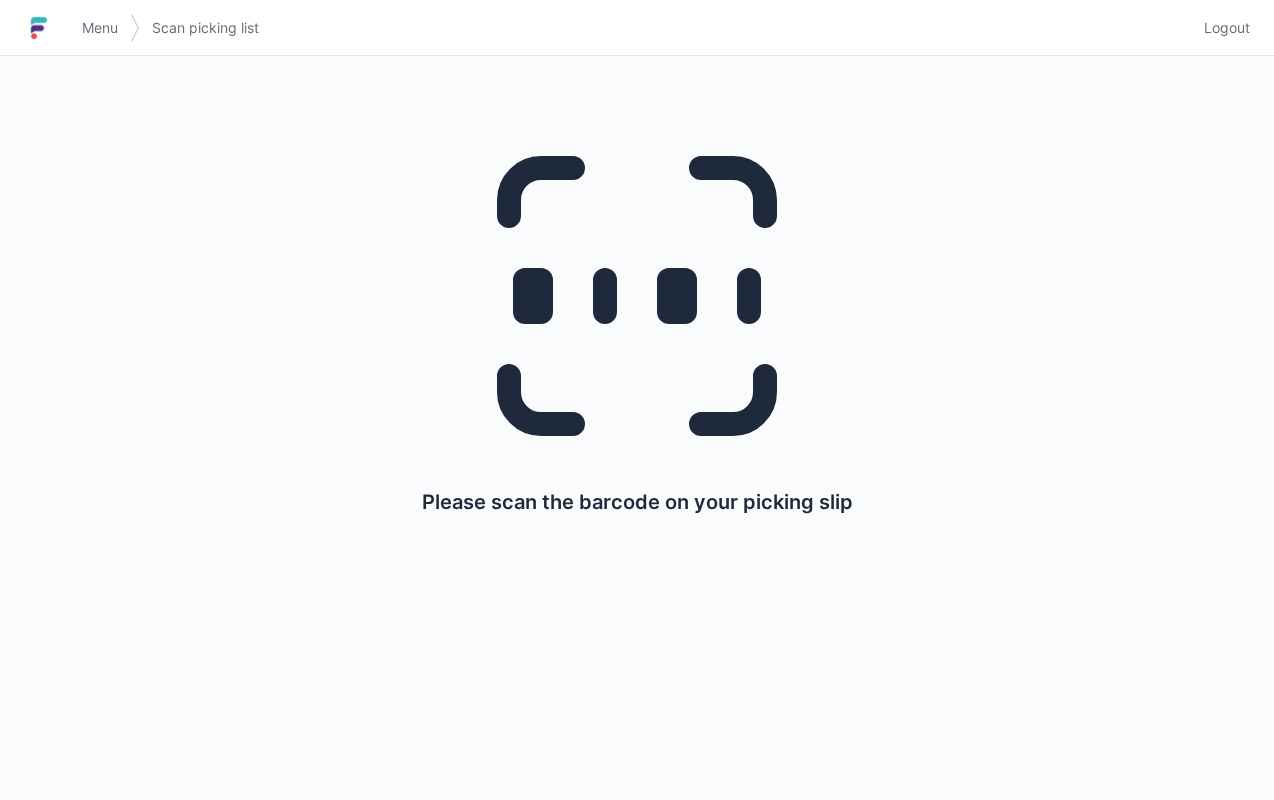 scroll, scrollTop: 0, scrollLeft: 0, axis: both 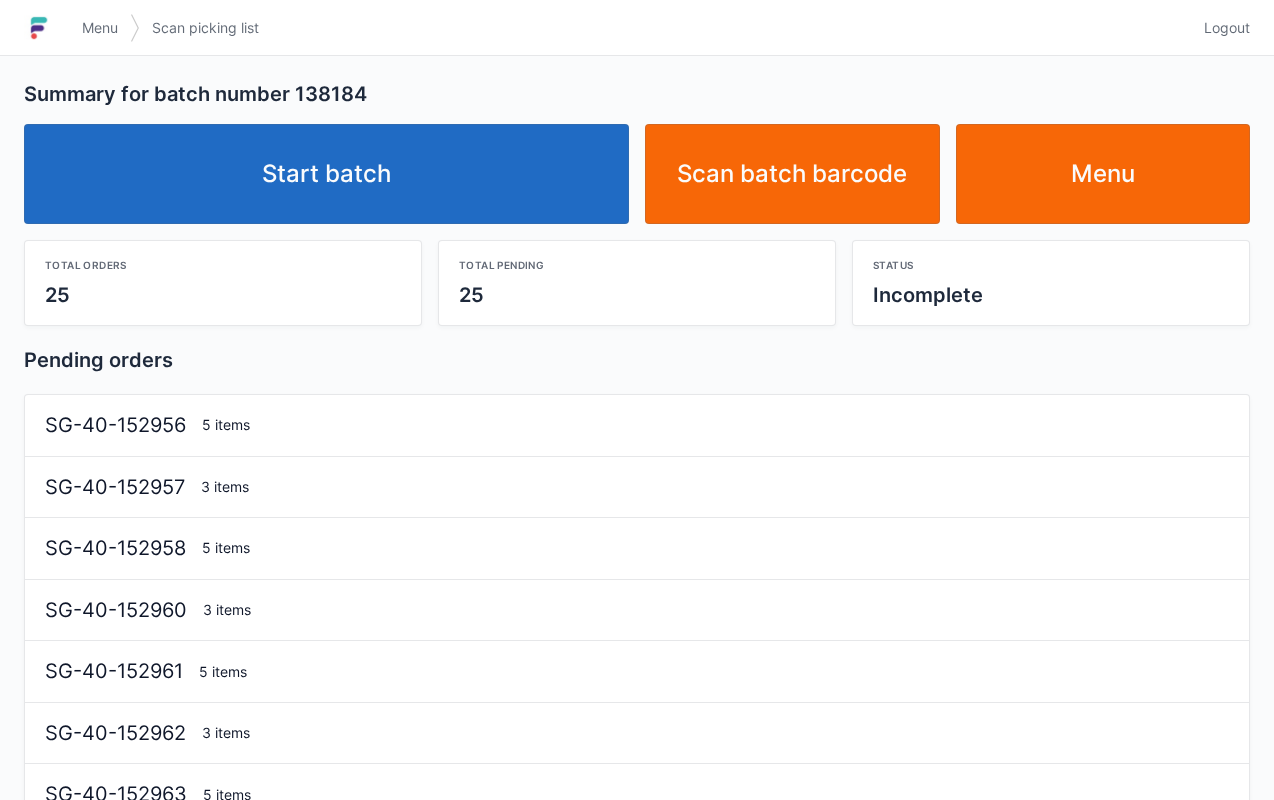 click on "Start batch" at bounding box center (326, 174) 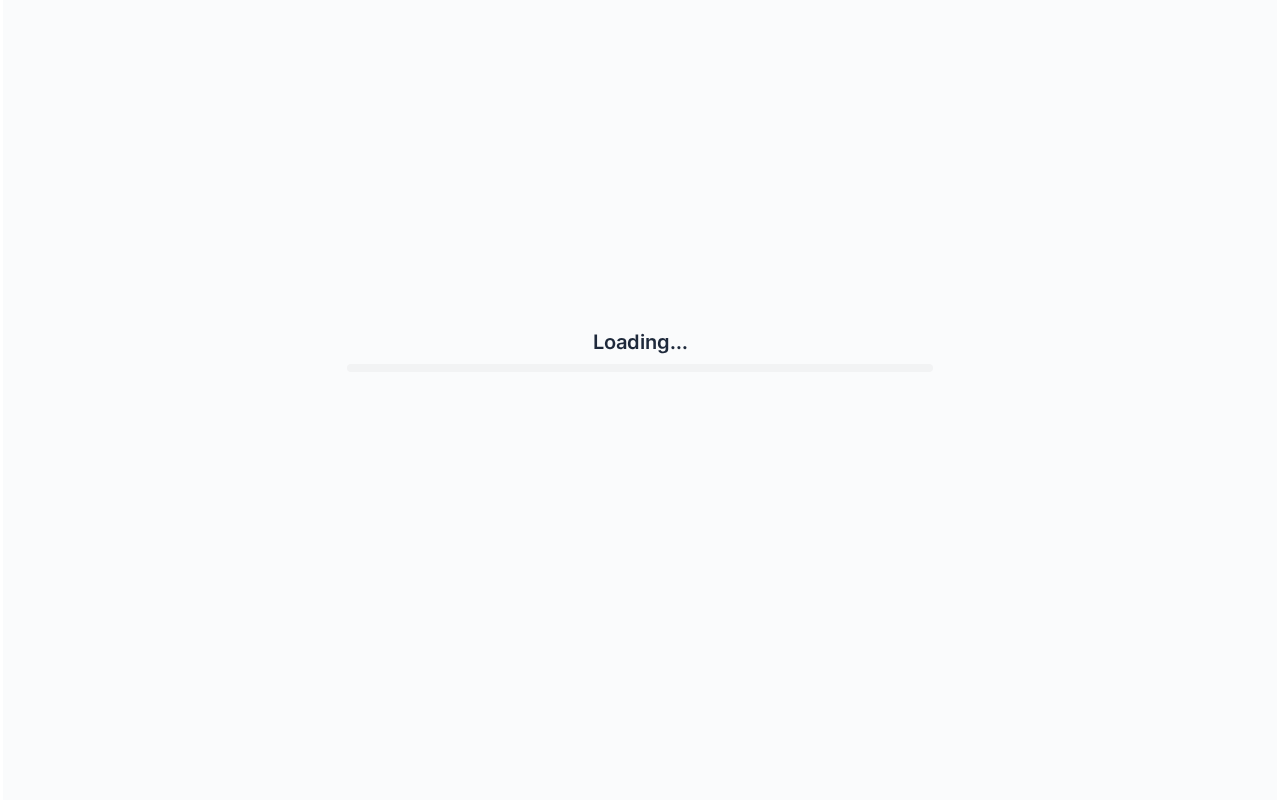 scroll, scrollTop: 0, scrollLeft: 0, axis: both 